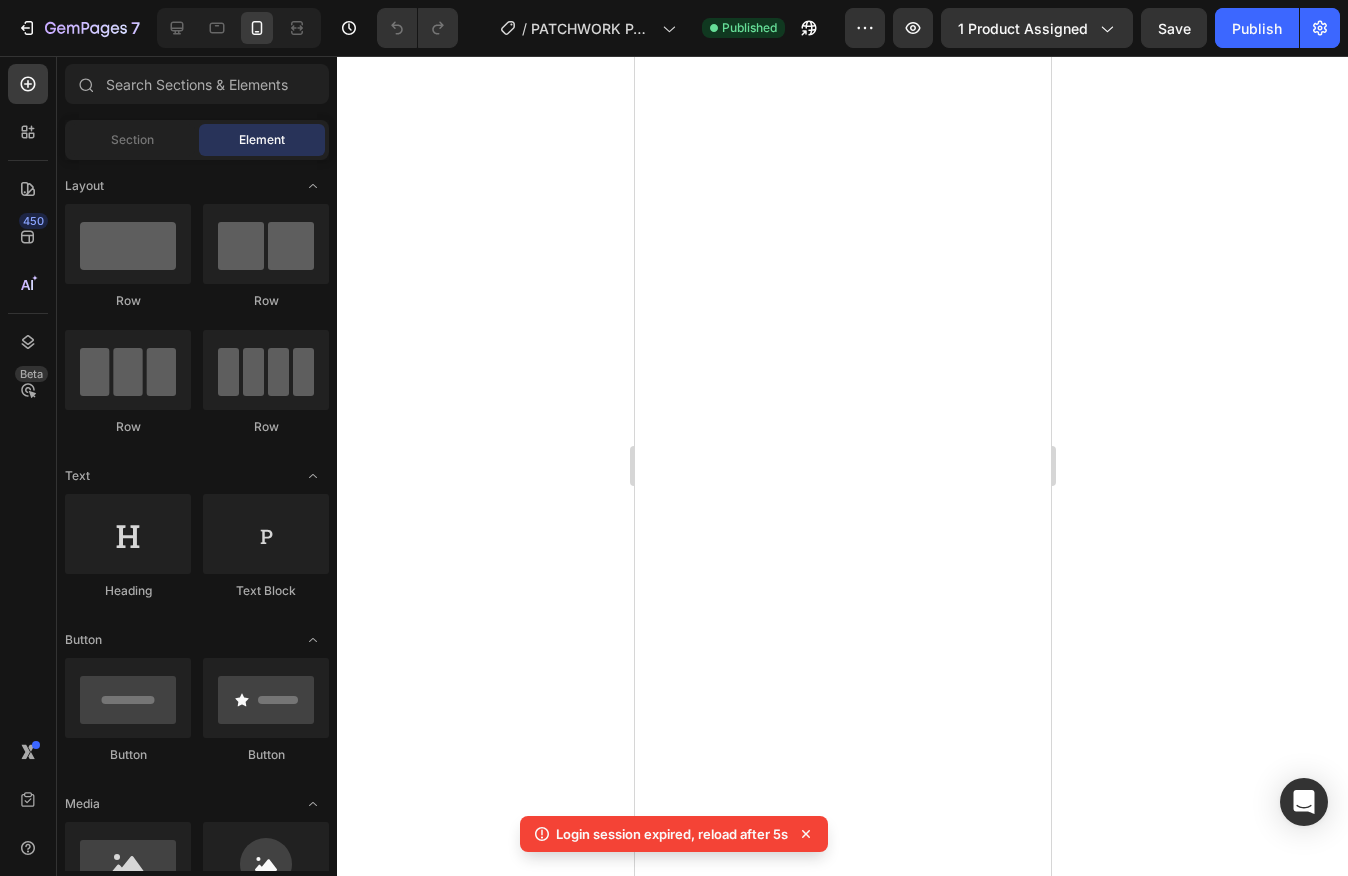 scroll, scrollTop: 0, scrollLeft: 0, axis: both 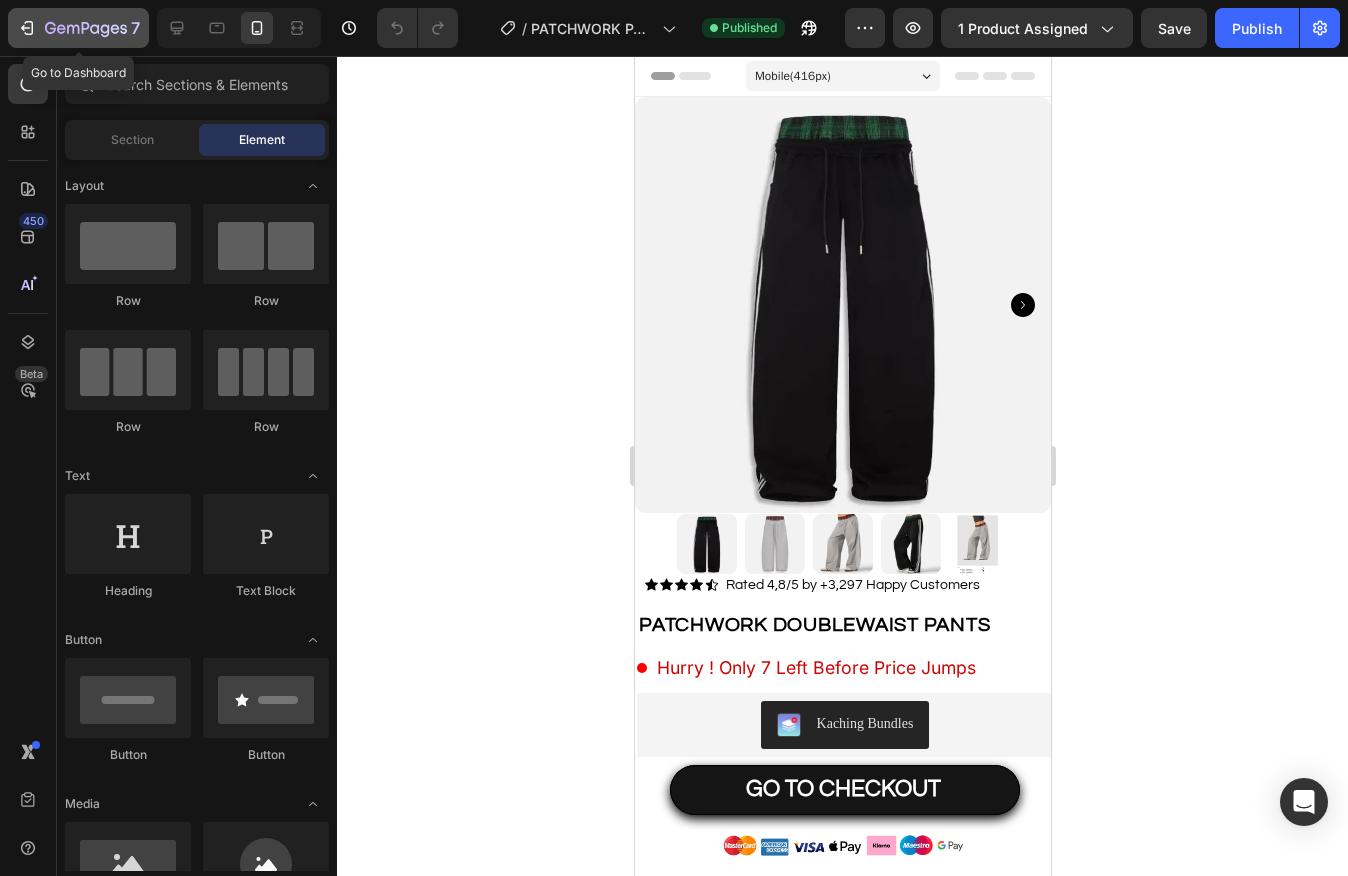 click on "7" 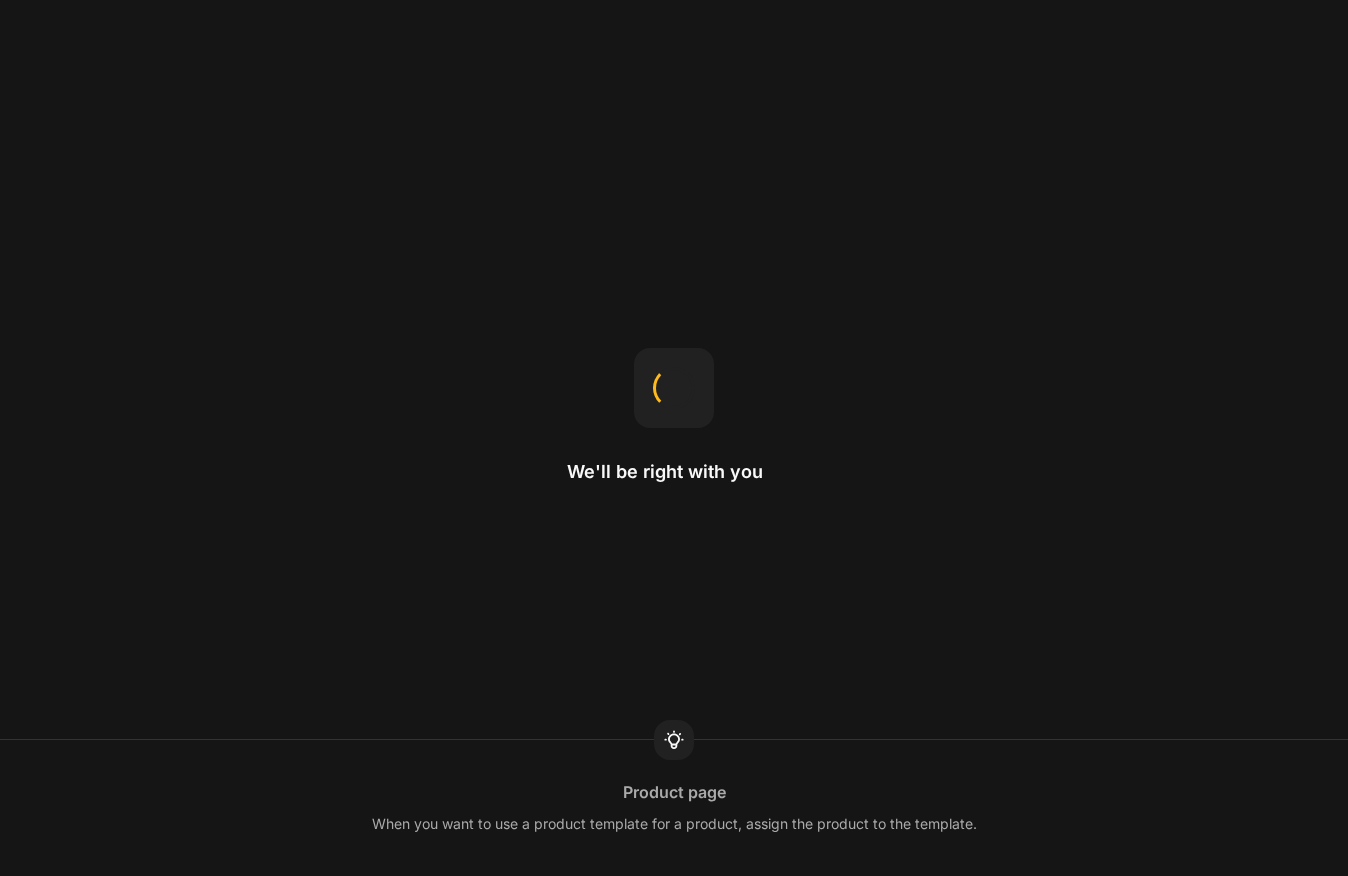 scroll, scrollTop: 0, scrollLeft: 0, axis: both 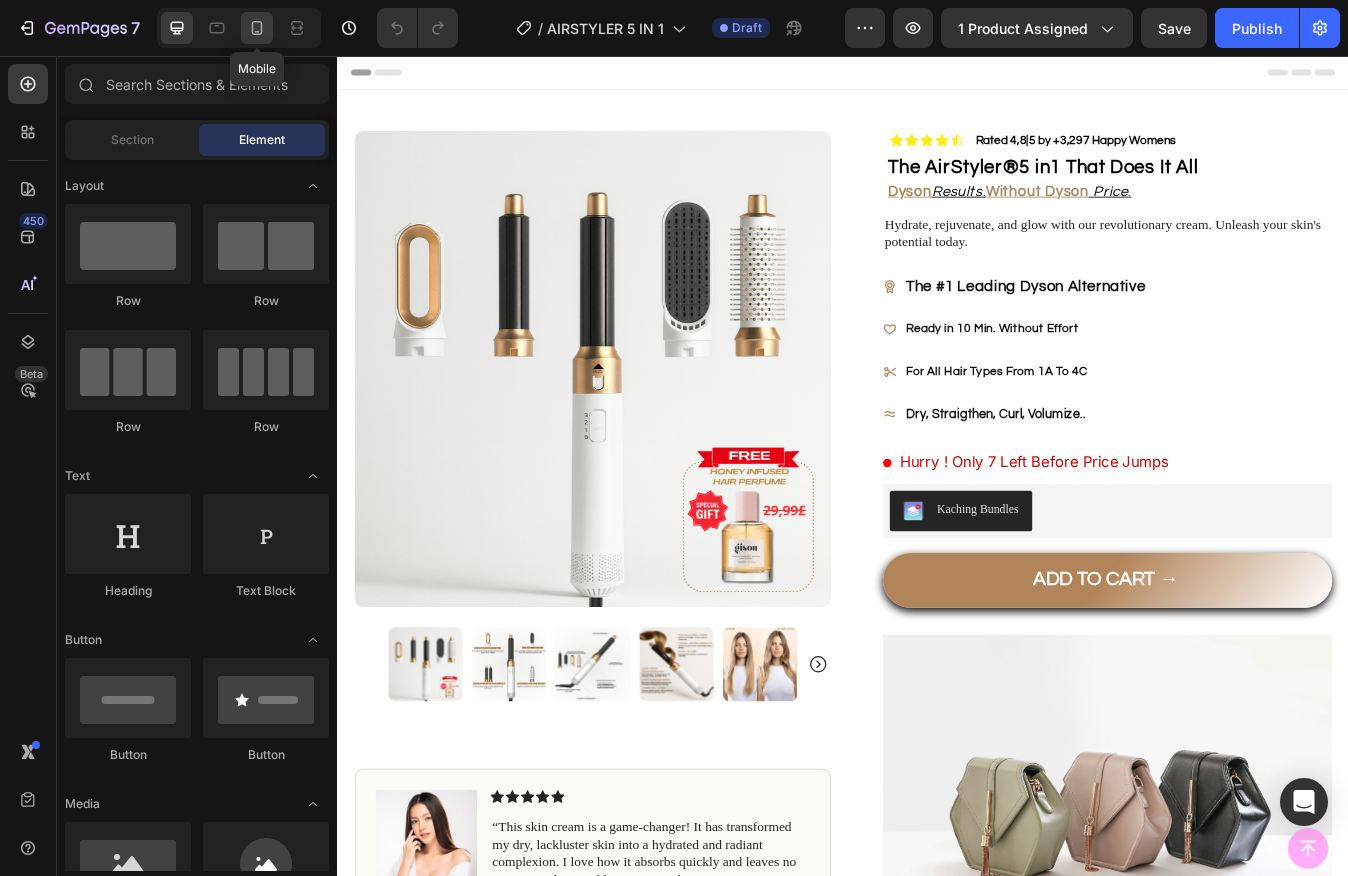 click 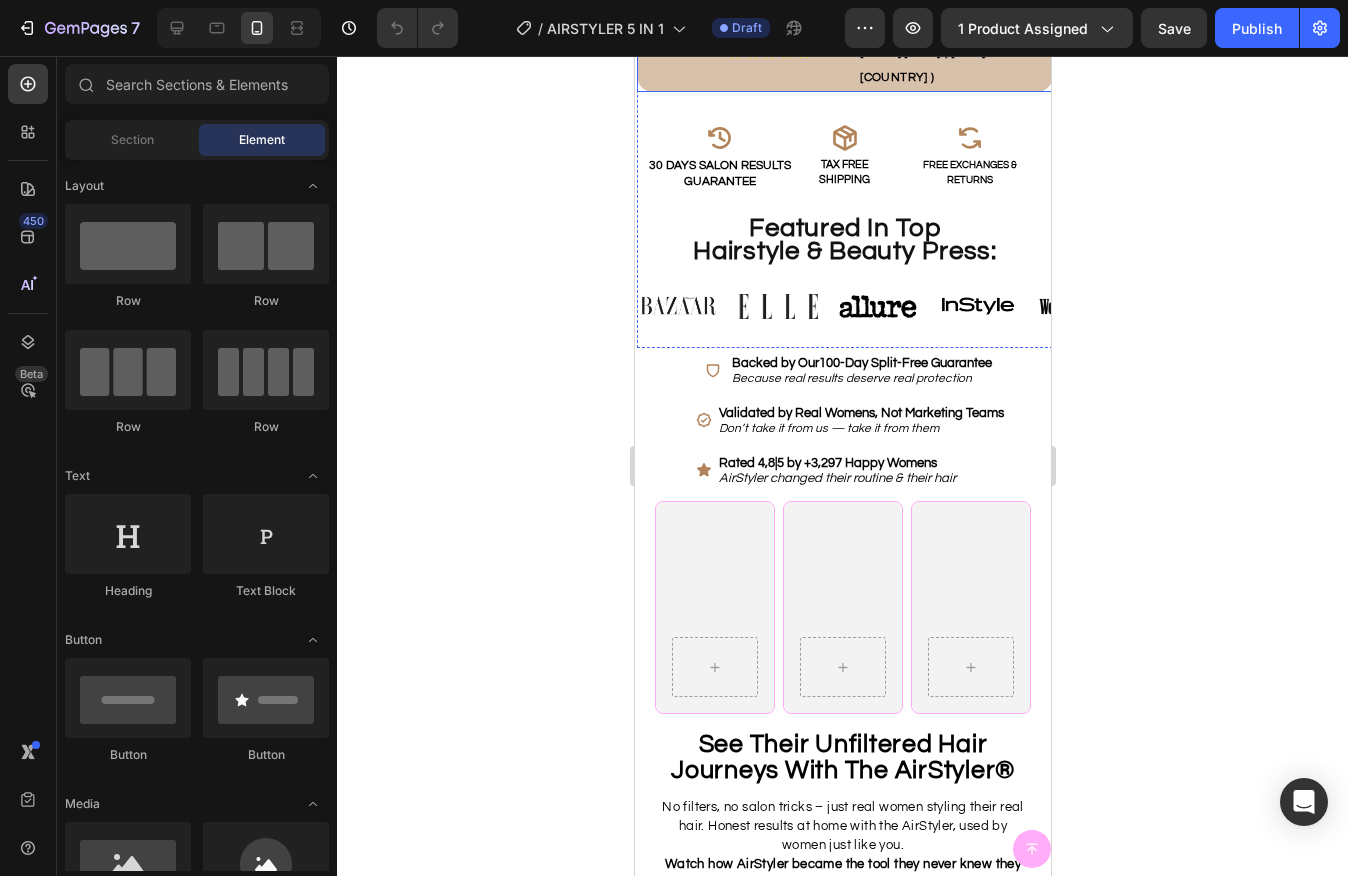 scroll, scrollTop: 1526, scrollLeft: 0, axis: vertical 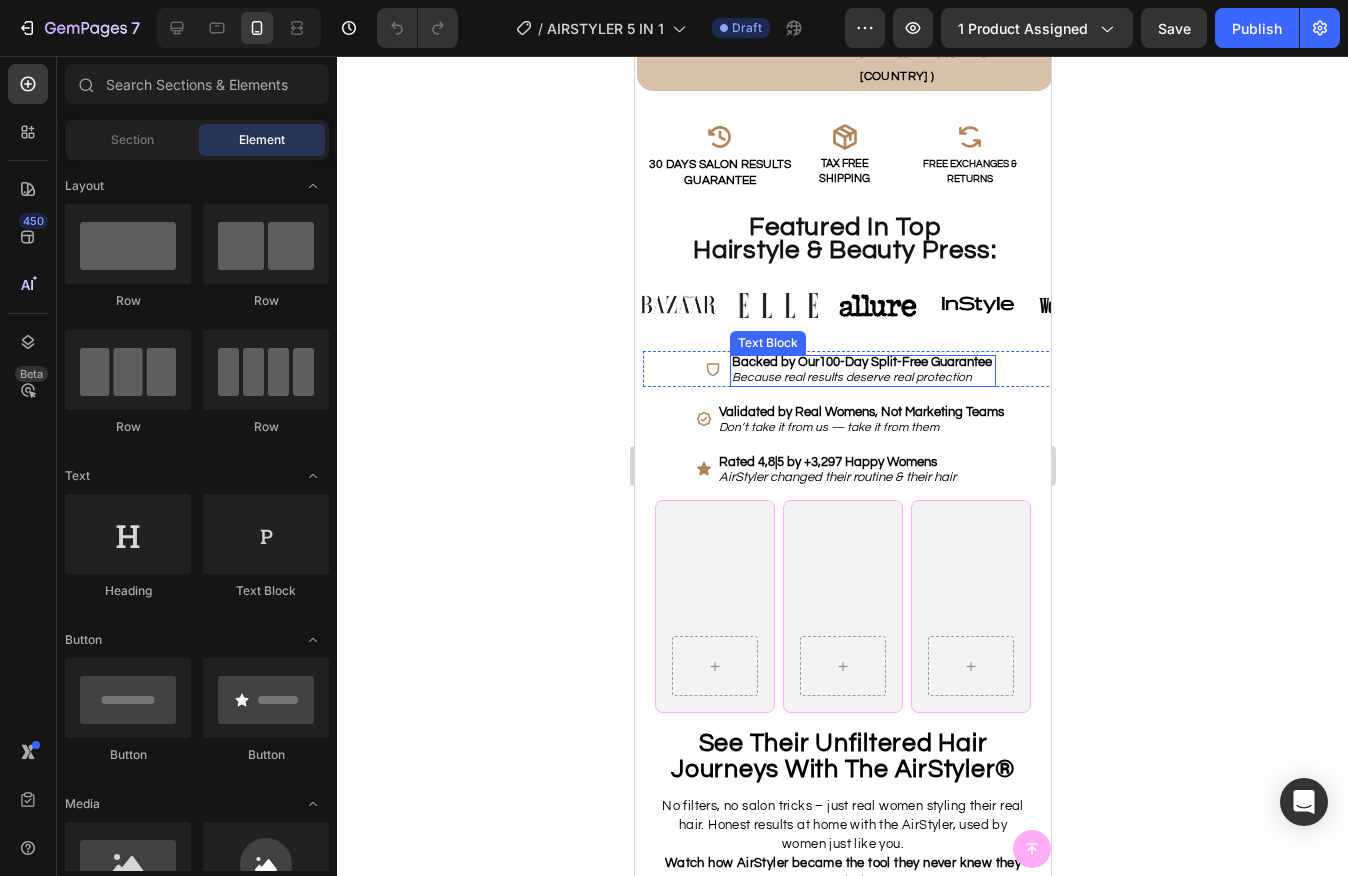click on "Backed by Our100-Day Split-Free Guarantee" at bounding box center (861, 362) 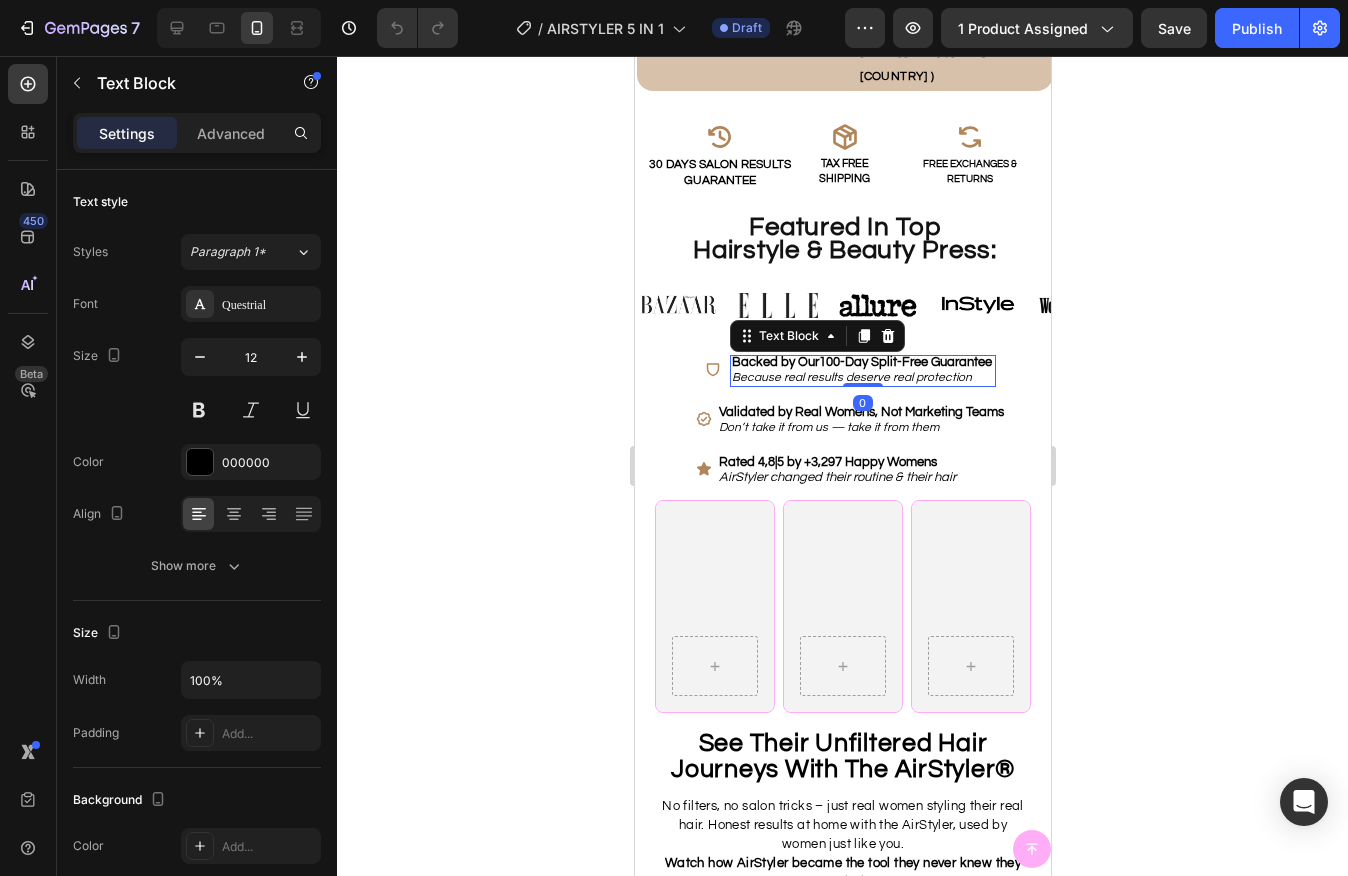 click on "Backed by Our100-Day Split-Free Guarantee" at bounding box center (861, 362) 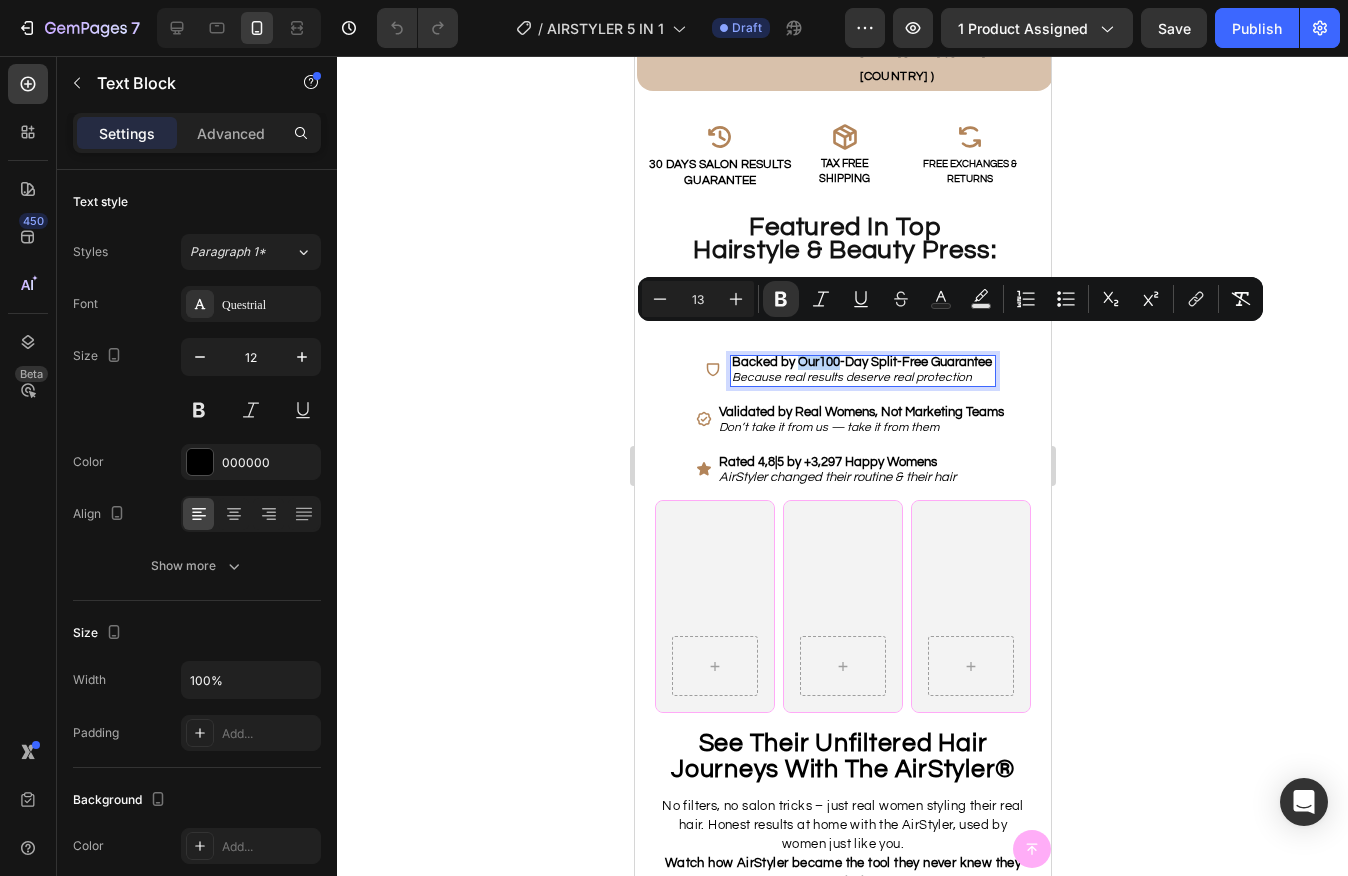 click on "Backed by Our100-Day Split-Free Guarantee" at bounding box center [861, 362] 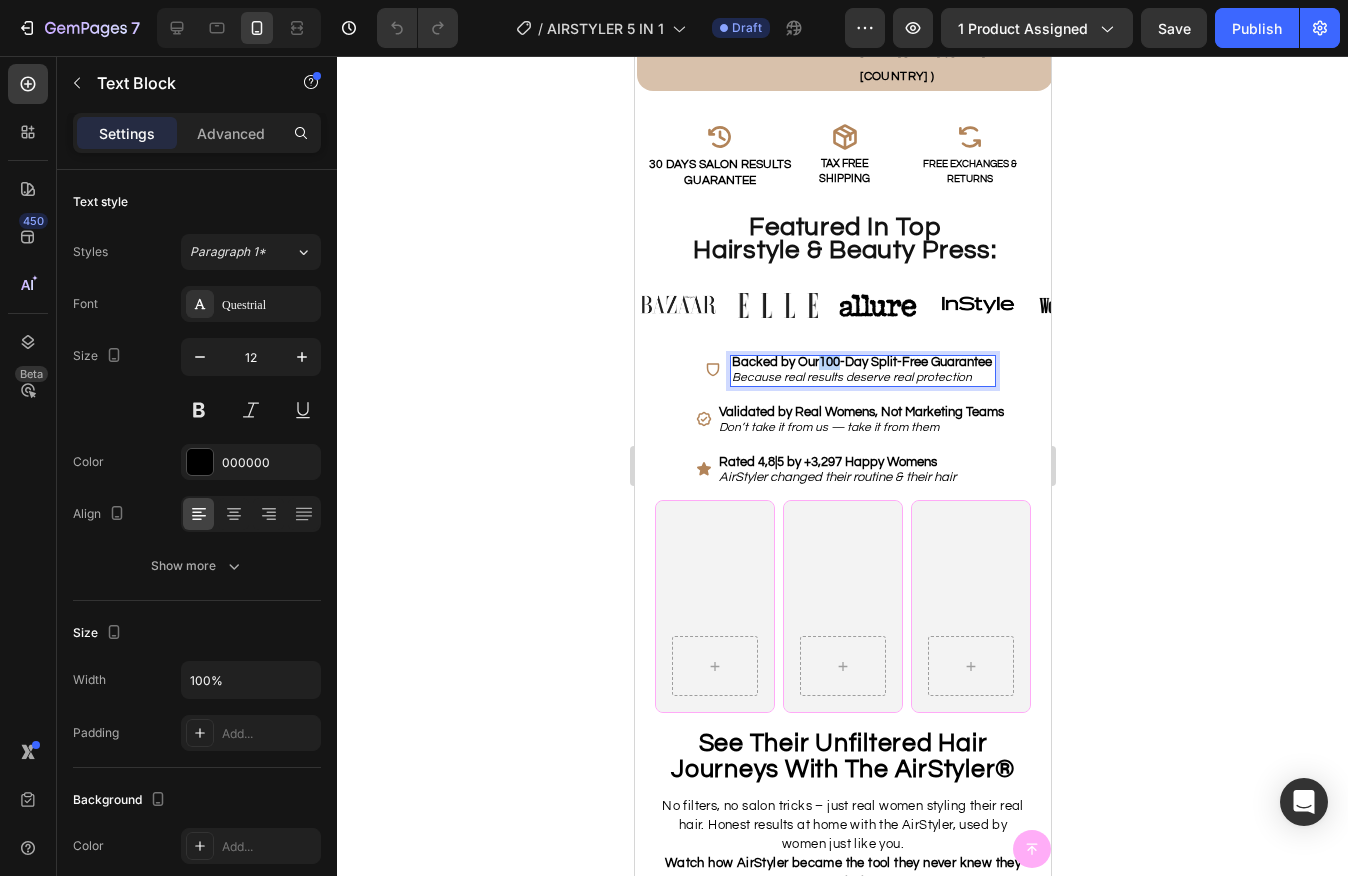drag, startPoint x: 825, startPoint y: 337, endPoint x: 810, endPoint y: 338, distance: 15.033297 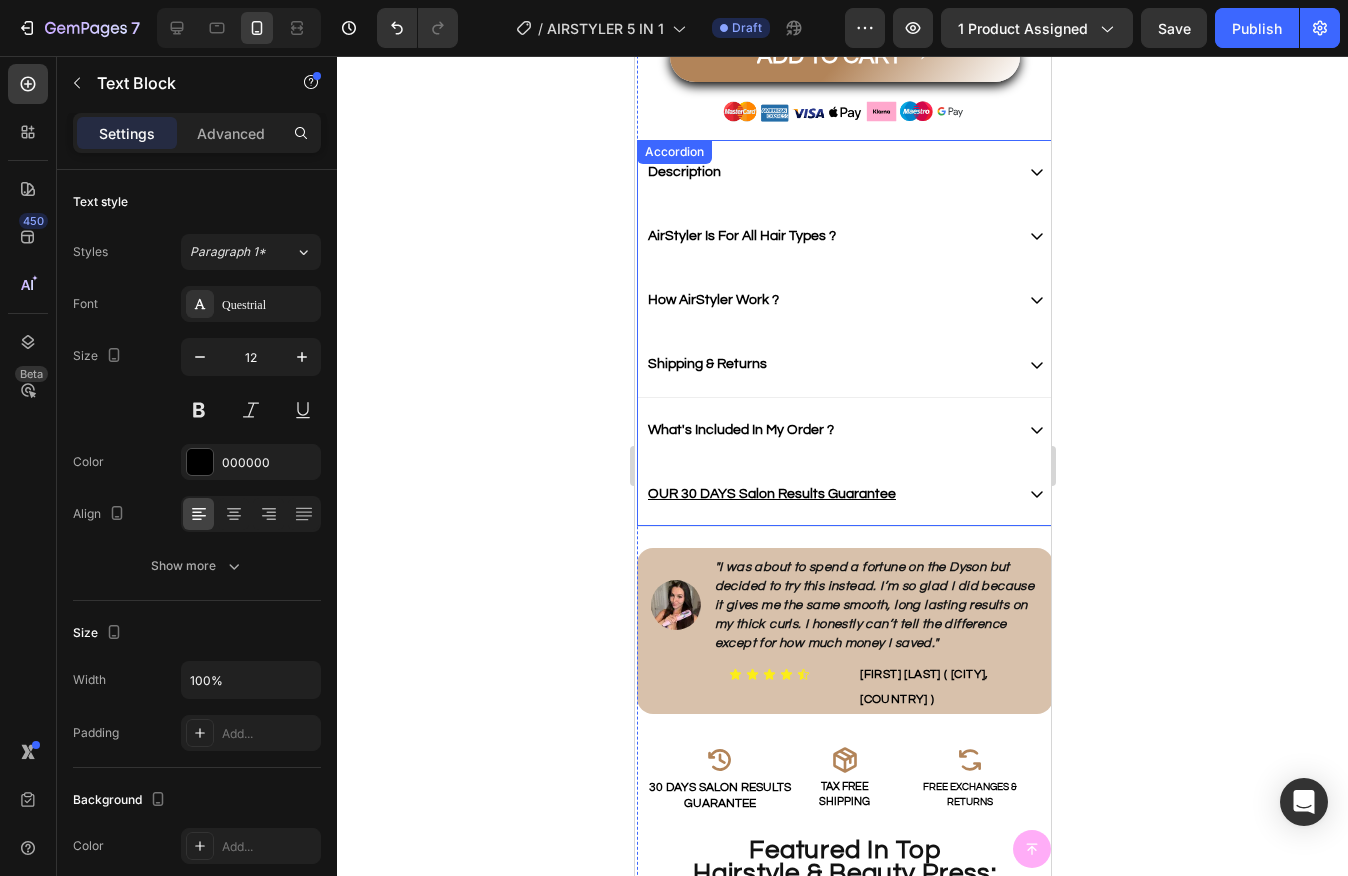 scroll, scrollTop: 903, scrollLeft: 0, axis: vertical 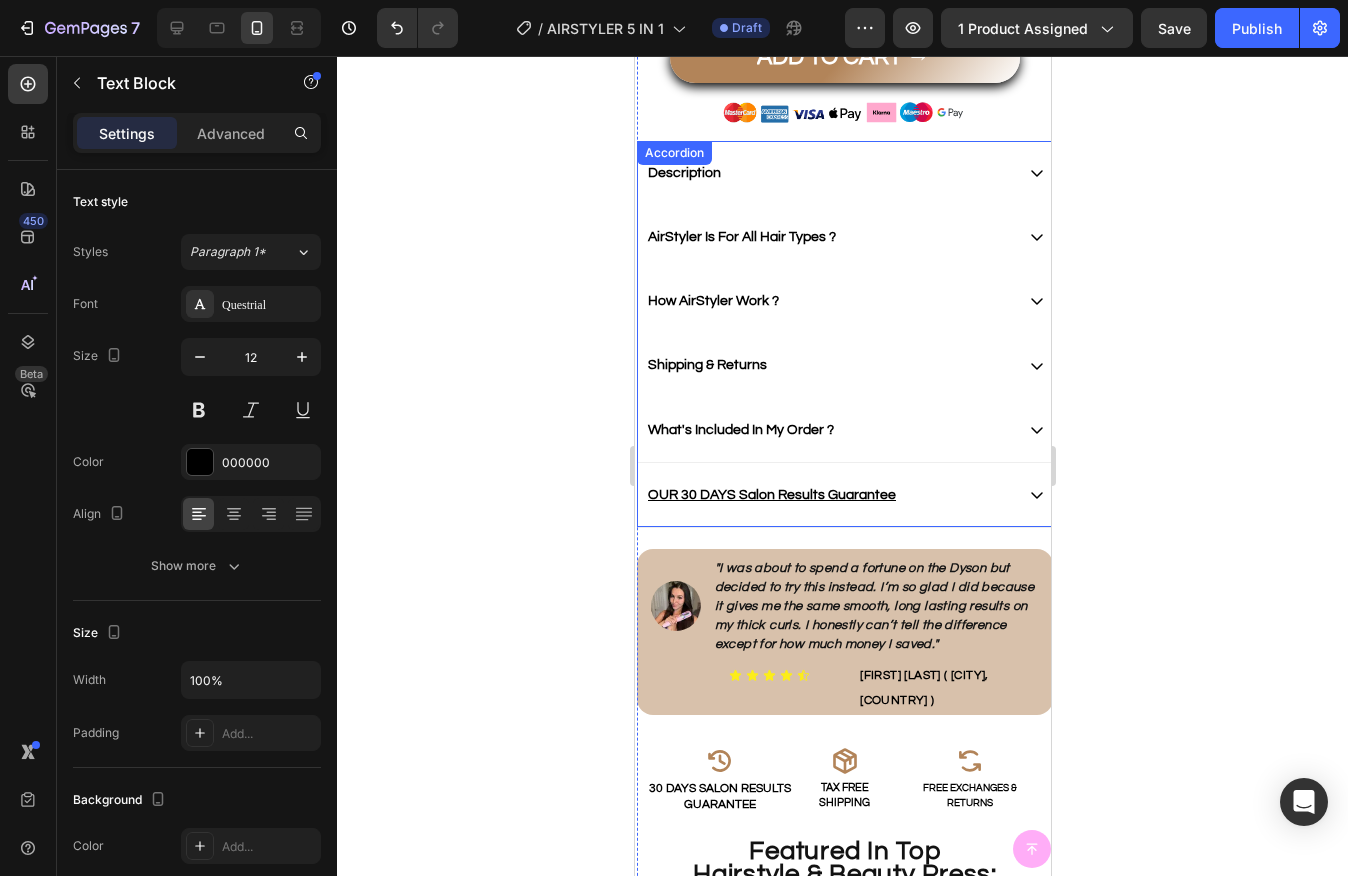 click on "OUR 30 DAYS Salon Results Guarantee" at bounding box center (771, 495) 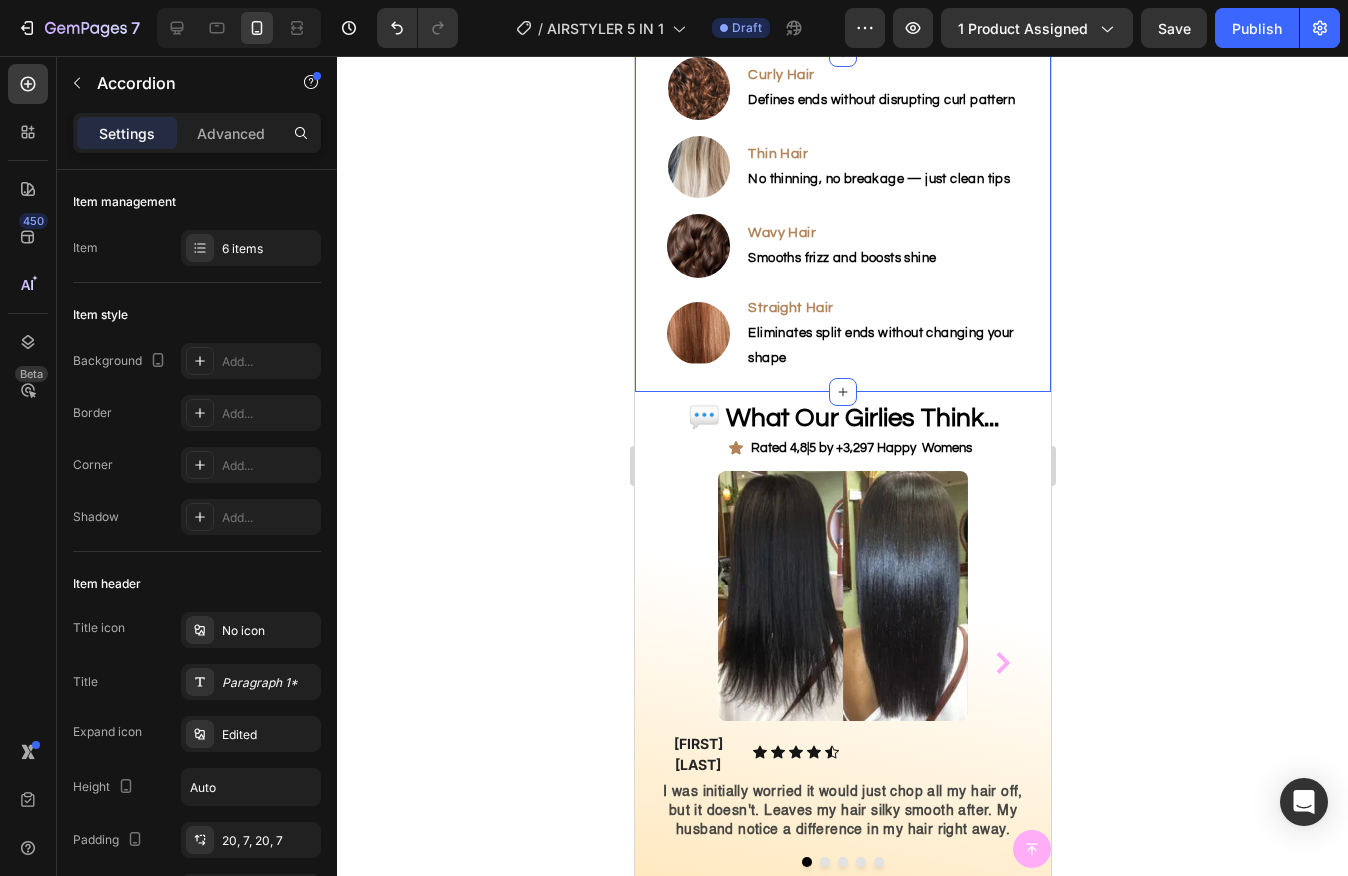 scroll, scrollTop: 5012, scrollLeft: 0, axis: vertical 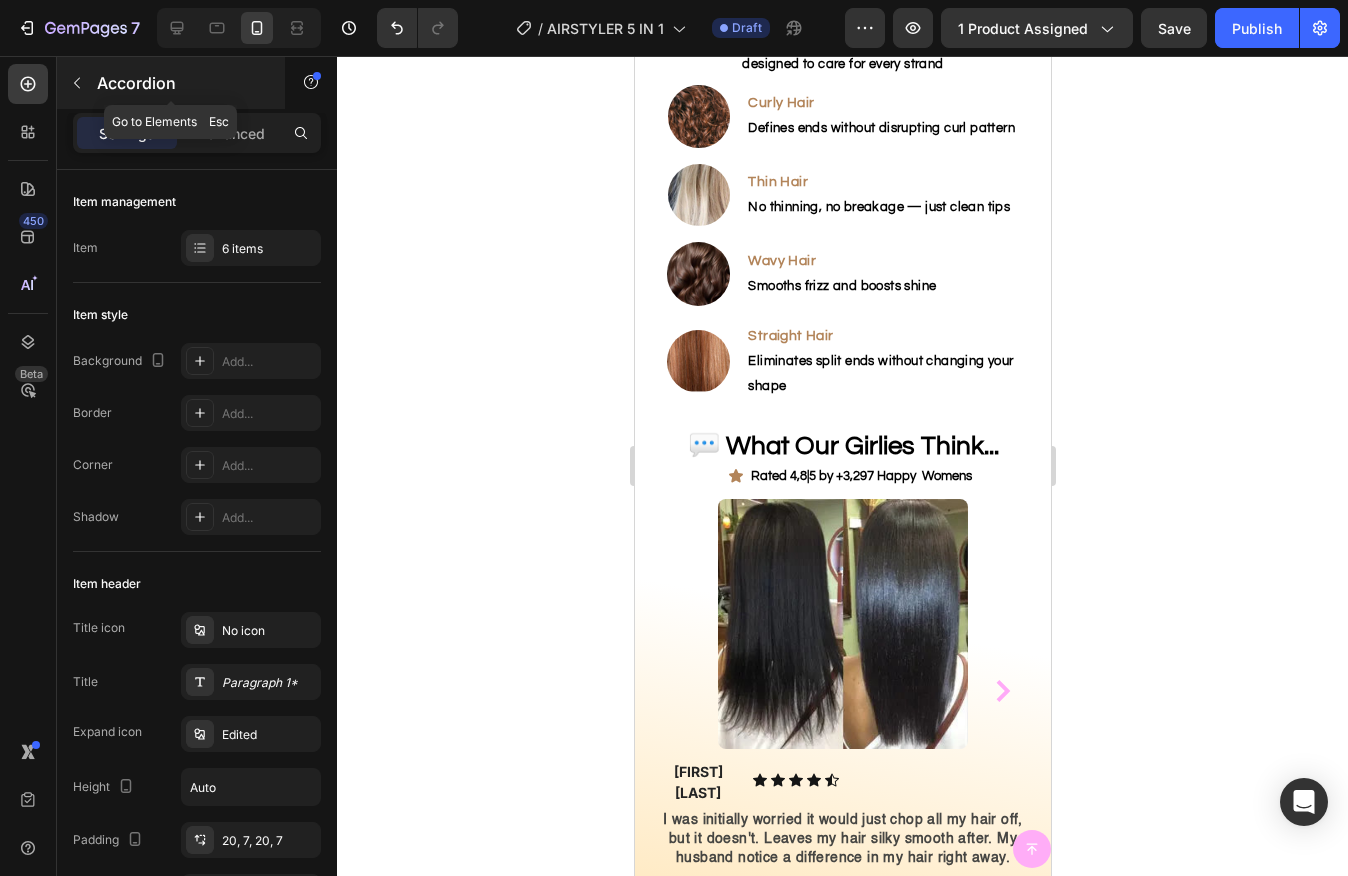 click 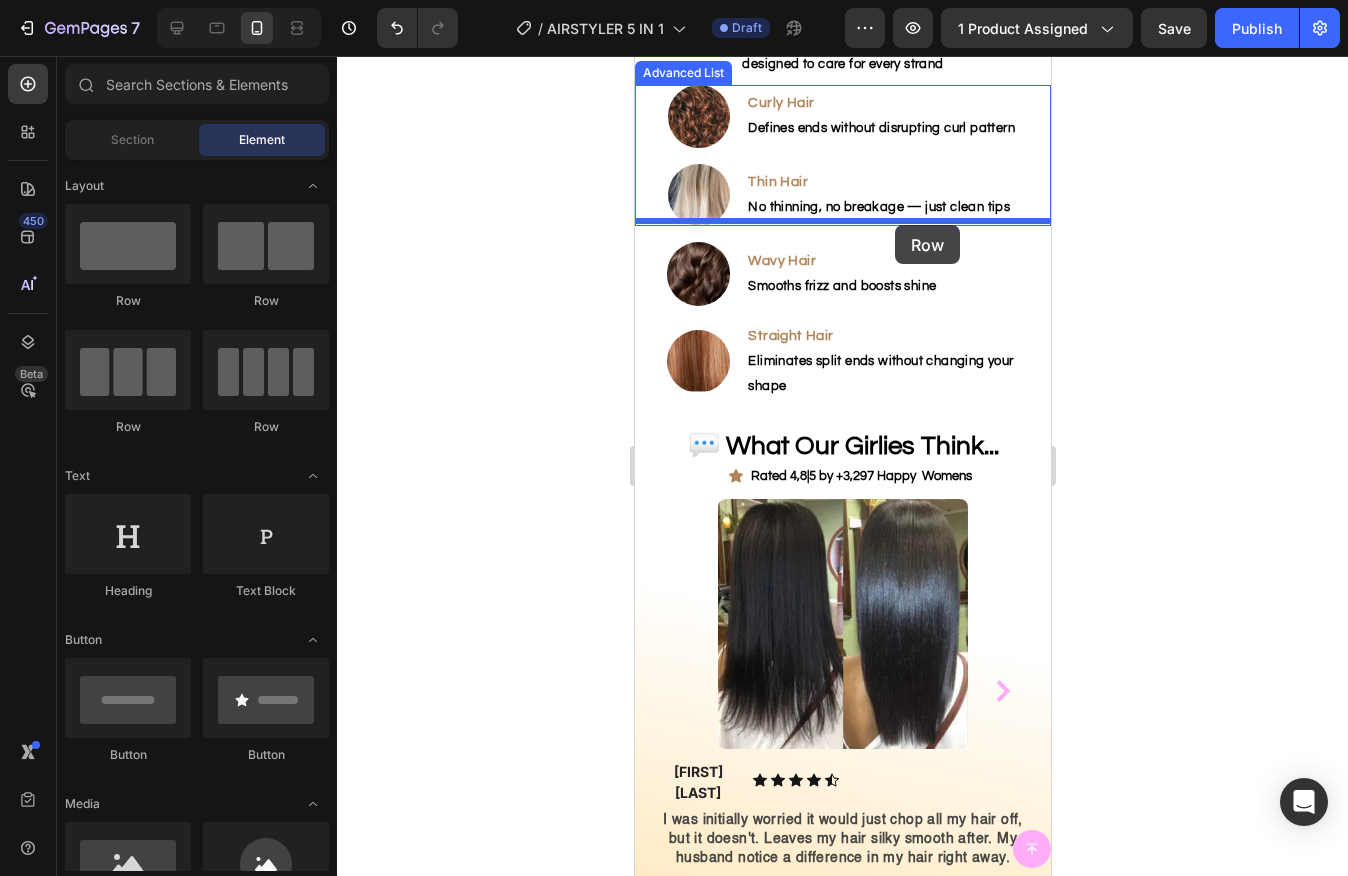 drag, startPoint x: 905, startPoint y: 429, endPoint x: 894, endPoint y: 225, distance: 204.29636 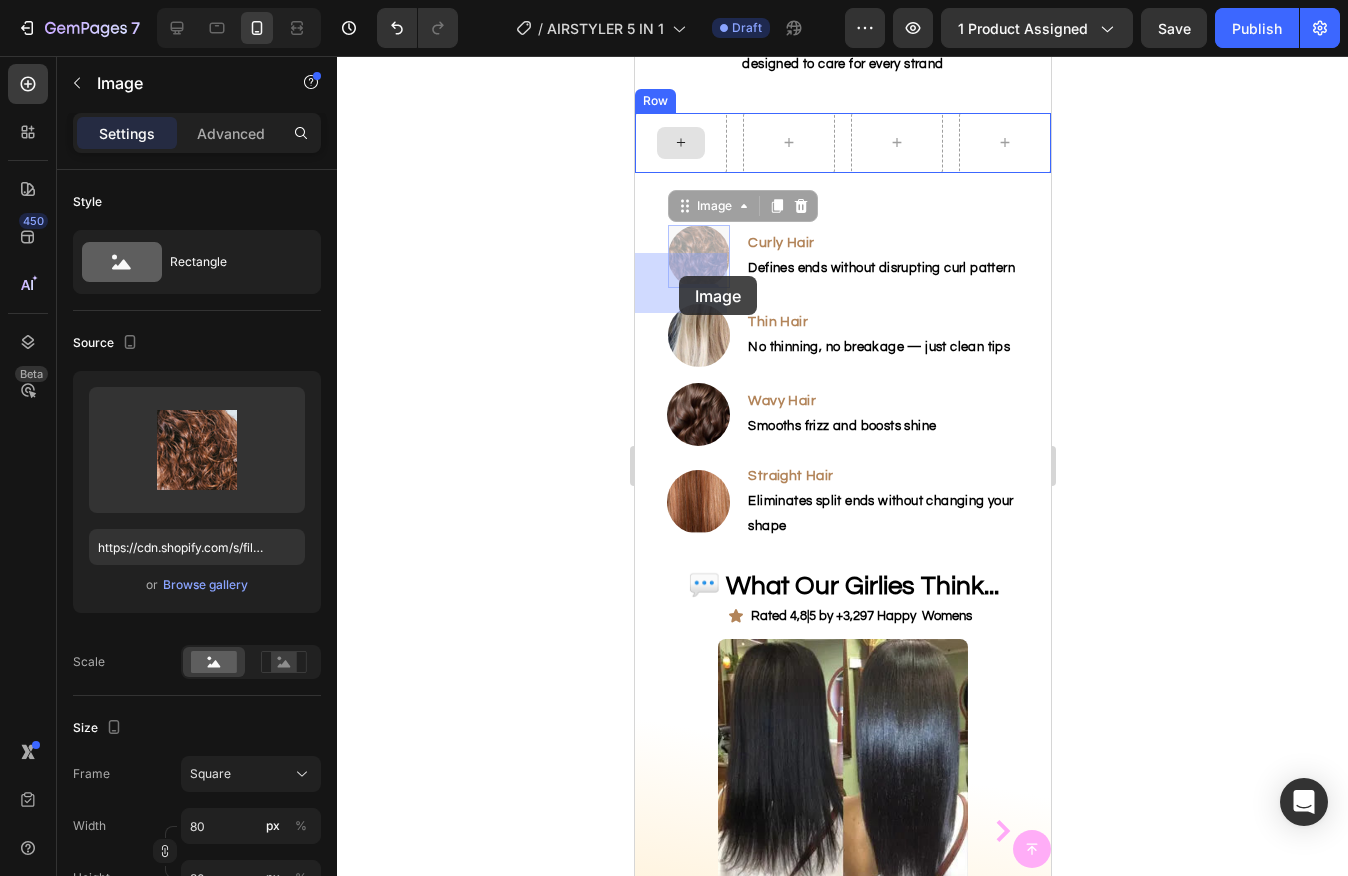 drag, startPoint x: 698, startPoint y: 393, endPoint x: 679, endPoint y: 283, distance: 111.62885 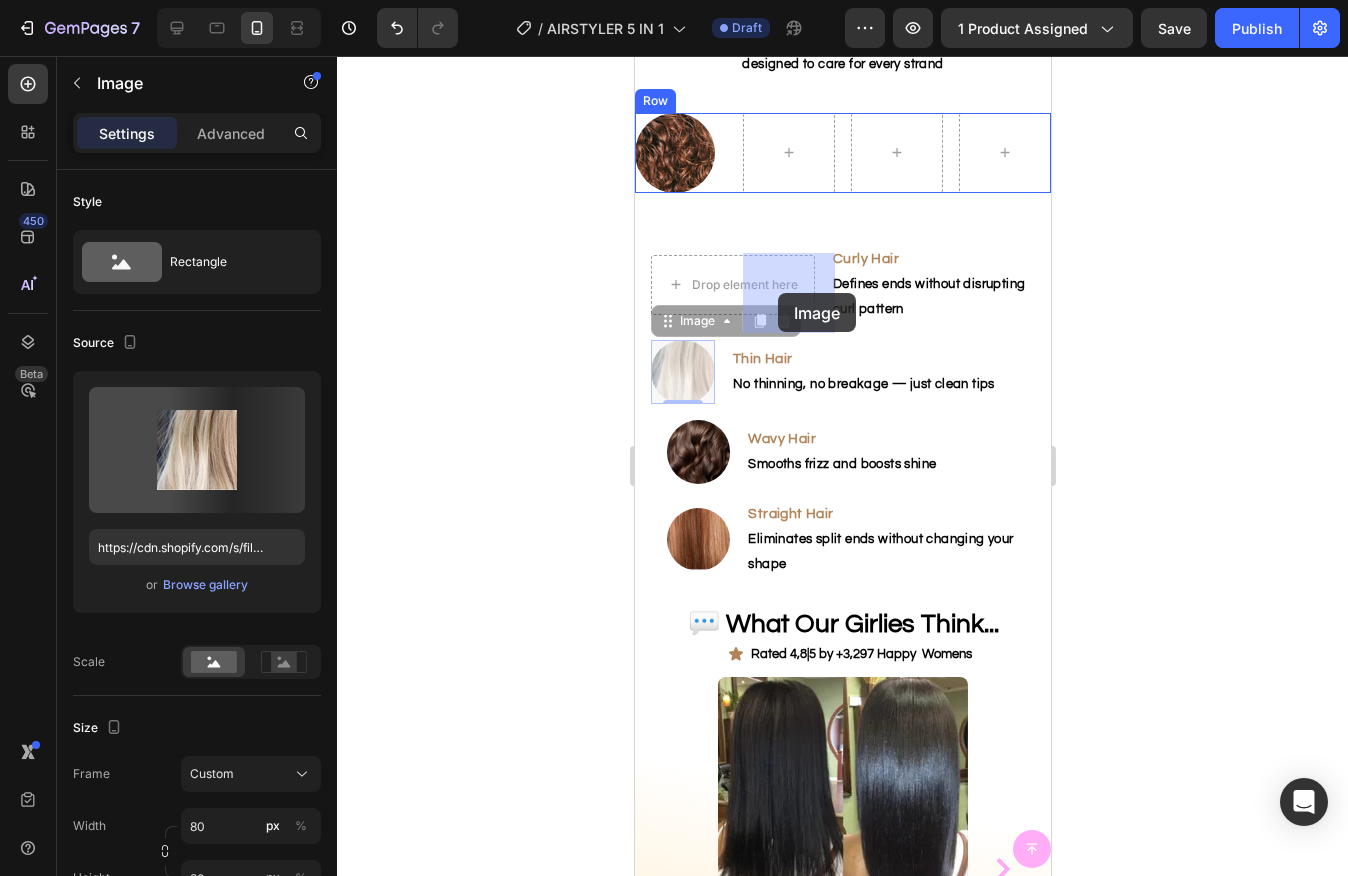 drag, startPoint x: 686, startPoint y: 506, endPoint x: 778, endPoint y: 292, distance: 232.93776 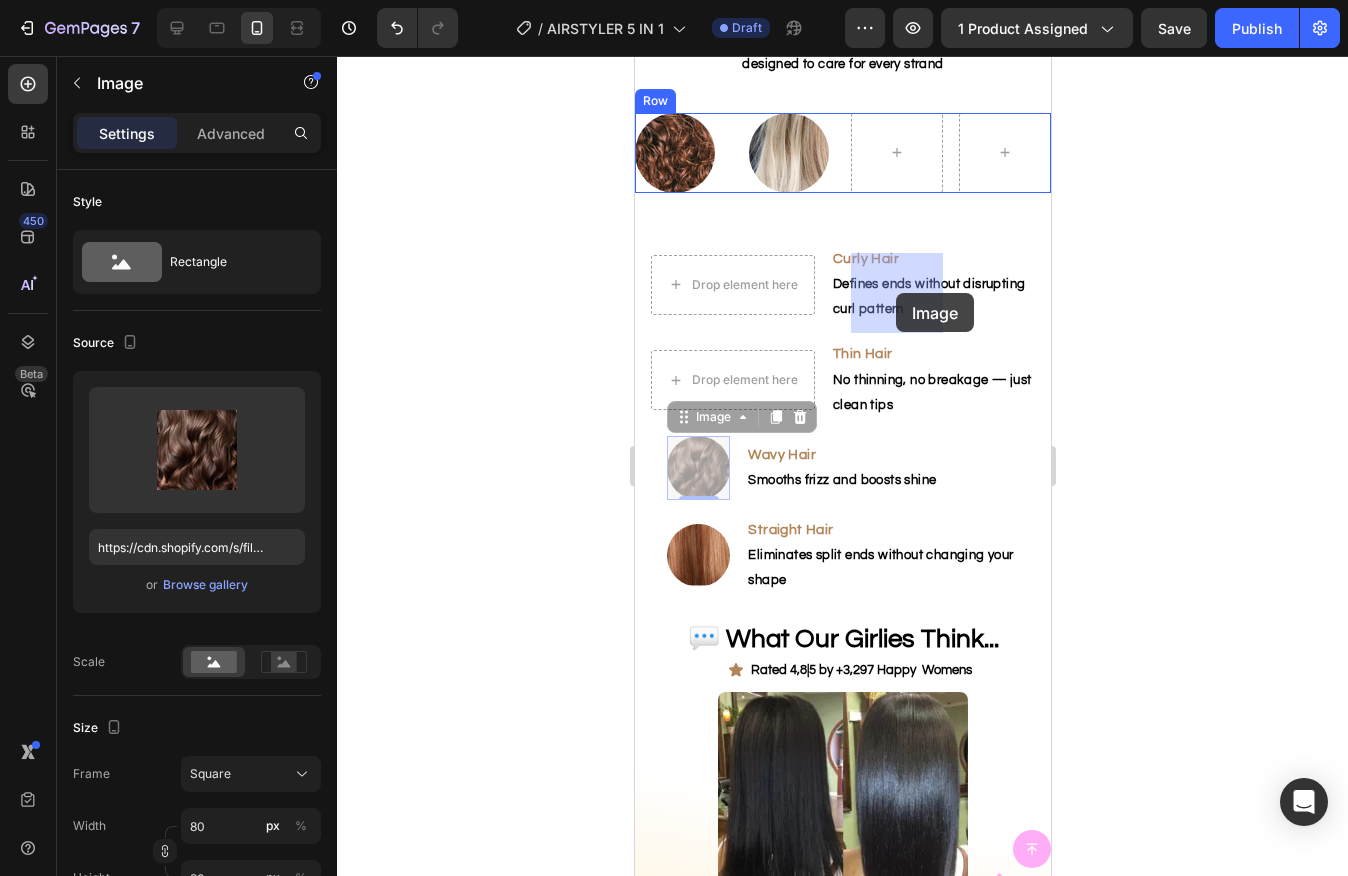 drag, startPoint x: 702, startPoint y: 628, endPoint x: 796, endPoint y: 569, distance: 110.98198 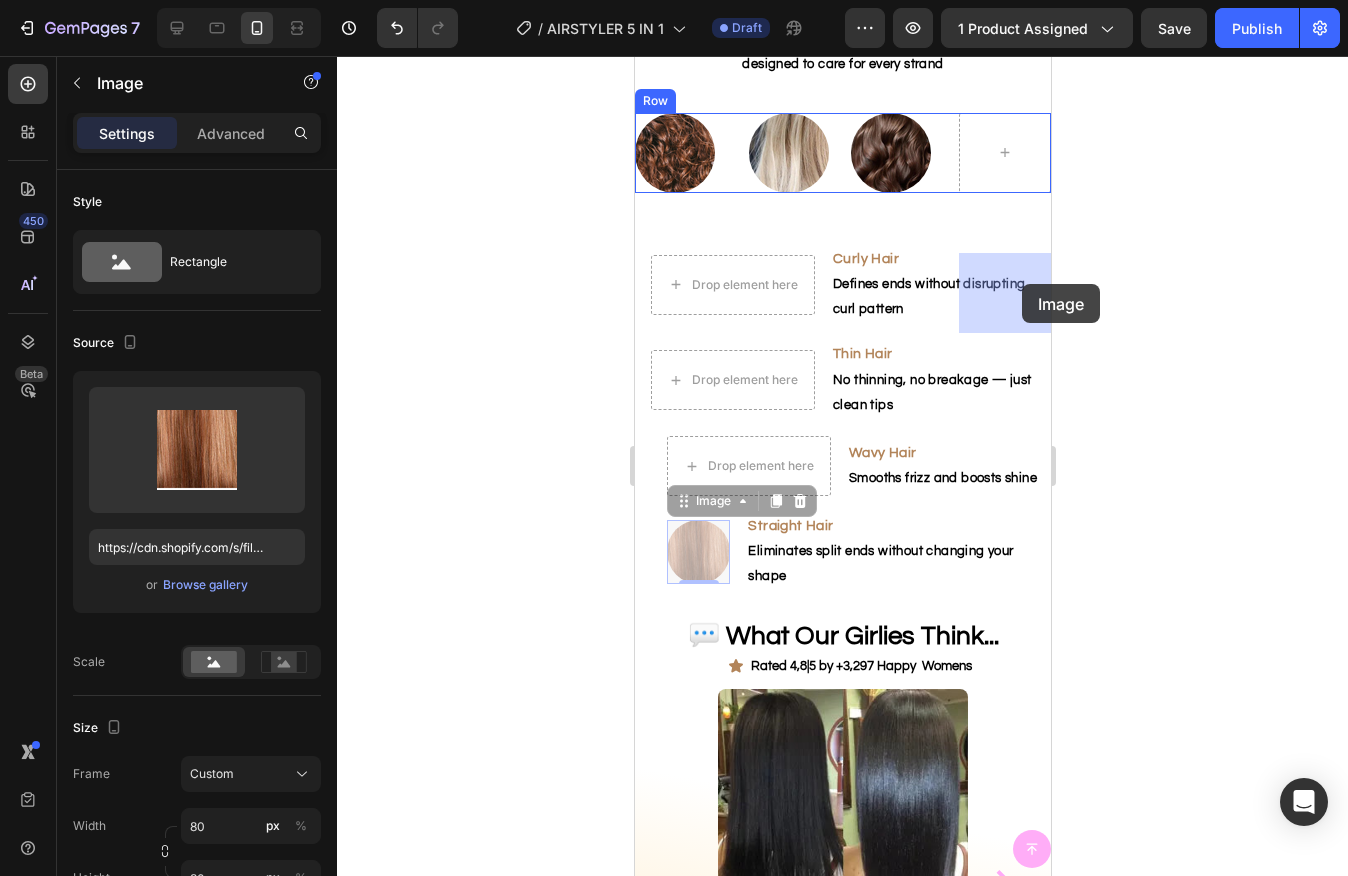 drag, startPoint x: 715, startPoint y: 691, endPoint x: 1021, endPoint y: 284, distance: 509.20035 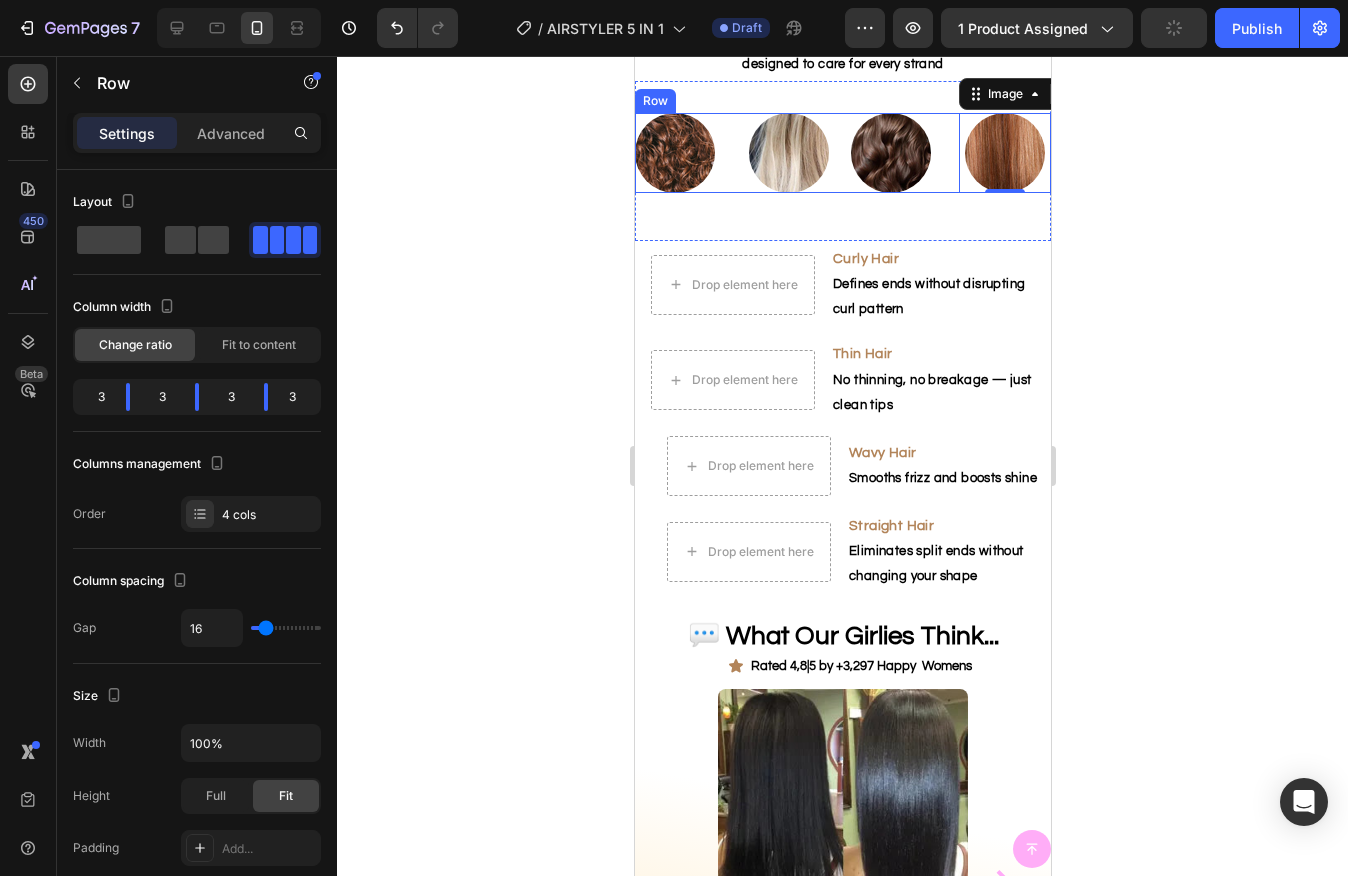 click on "Image Image Image Image   0 Row" at bounding box center (842, 153) 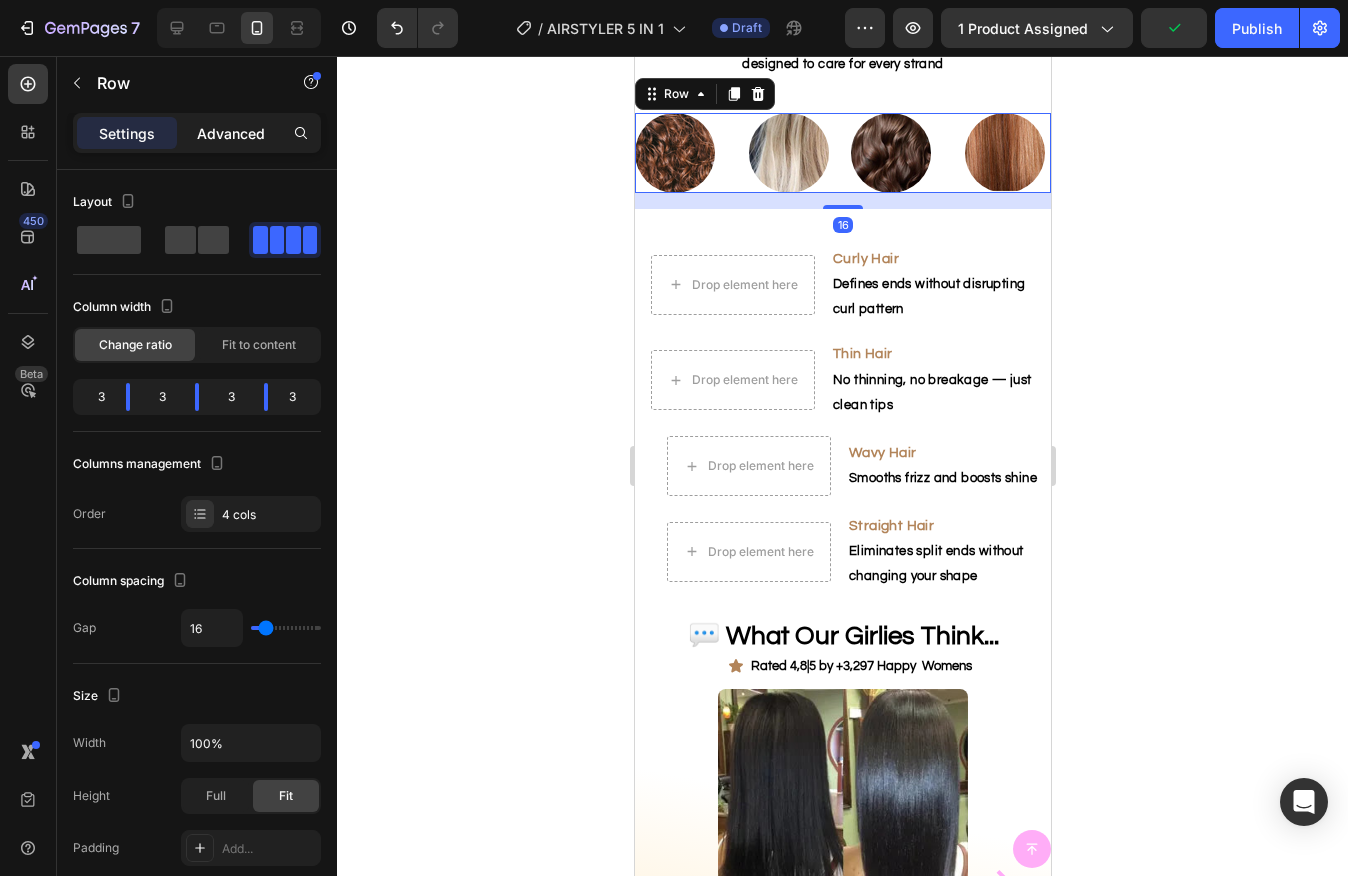 click on "Advanced" at bounding box center [231, 133] 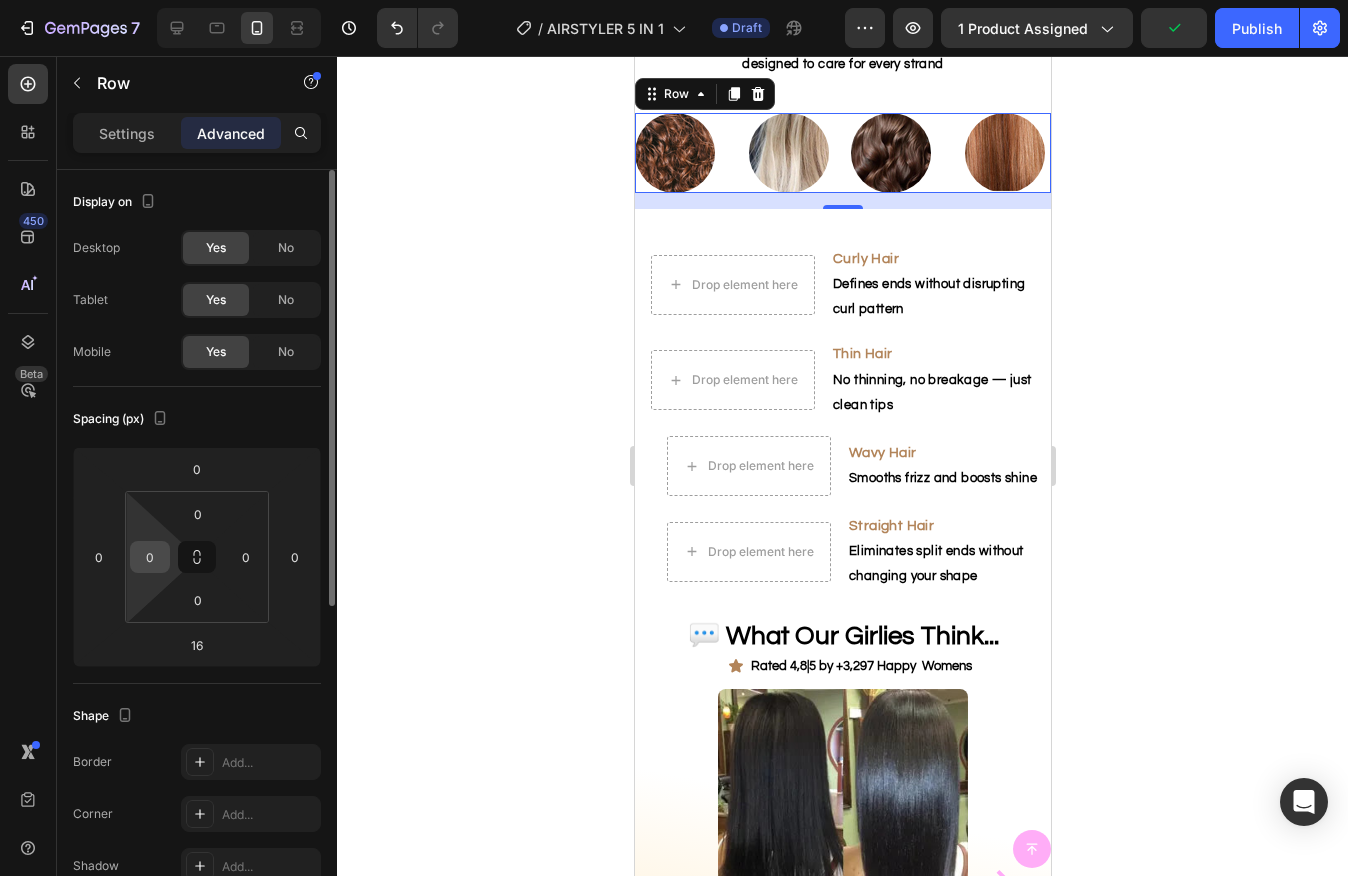 click on "0" at bounding box center (150, 557) 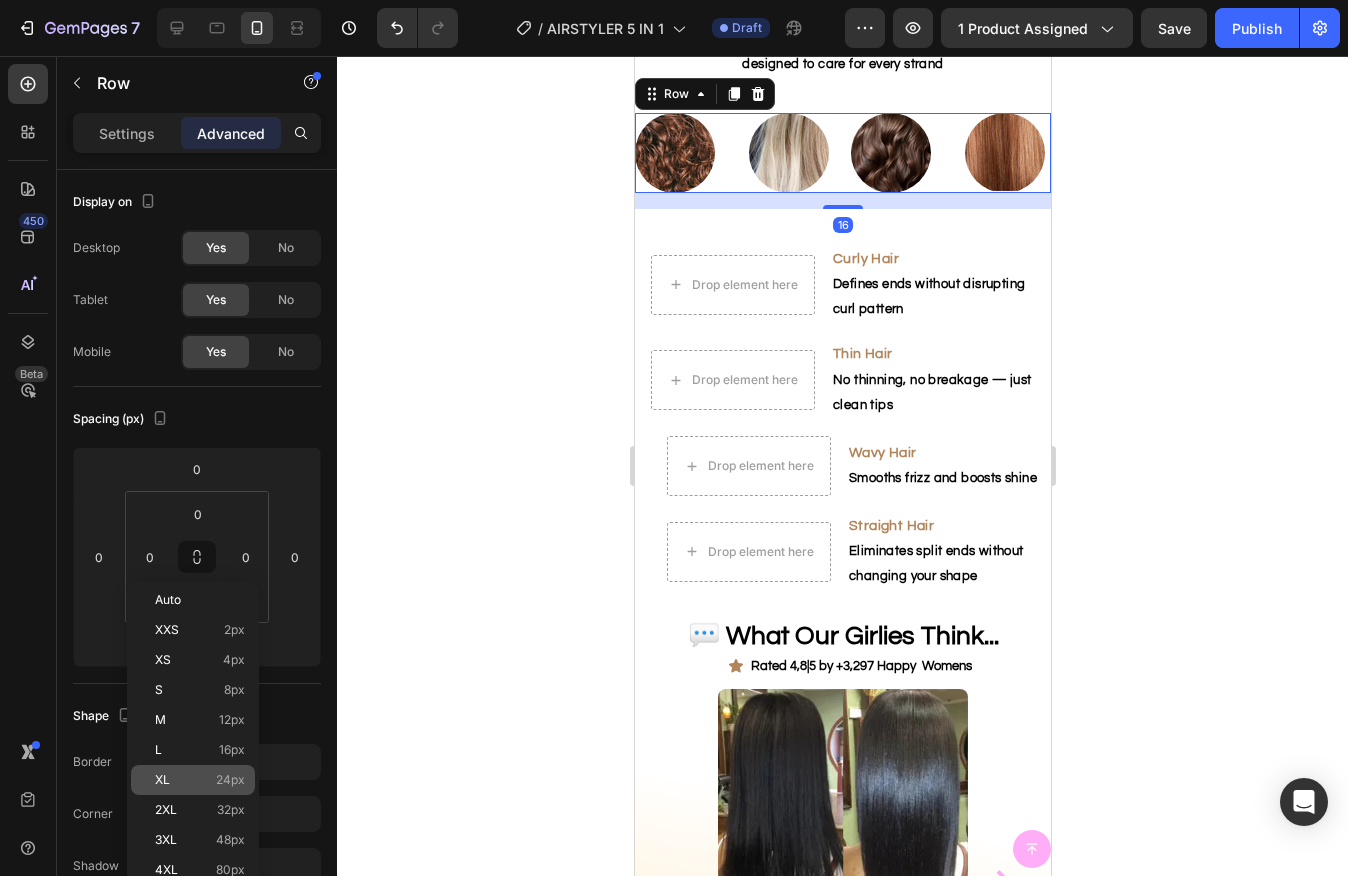 click on "XL 24px" 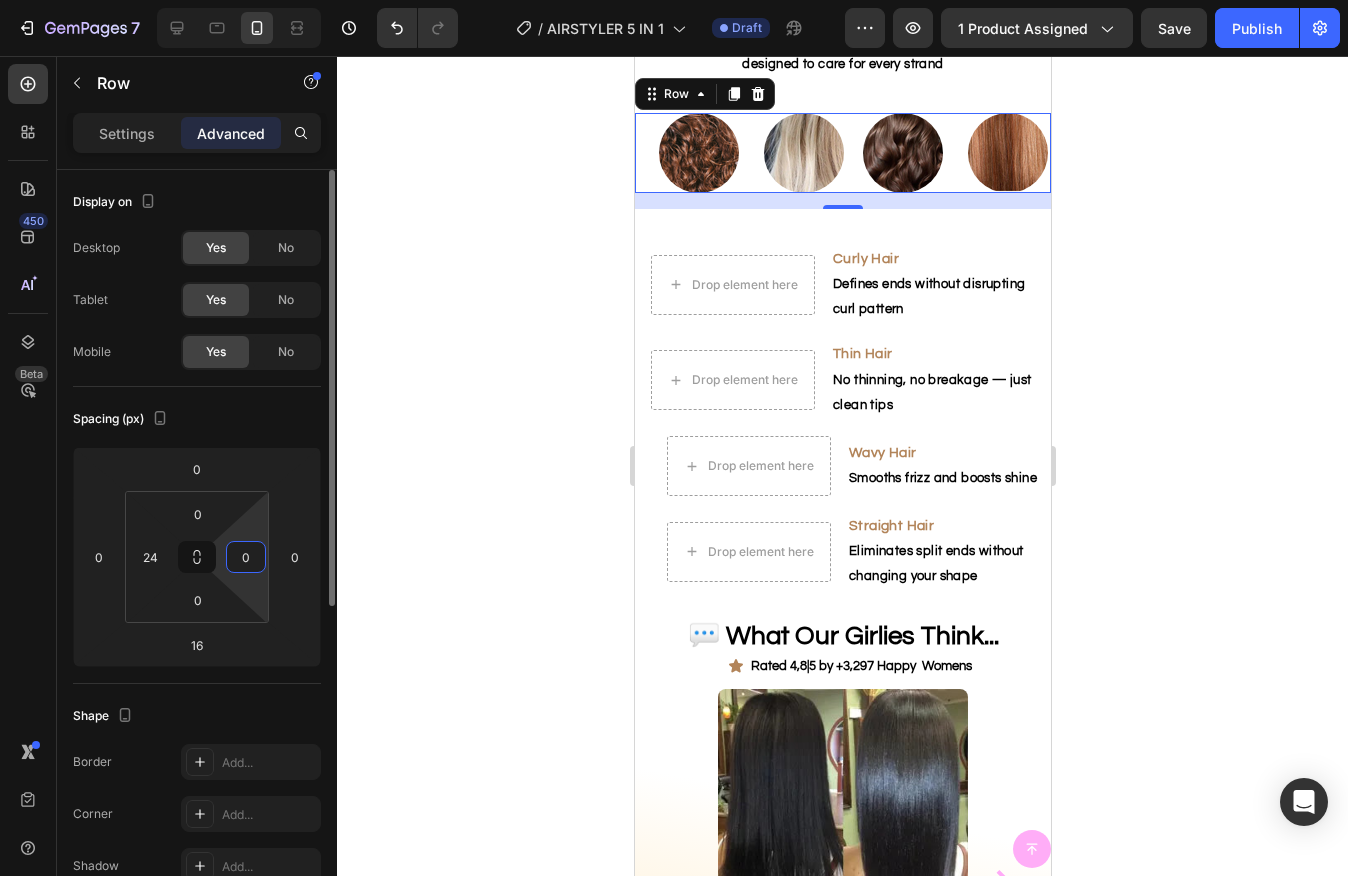 click on "0" at bounding box center [246, 557] 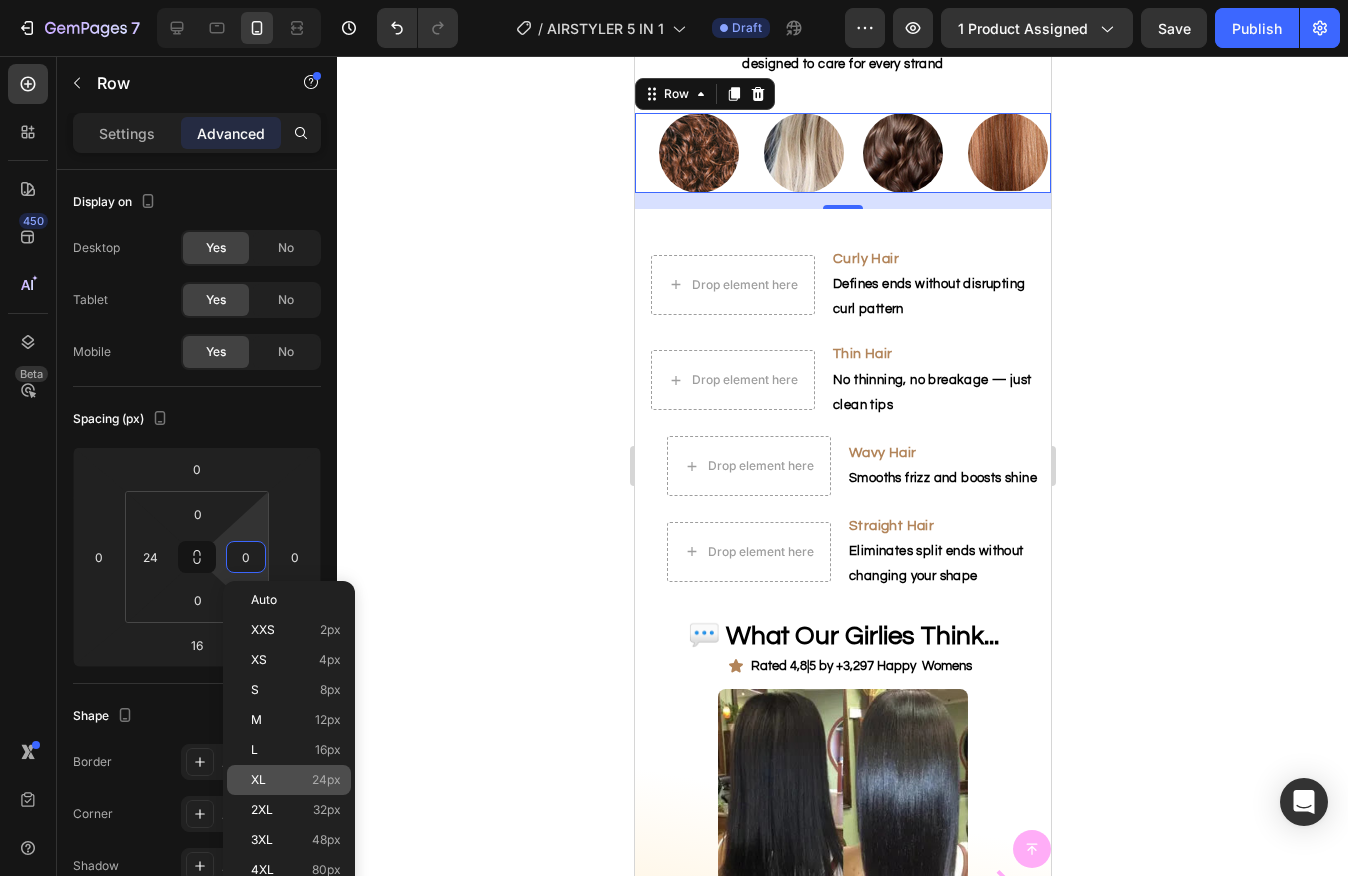 click on "24px" at bounding box center [326, 780] 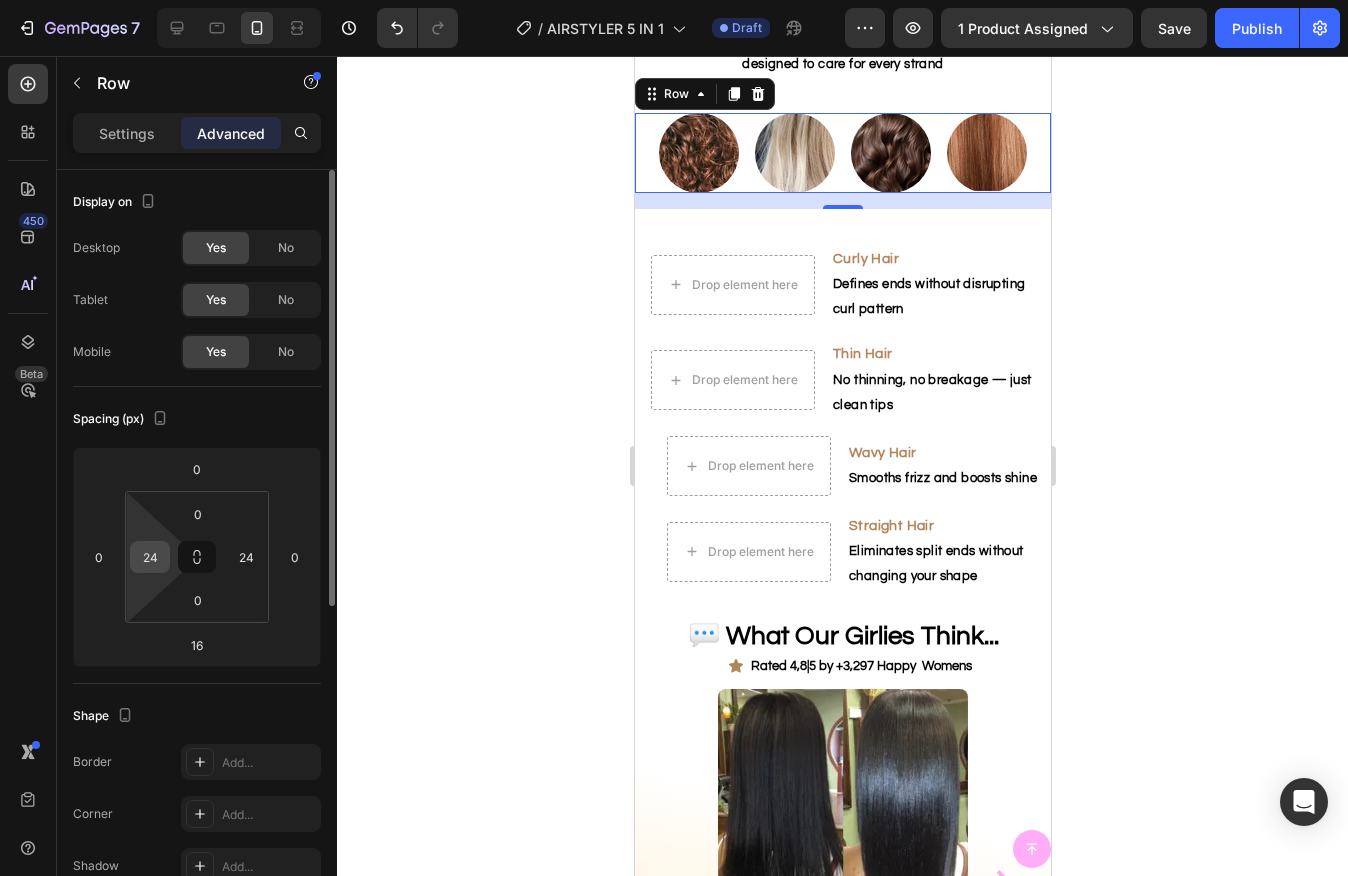 click on "24" at bounding box center (150, 557) 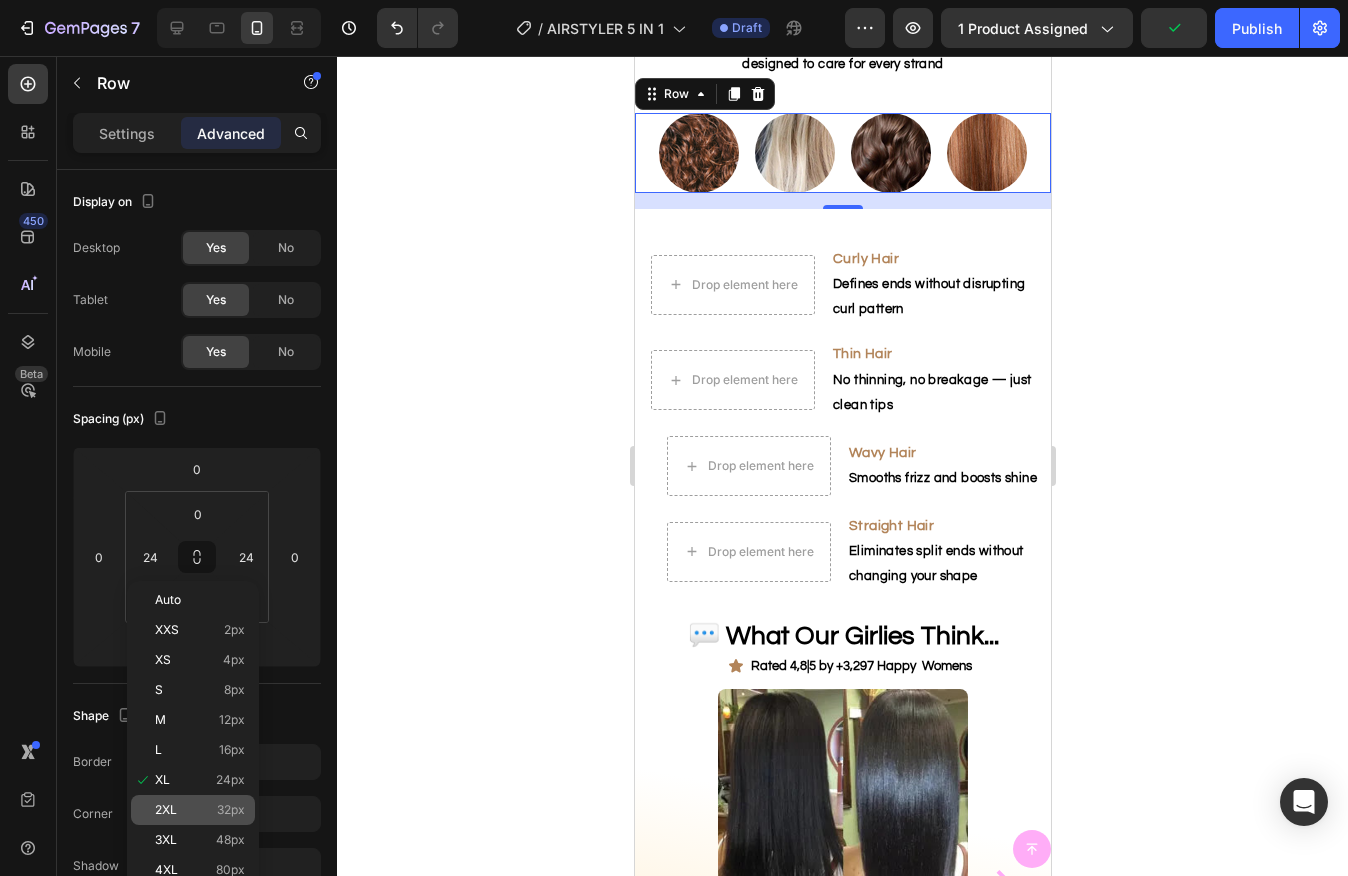 click on "32px" at bounding box center [231, 810] 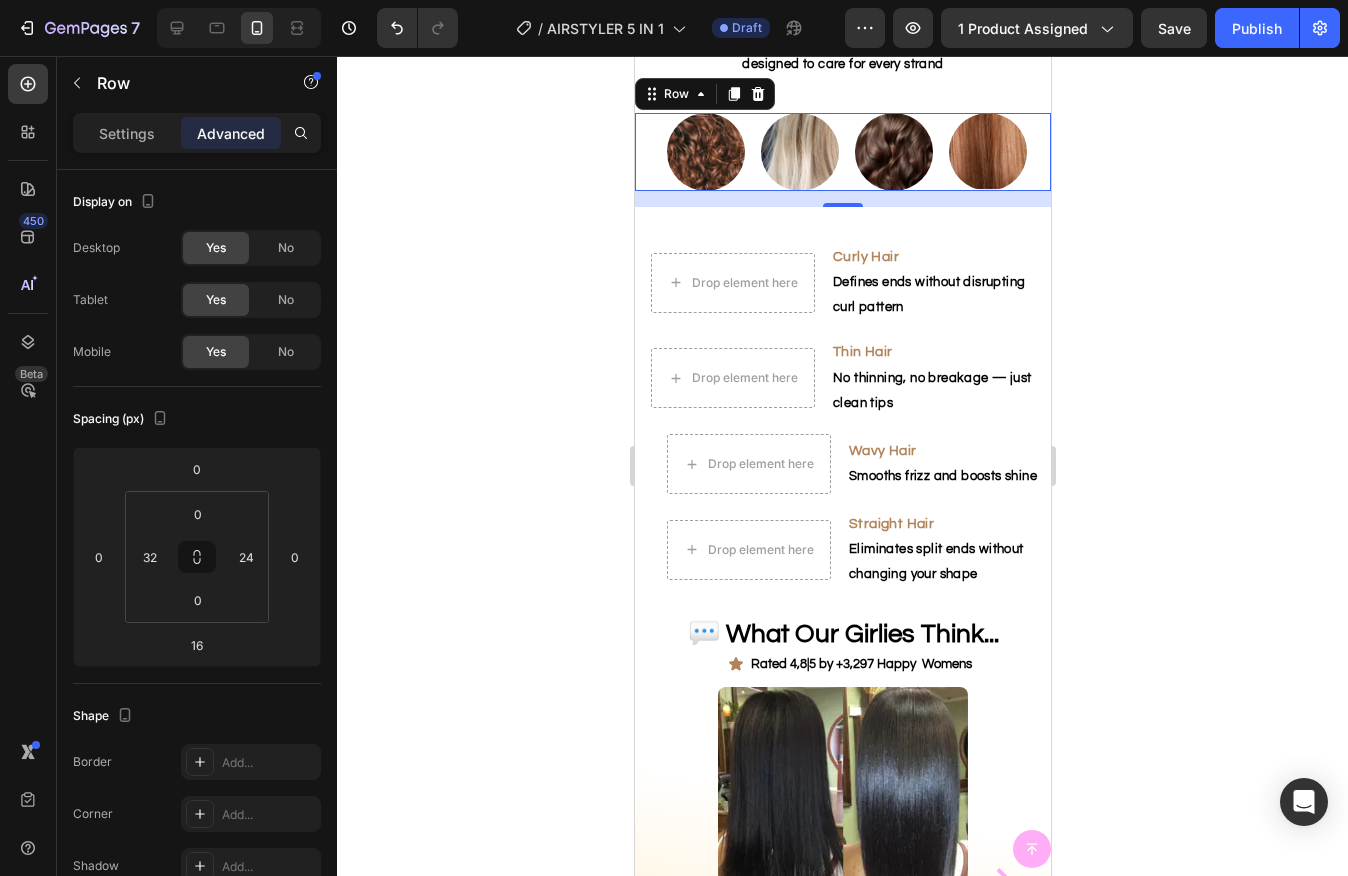 click on "Image Image Image Image Row   16" at bounding box center [842, 152] 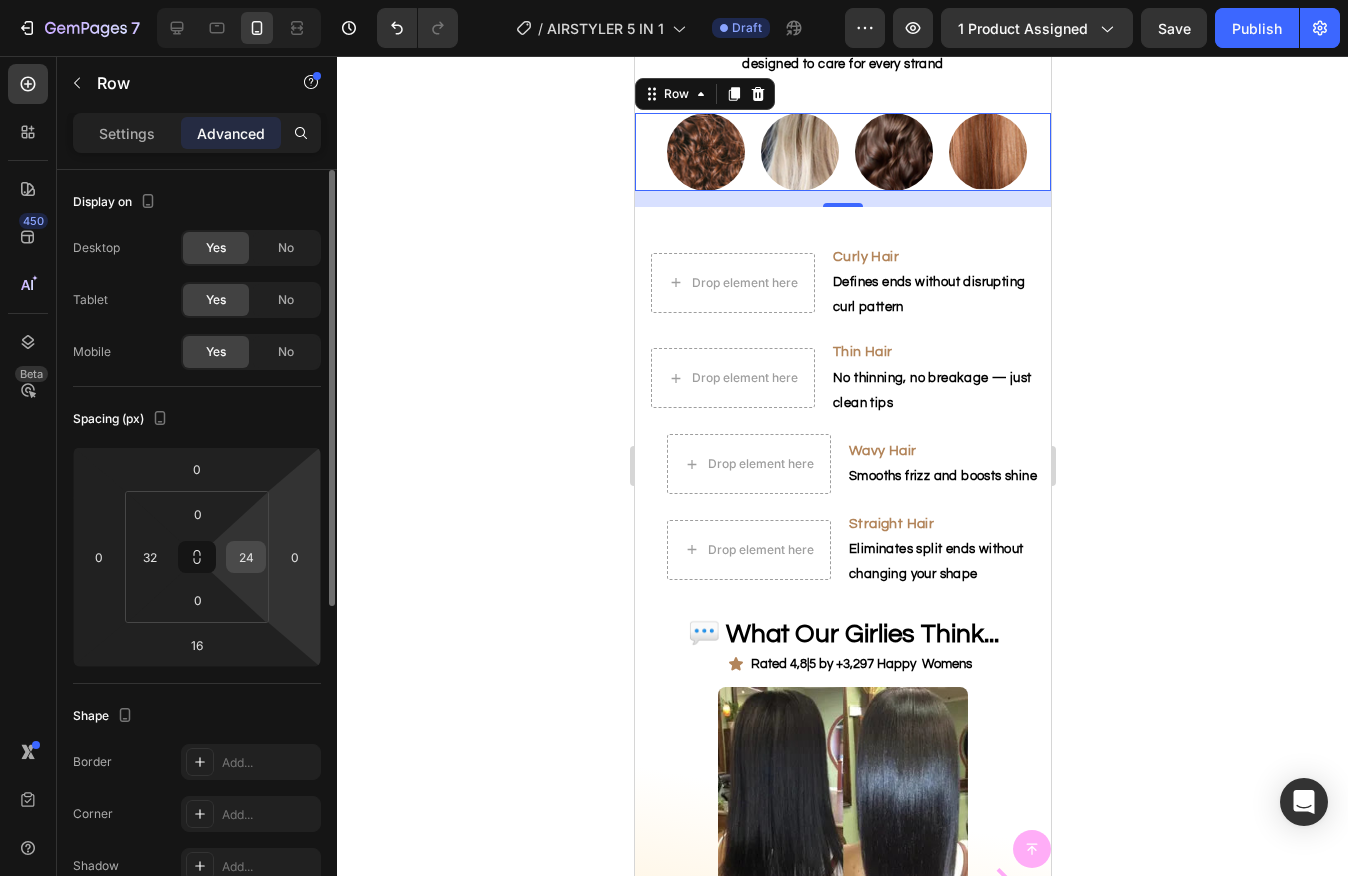 click on "24" at bounding box center [246, 557] 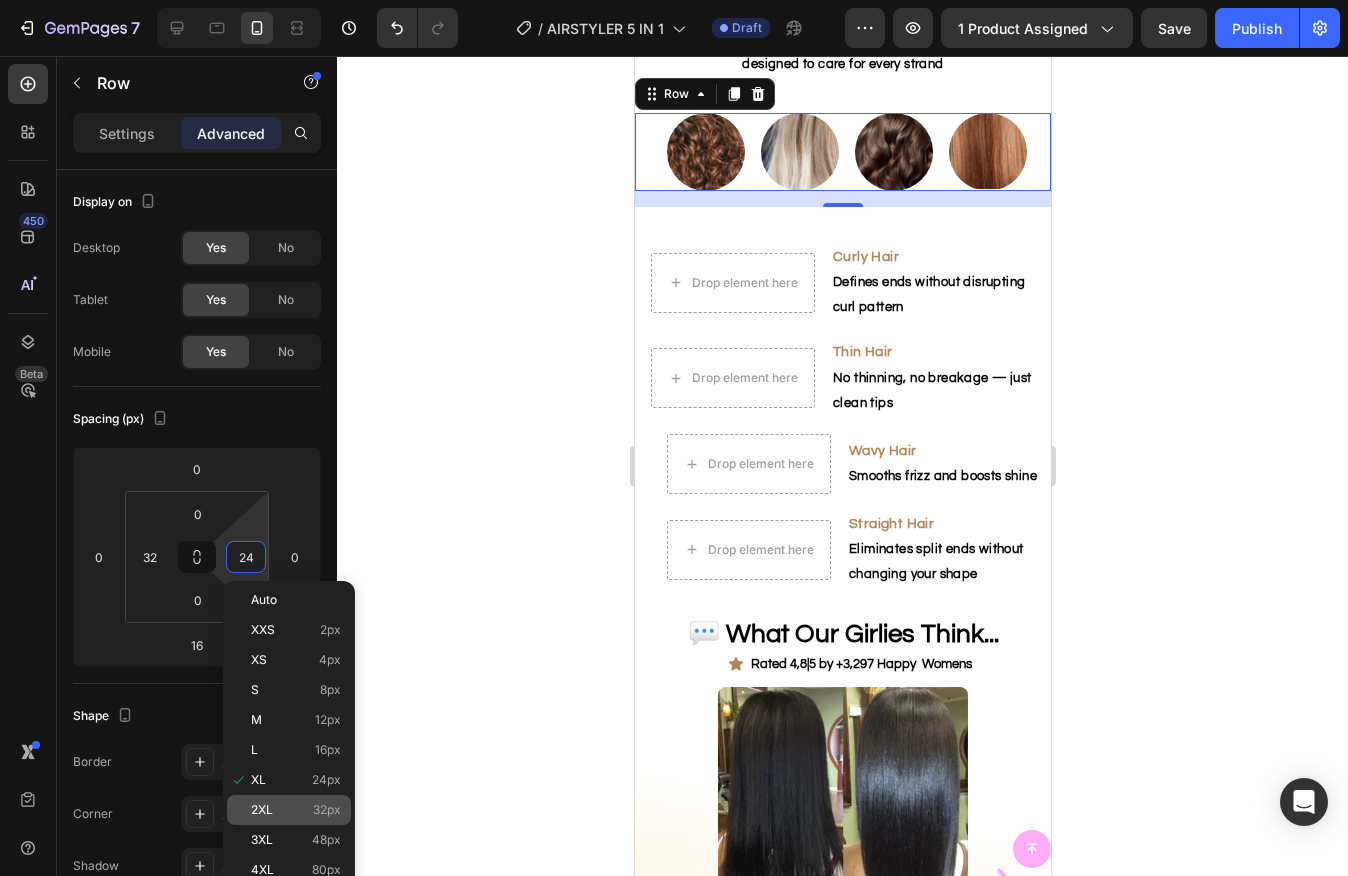 click on "2XL 32px" at bounding box center [296, 810] 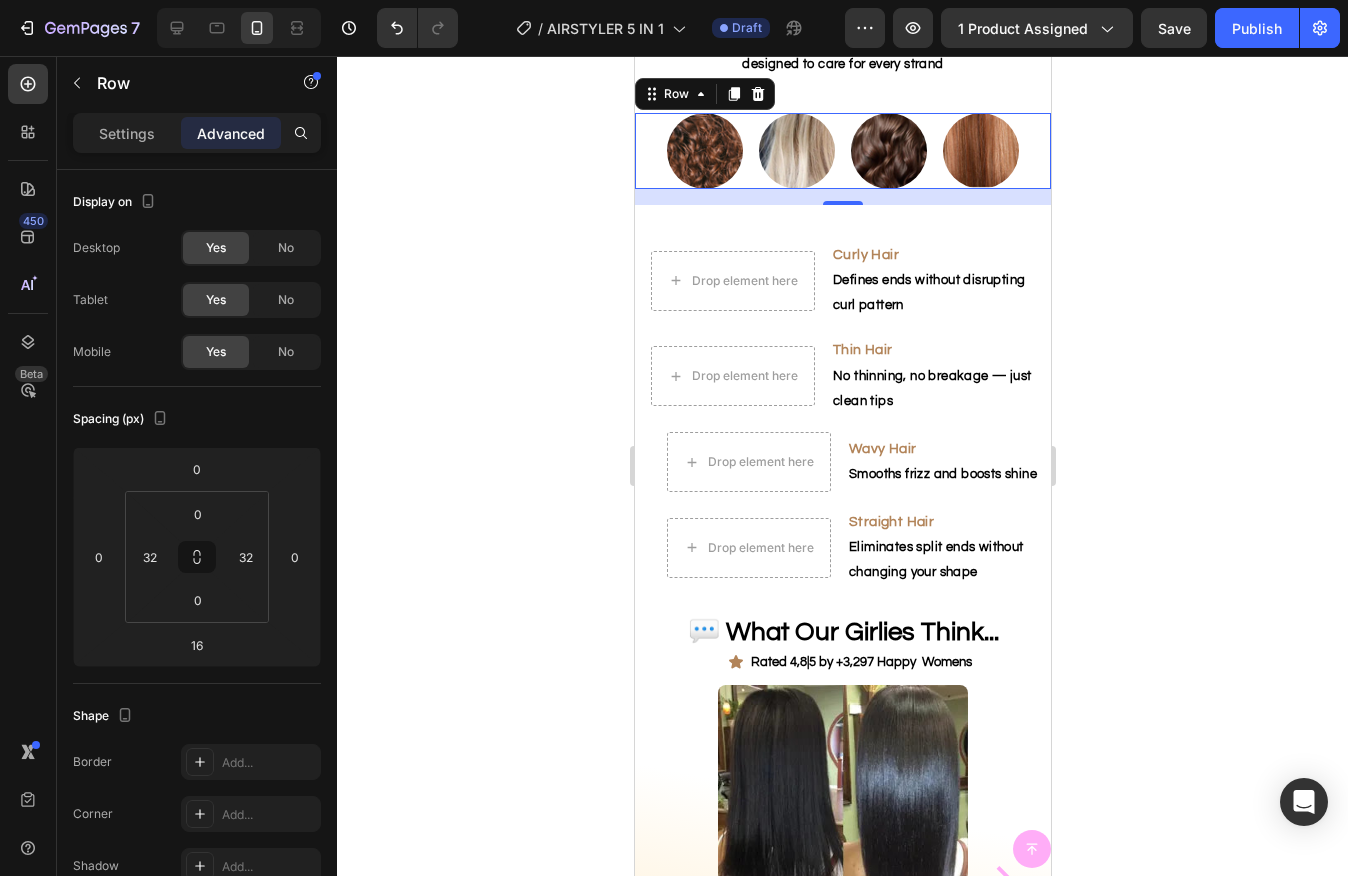click 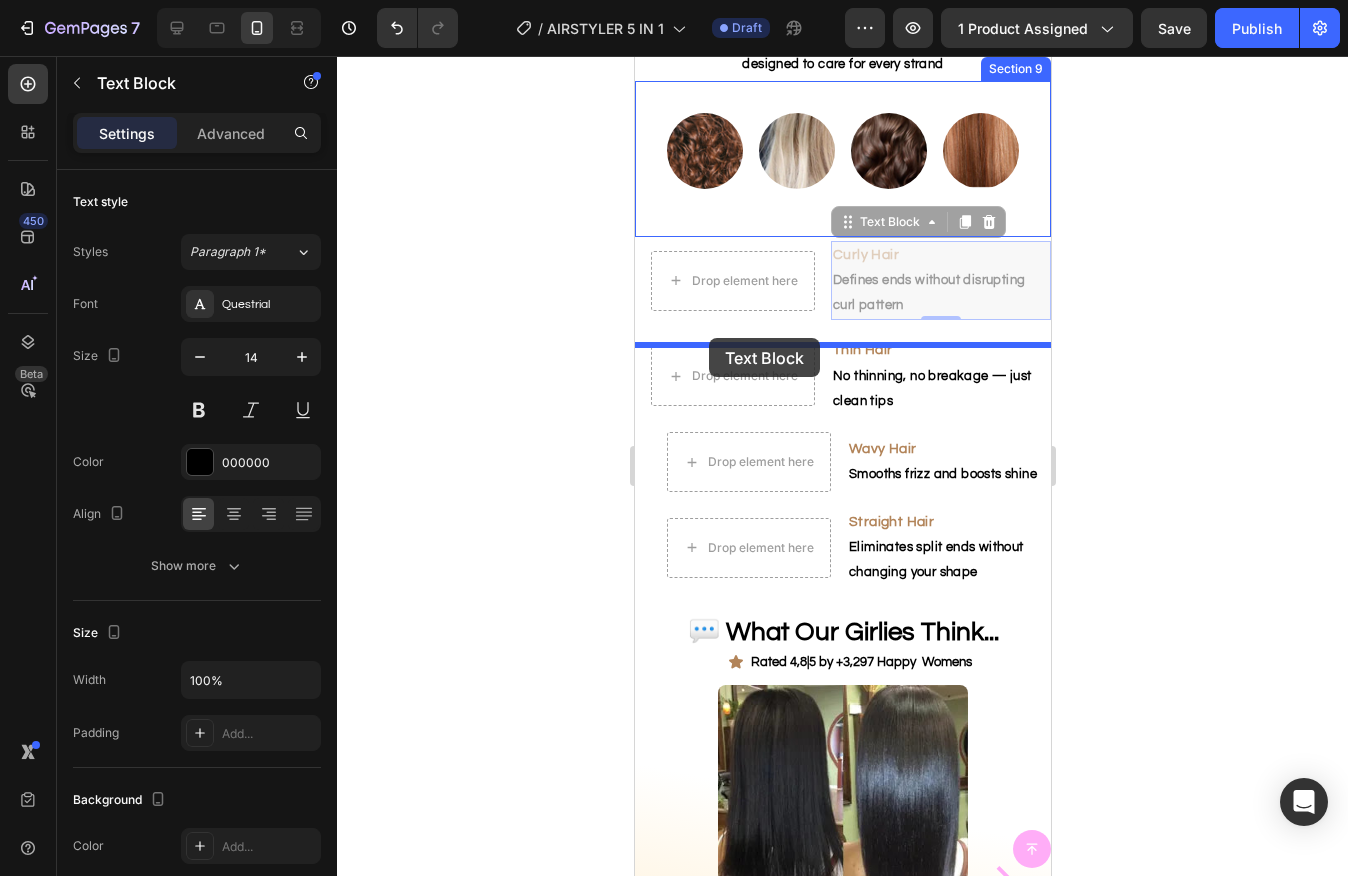 drag, startPoint x: 909, startPoint y: 455, endPoint x: 708, endPoint y: 338, distance: 232.57257 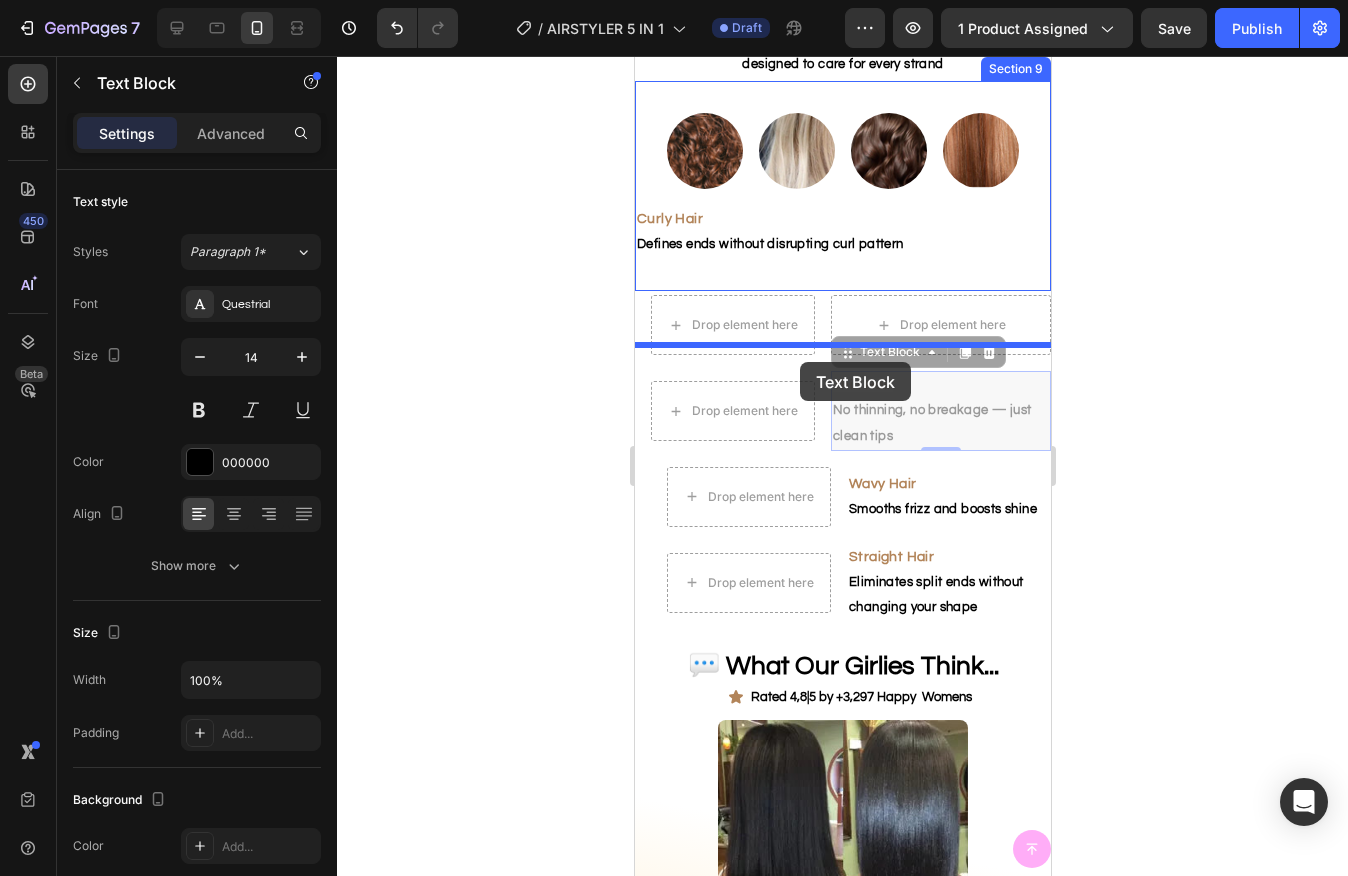drag, startPoint x: 929, startPoint y: 575, endPoint x: 799, endPoint y: 362, distance: 249.53757 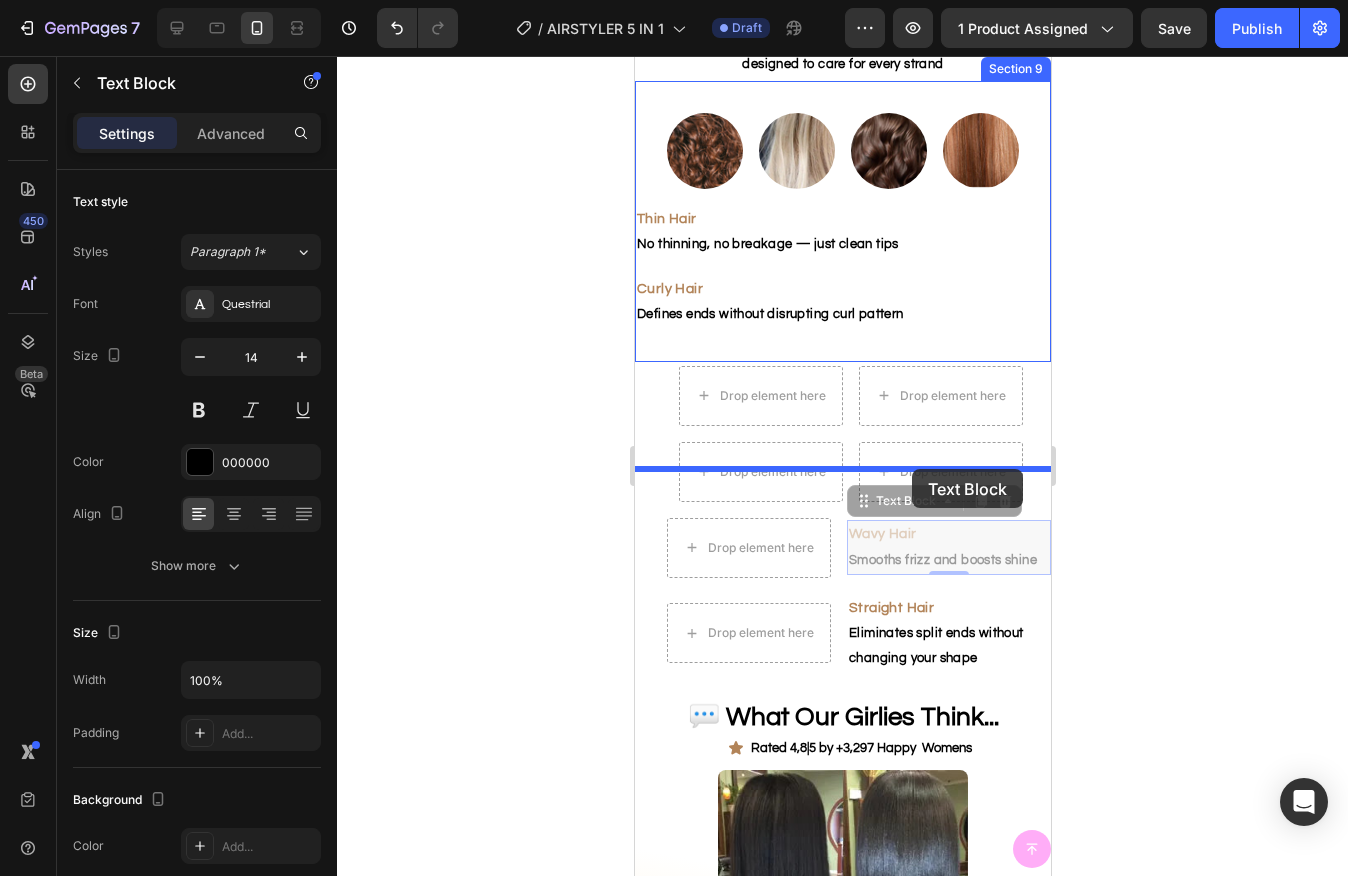 drag, startPoint x: 967, startPoint y: 683, endPoint x: 911, endPoint y: 469, distance: 221.20578 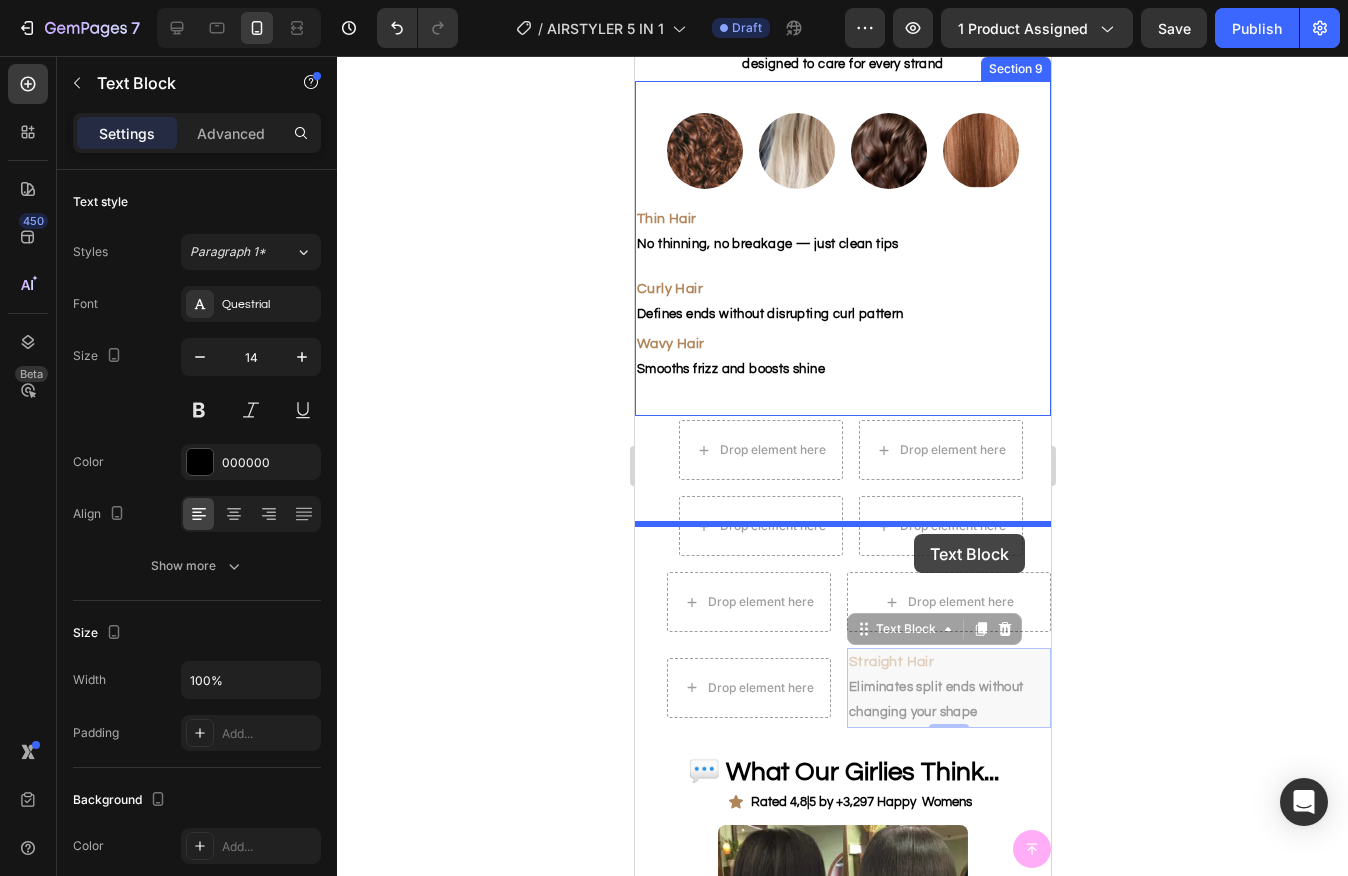 drag, startPoint x: 983, startPoint y: 821, endPoint x: 912, endPoint y: 534, distance: 295.65182 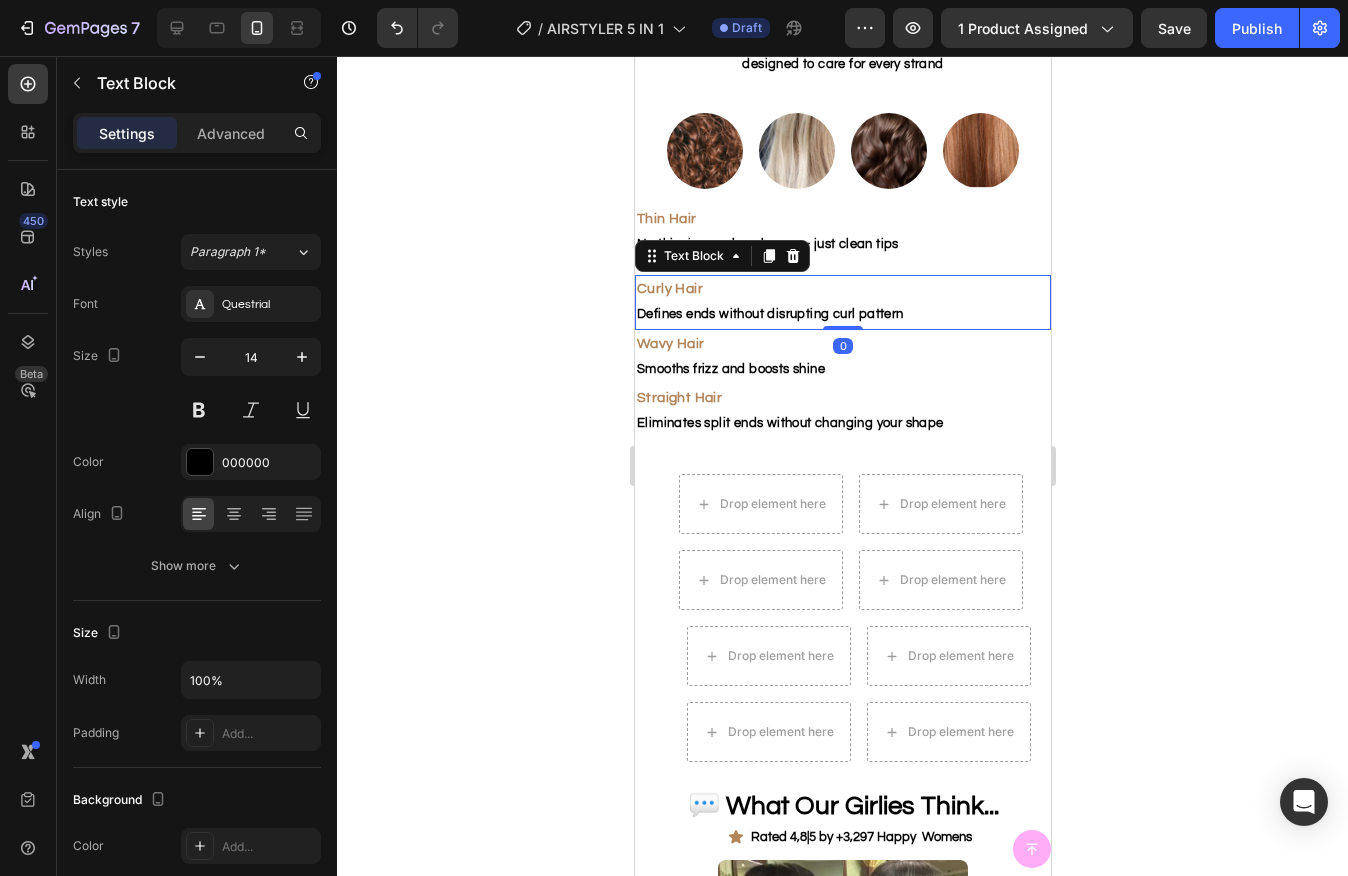 click on "Defines ends without disrupting curl pattern" at bounding box center (842, 314) 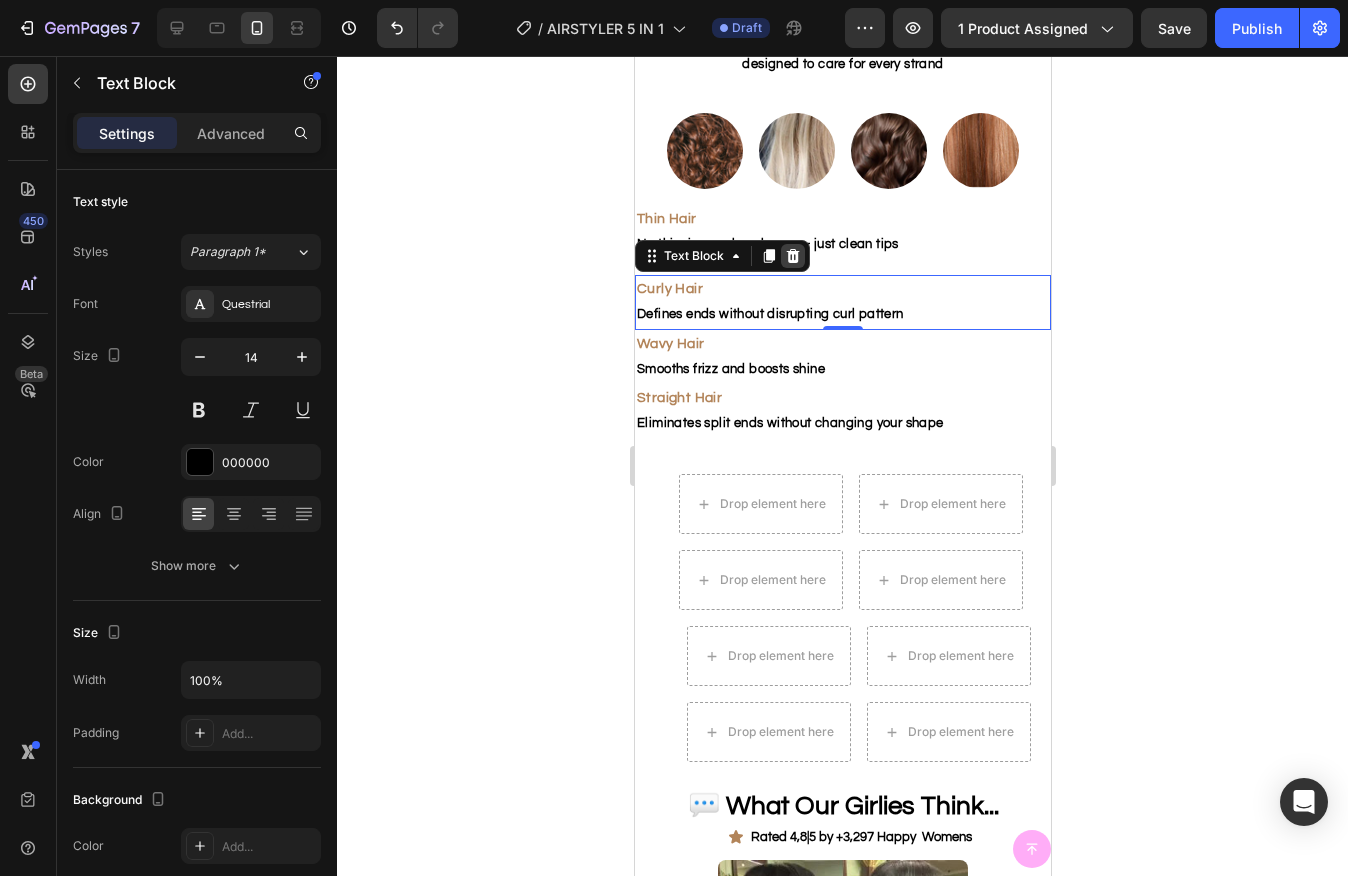 click 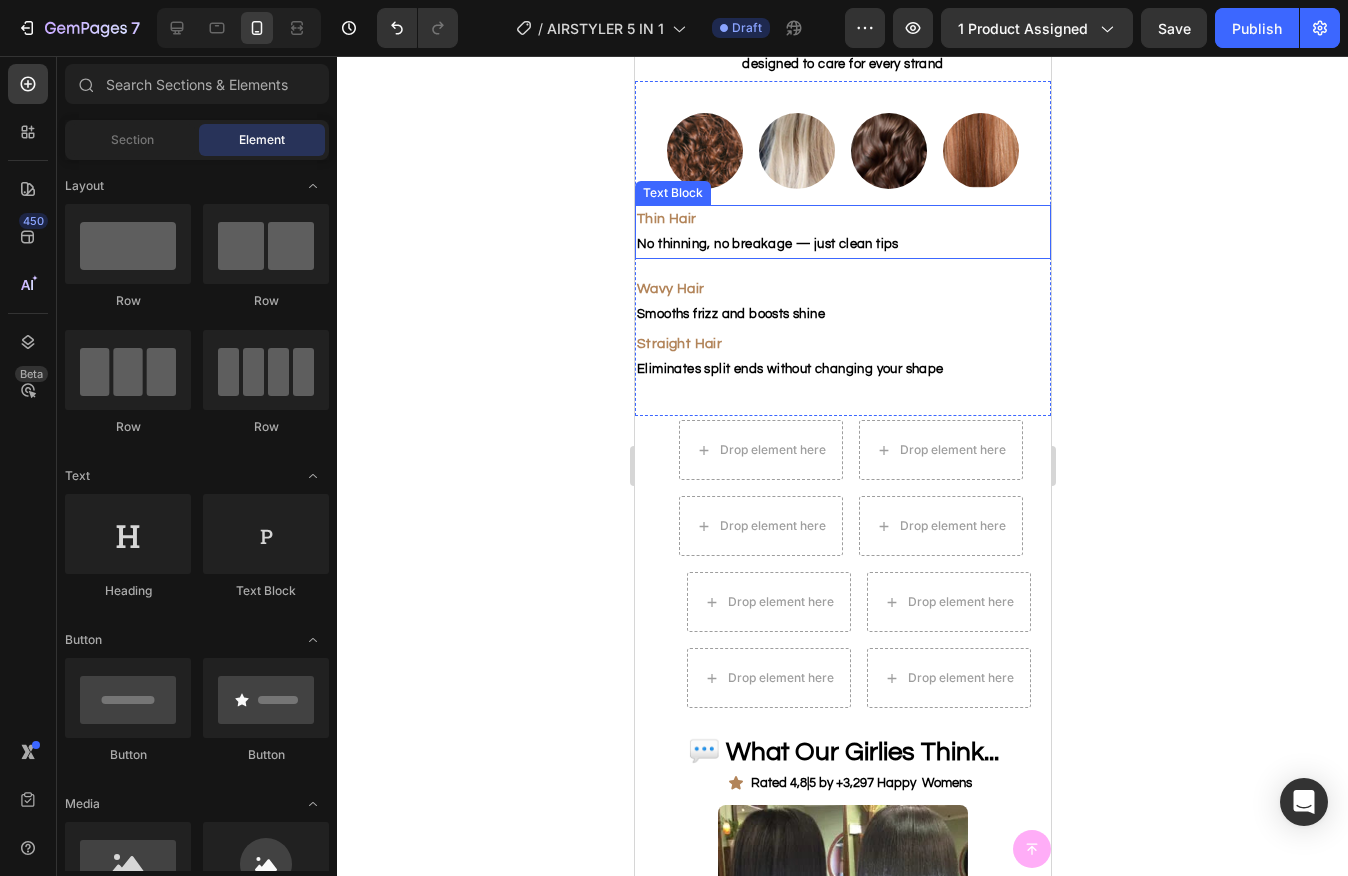 click on "No thinning, no breakage — just clean tips" at bounding box center (767, 244) 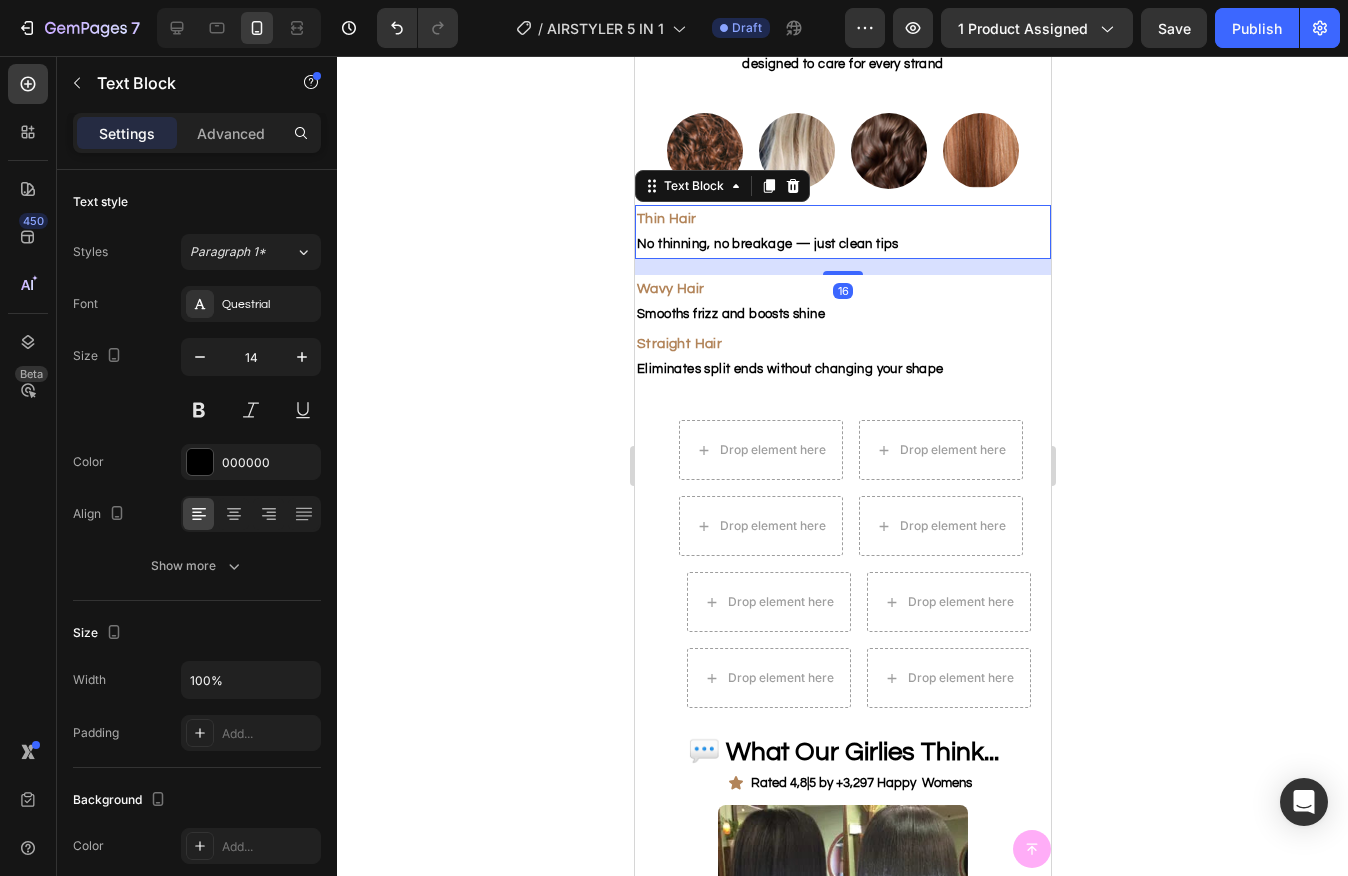 drag, startPoint x: 788, startPoint y: 326, endPoint x: 835, endPoint y: 362, distance: 59.20304 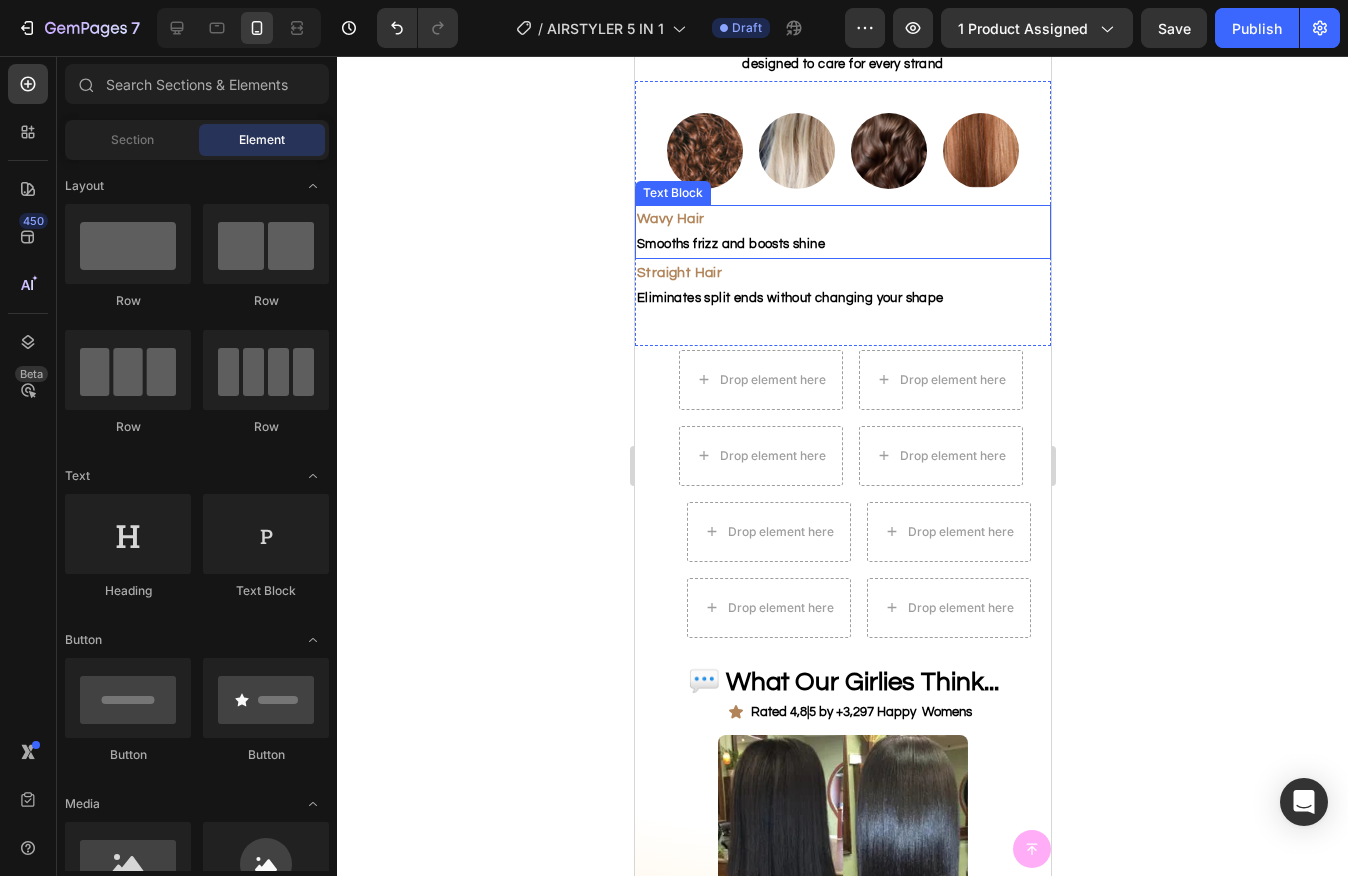 click on "Smooths frizz and boosts shine" at bounding box center [730, 244] 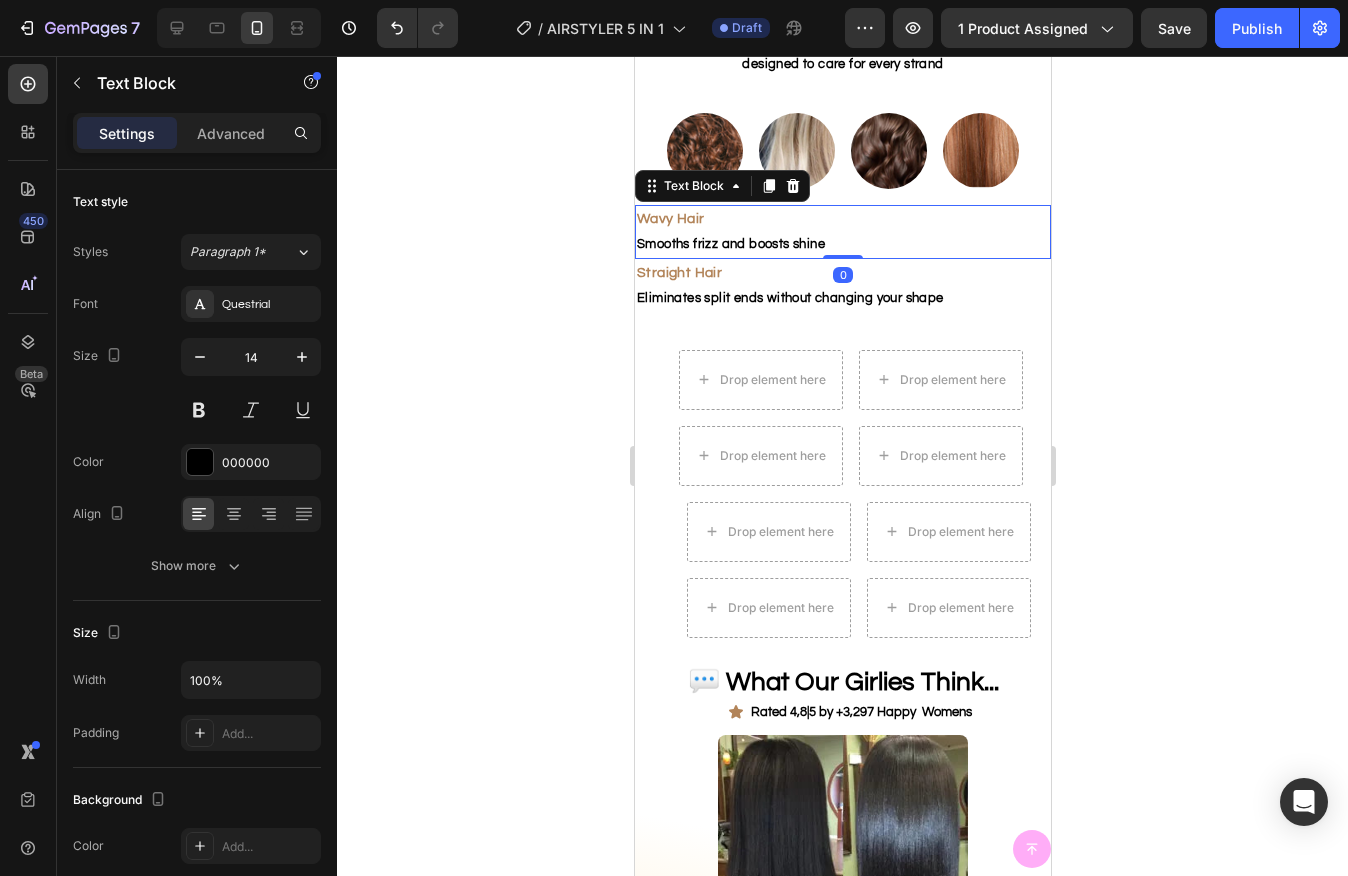 click 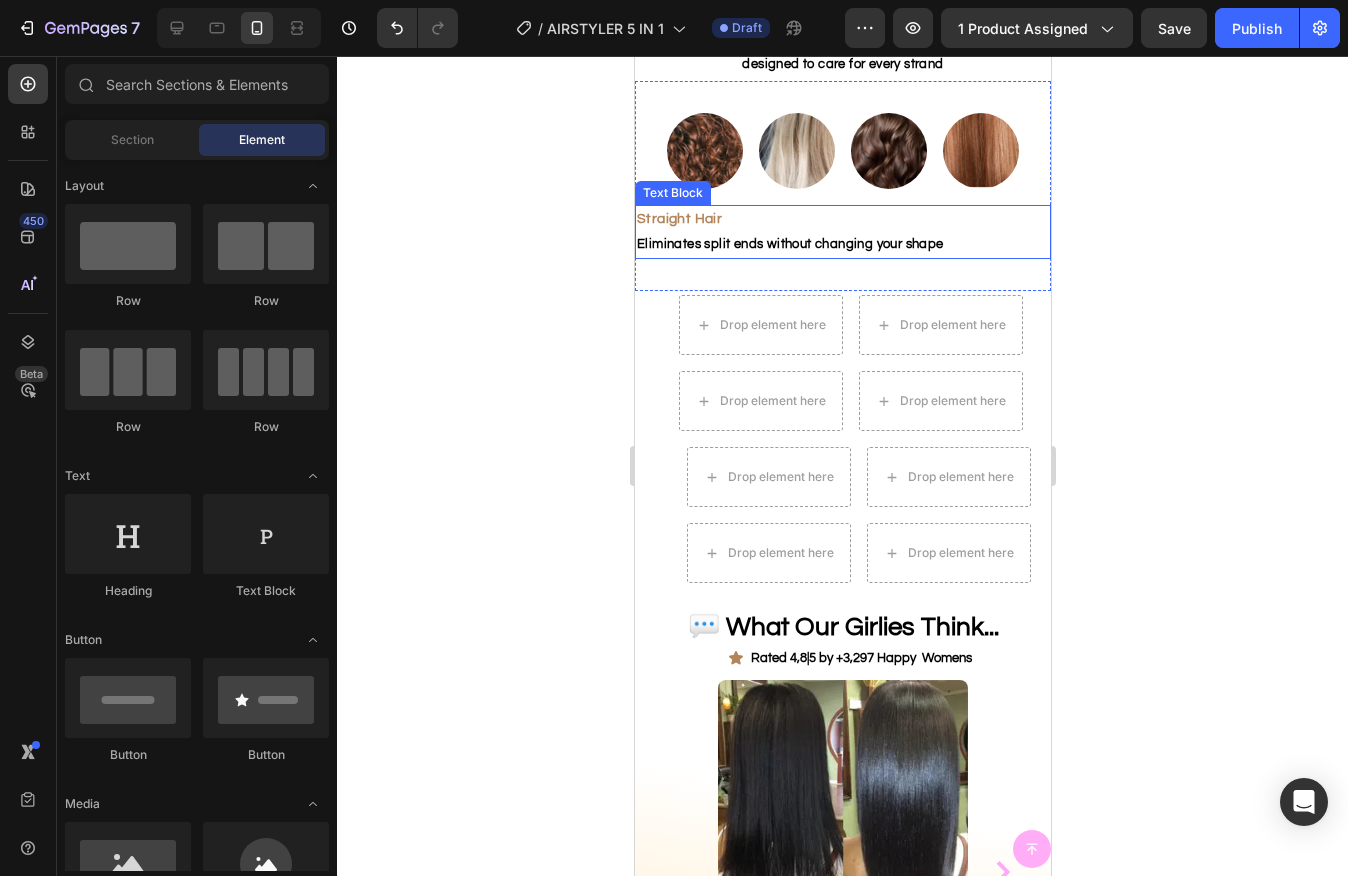 click on "Straight Hair" at bounding box center (842, 219) 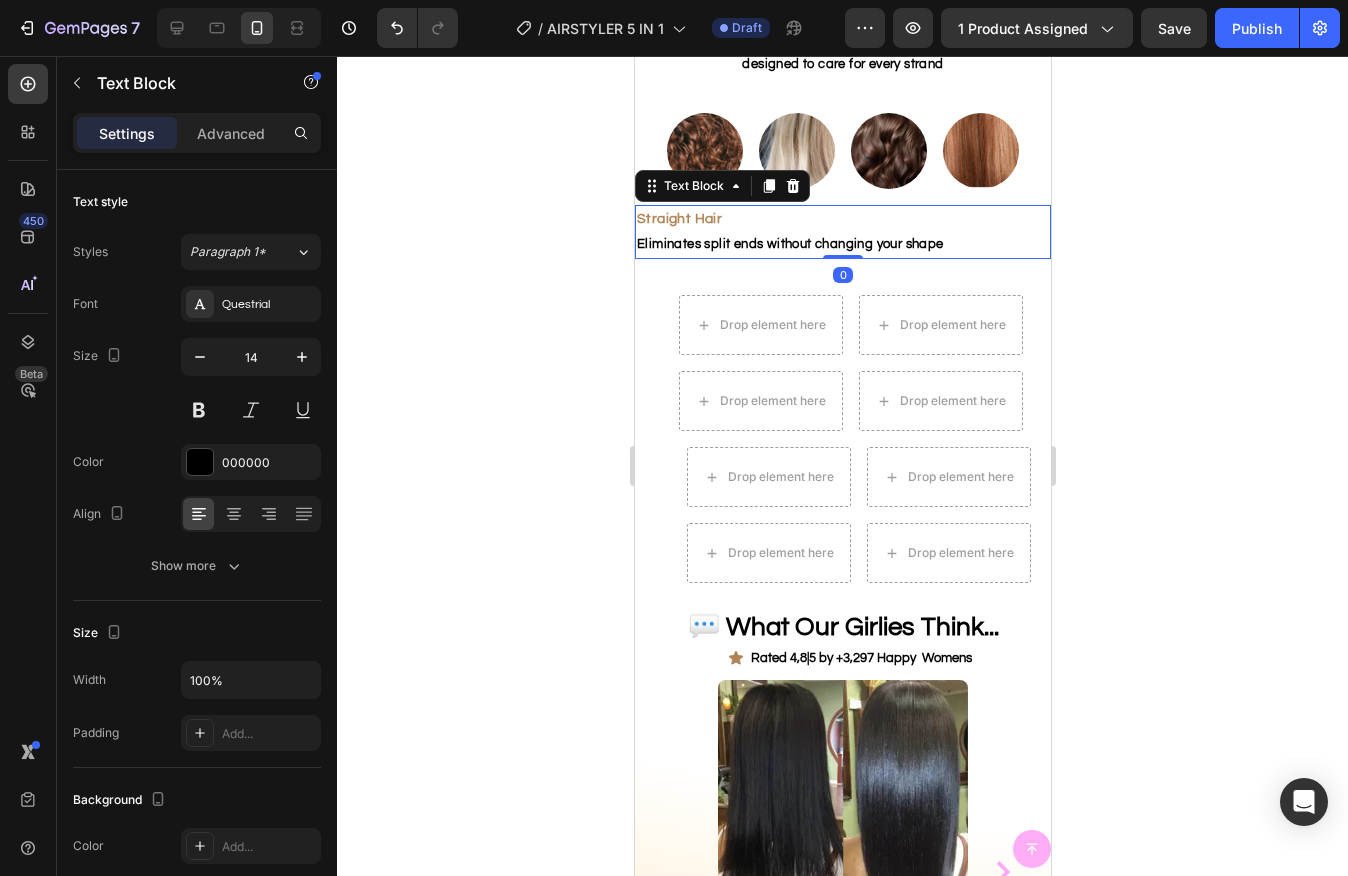 click 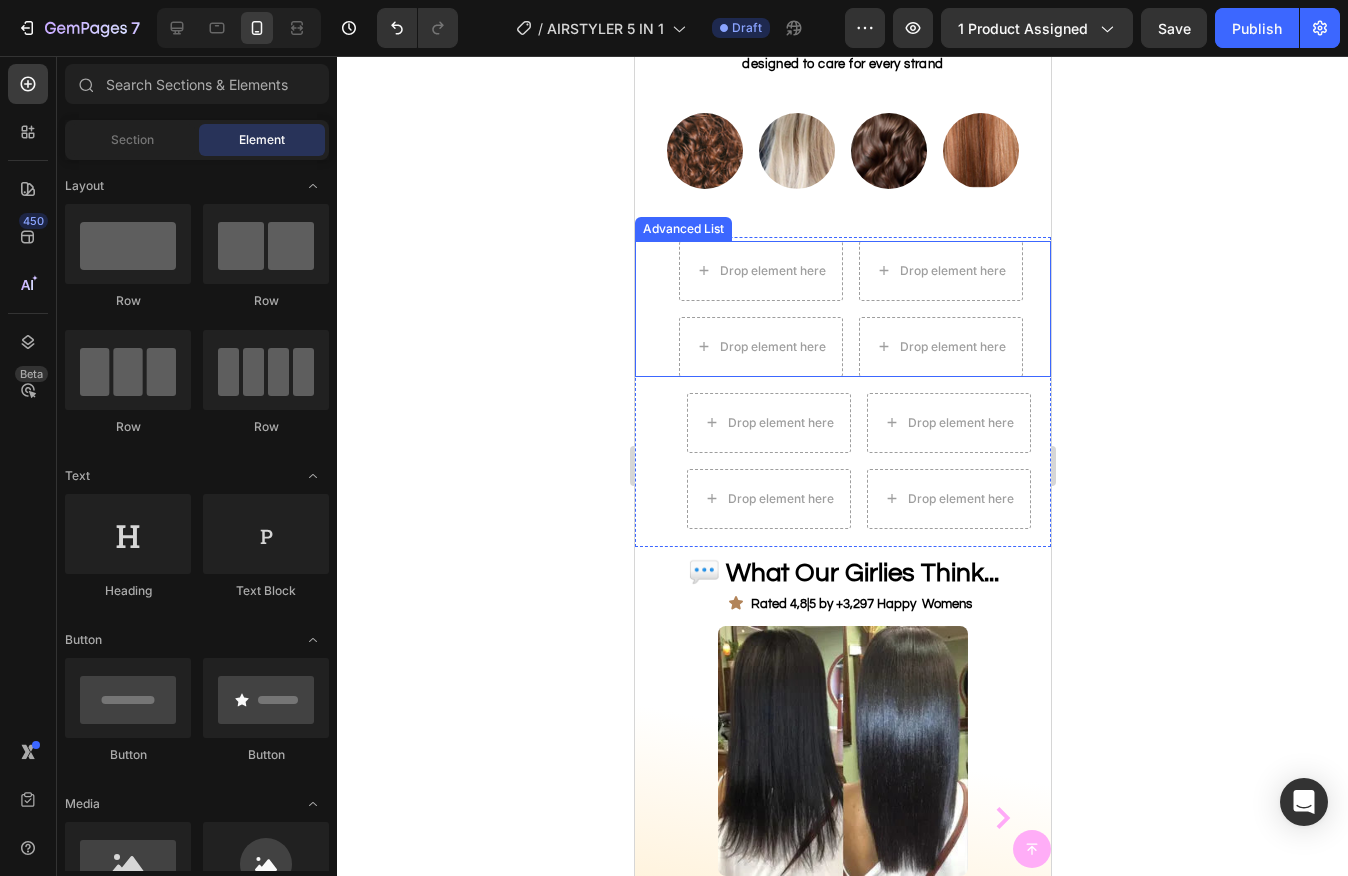 click on "Drop element here
Drop element here" at bounding box center [850, 271] 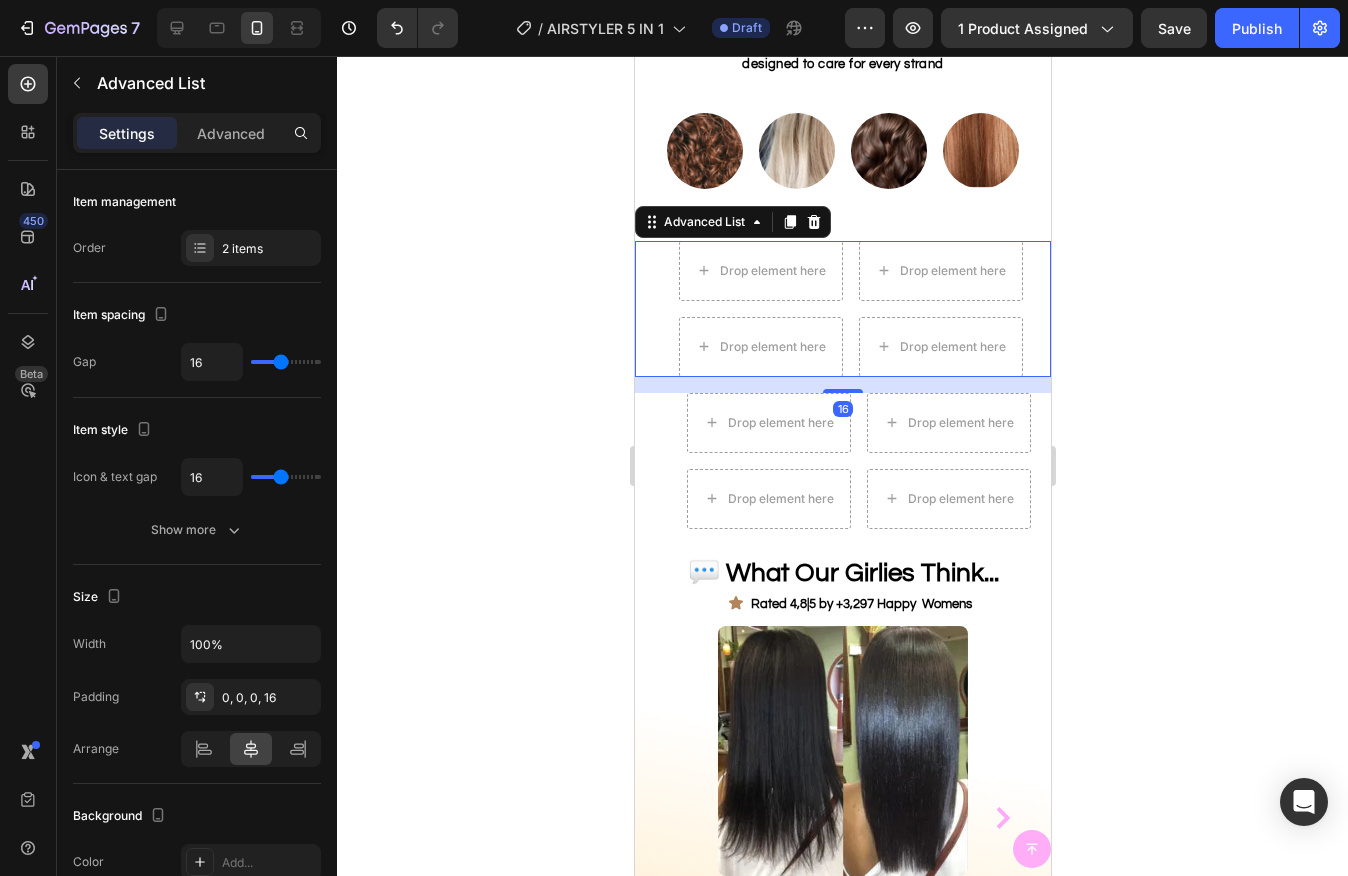 click 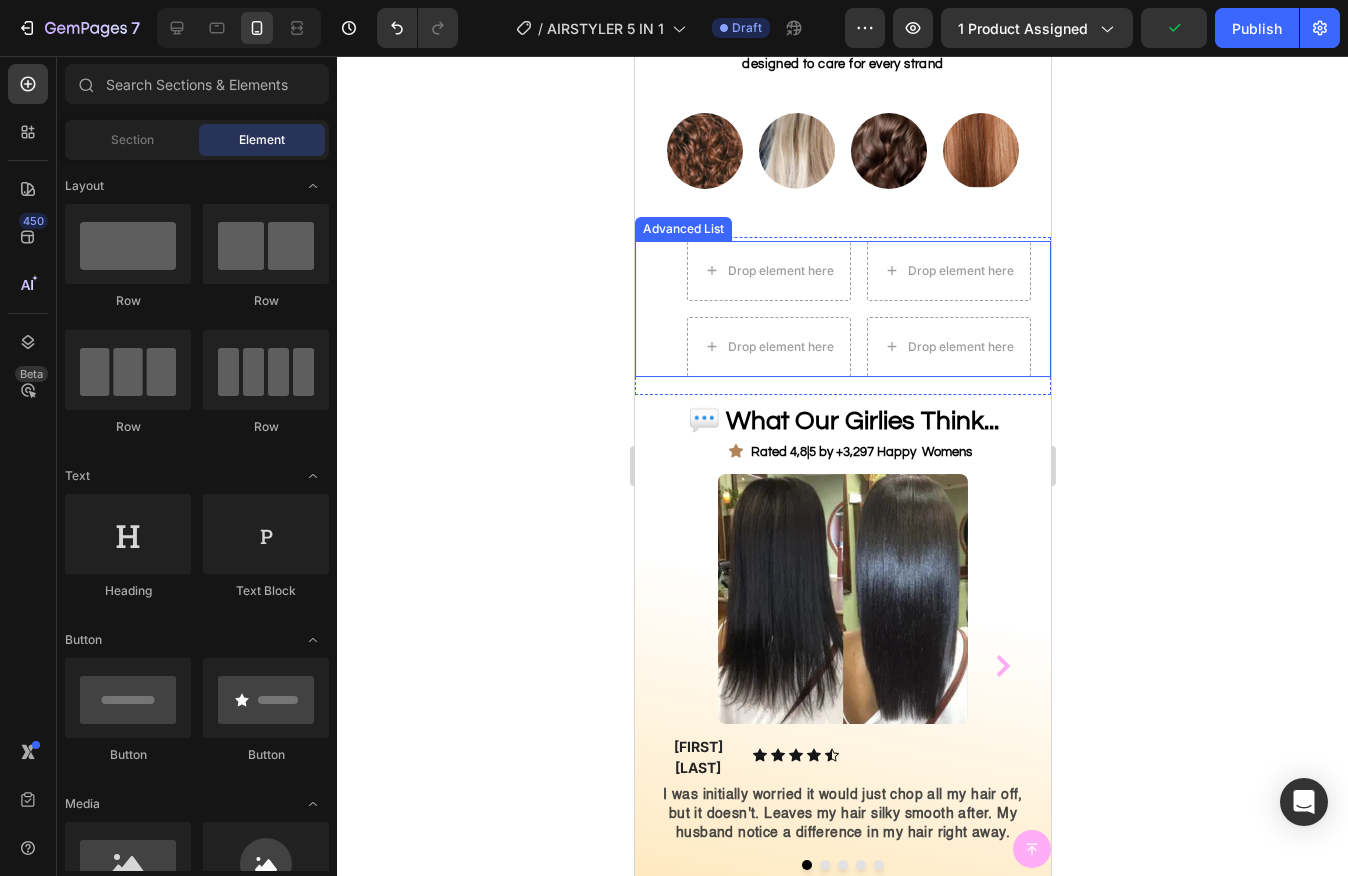 click on "Drop element here
Drop element here
Drop element here
Drop element here" at bounding box center (858, 309) 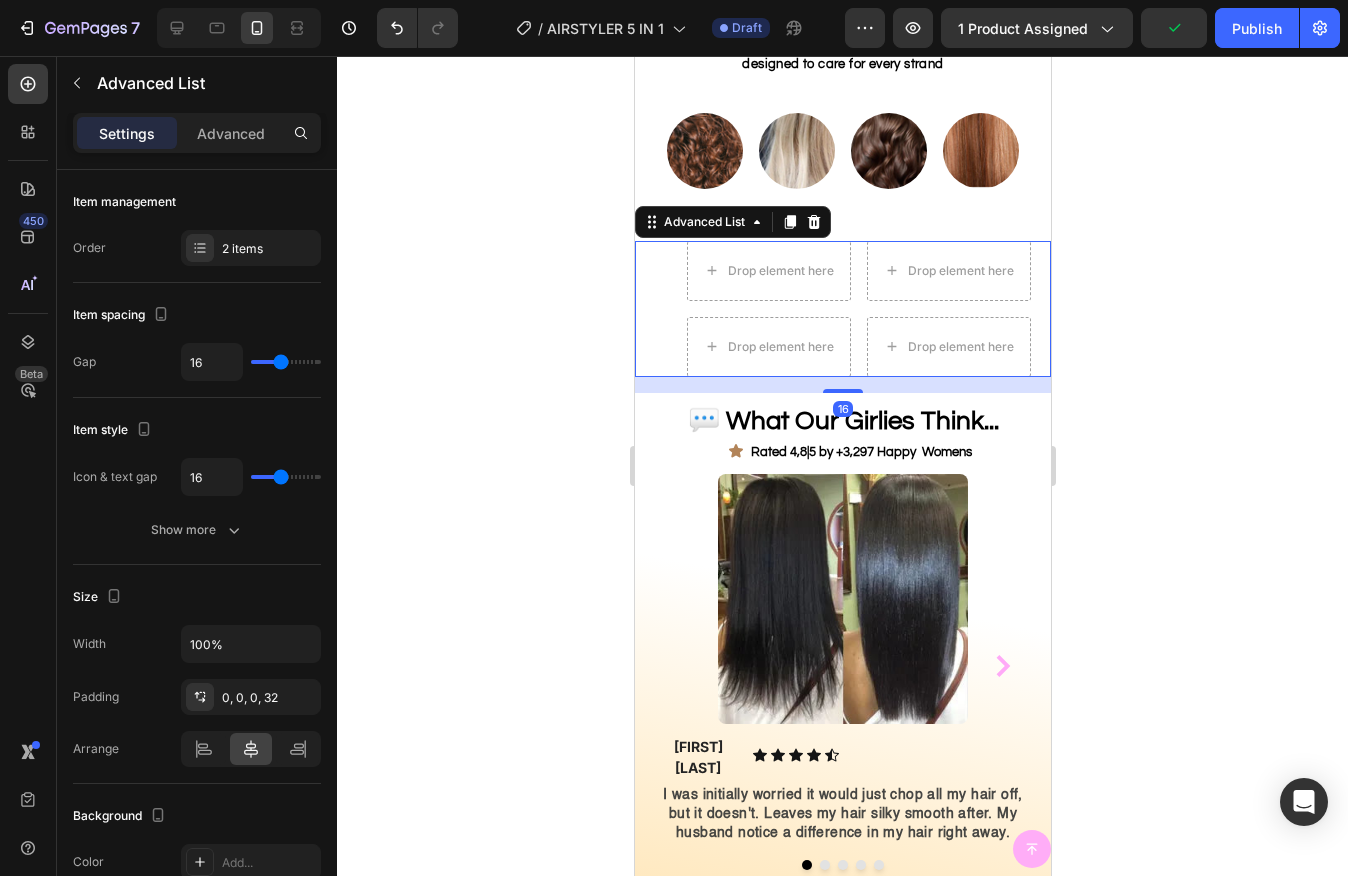 click 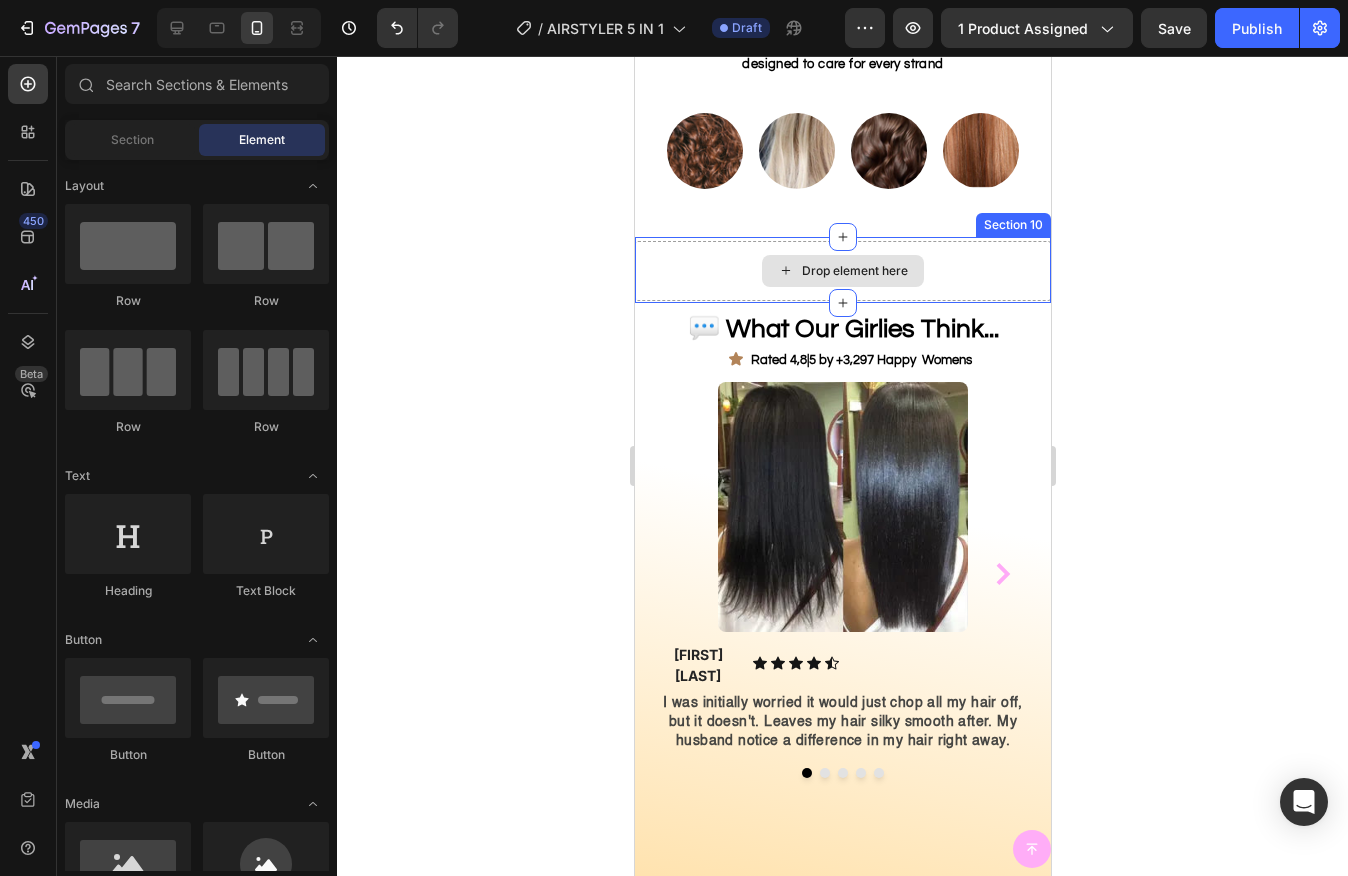 click on "Drop element here" at bounding box center [842, 271] 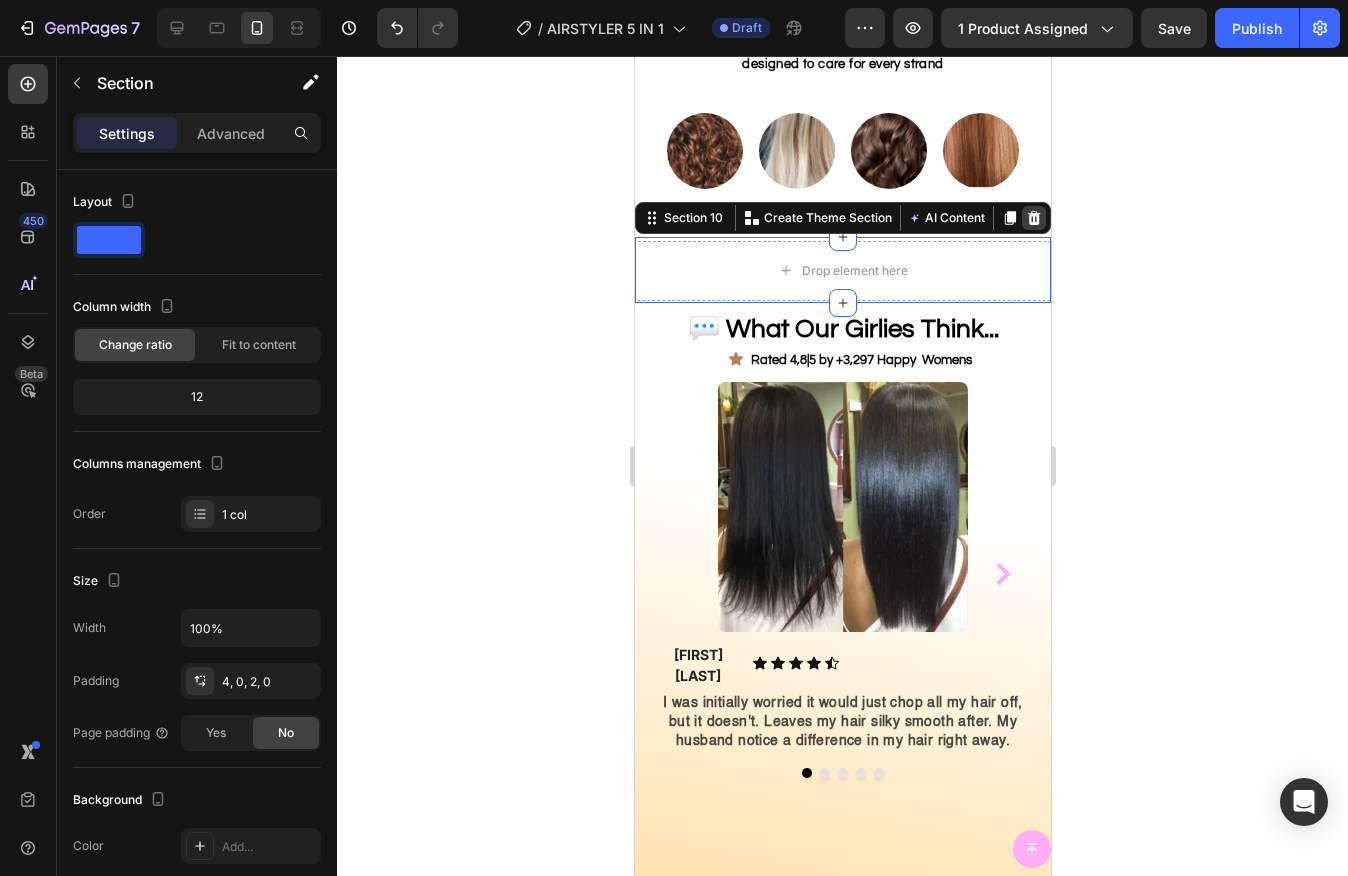 click 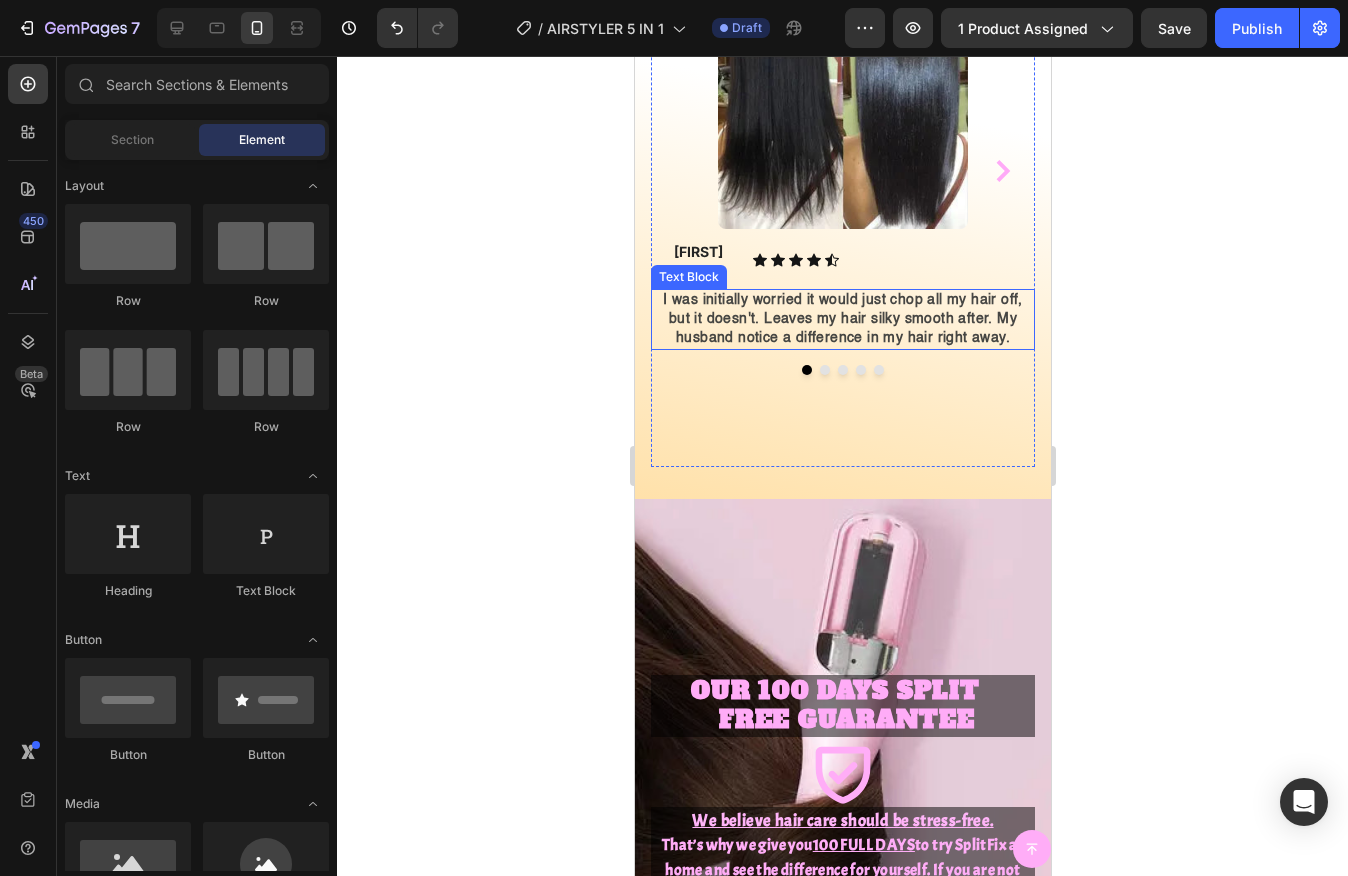 scroll, scrollTop: 5491, scrollLeft: 0, axis: vertical 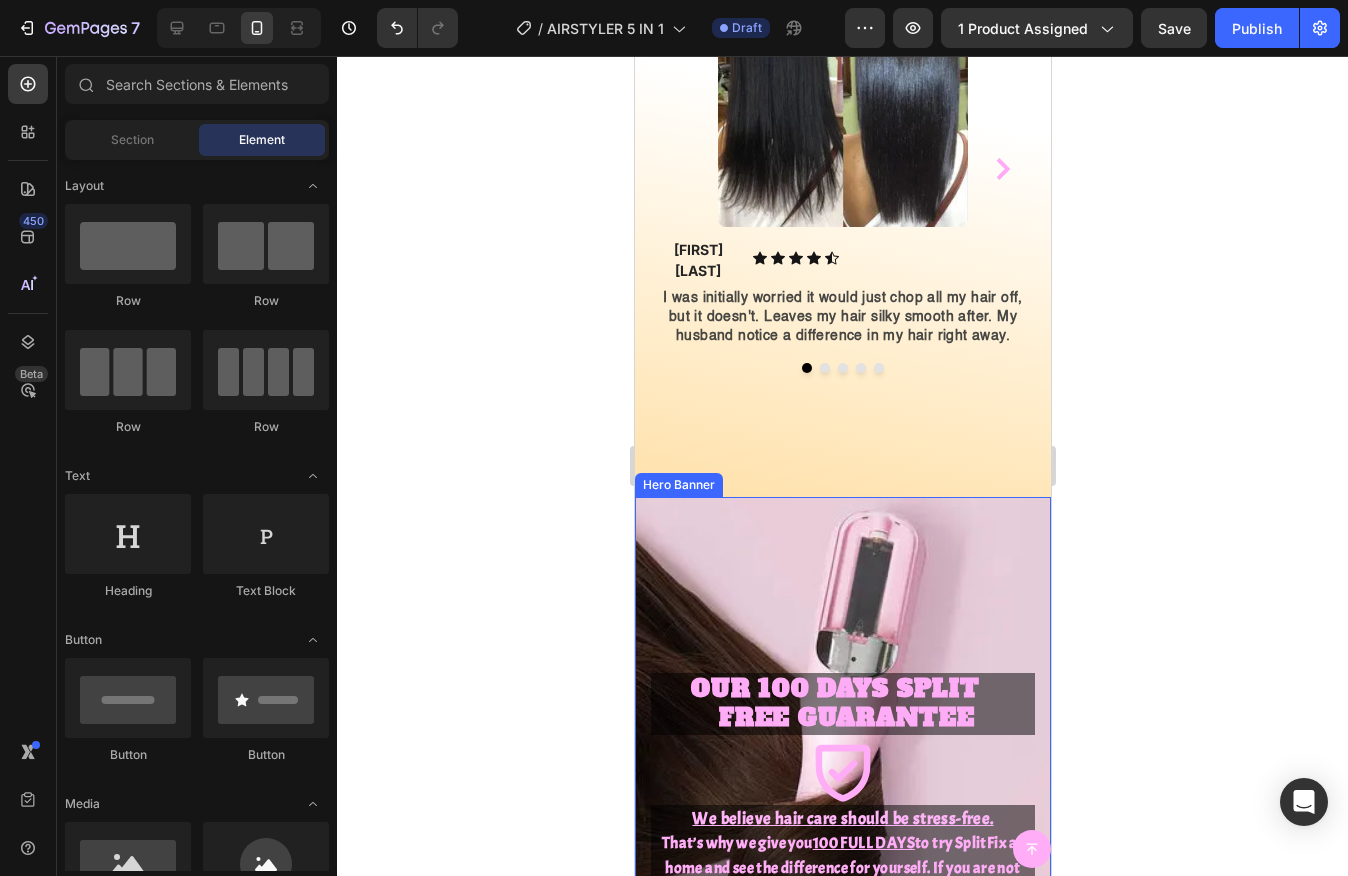 click at bounding box center [842, 747] 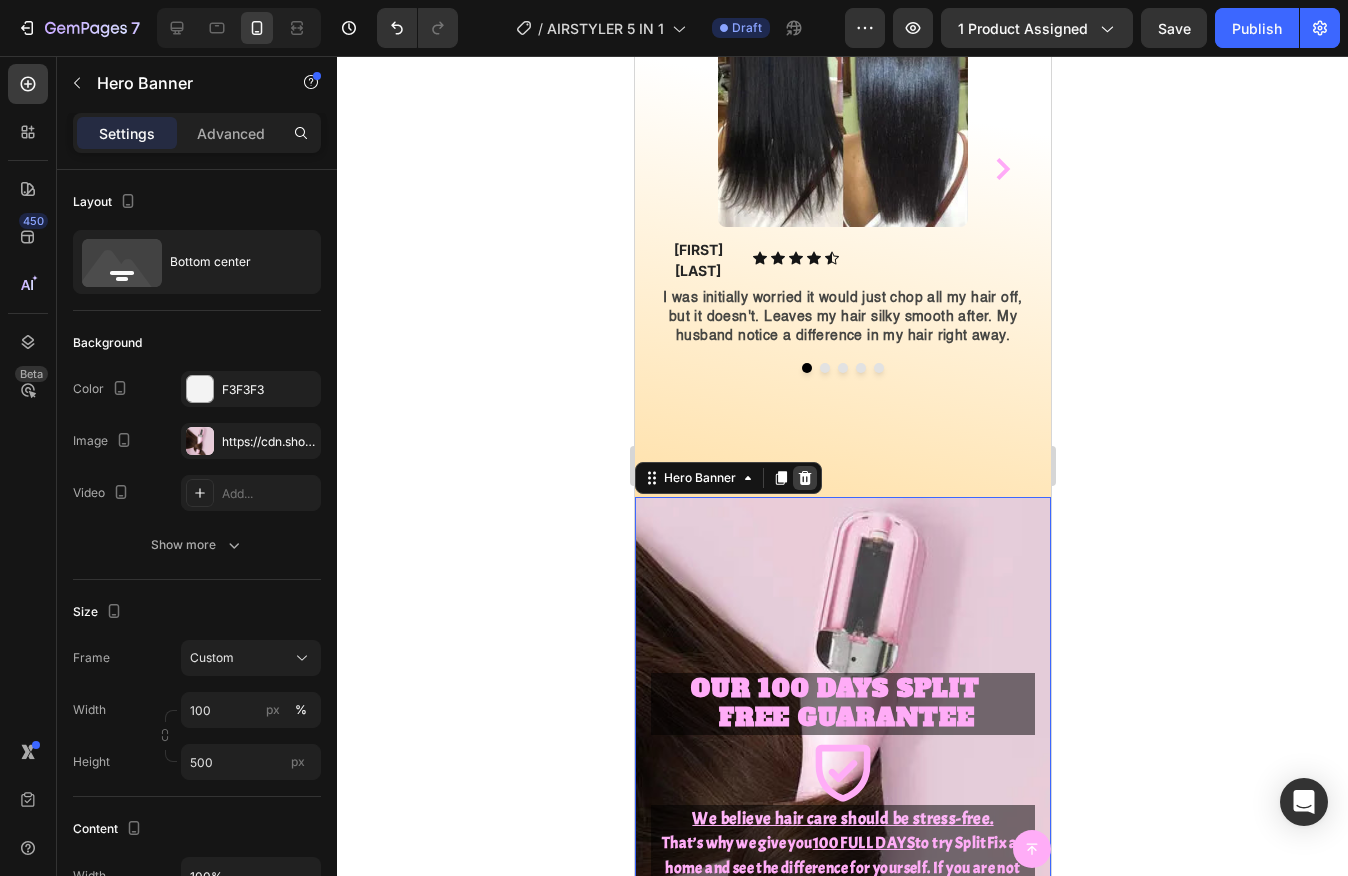 click 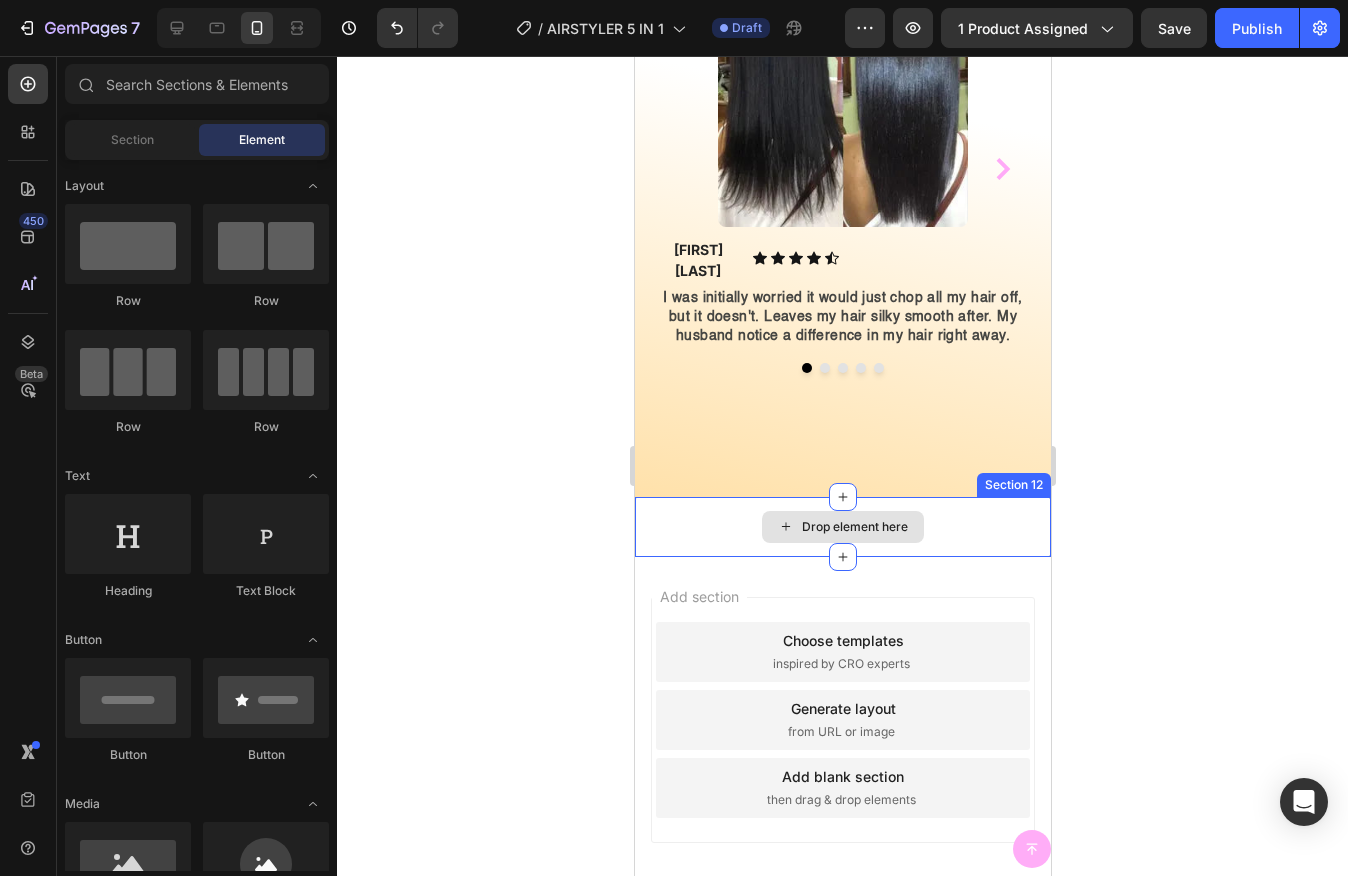 click on "Drop element here" at bounding box center [842, 527] 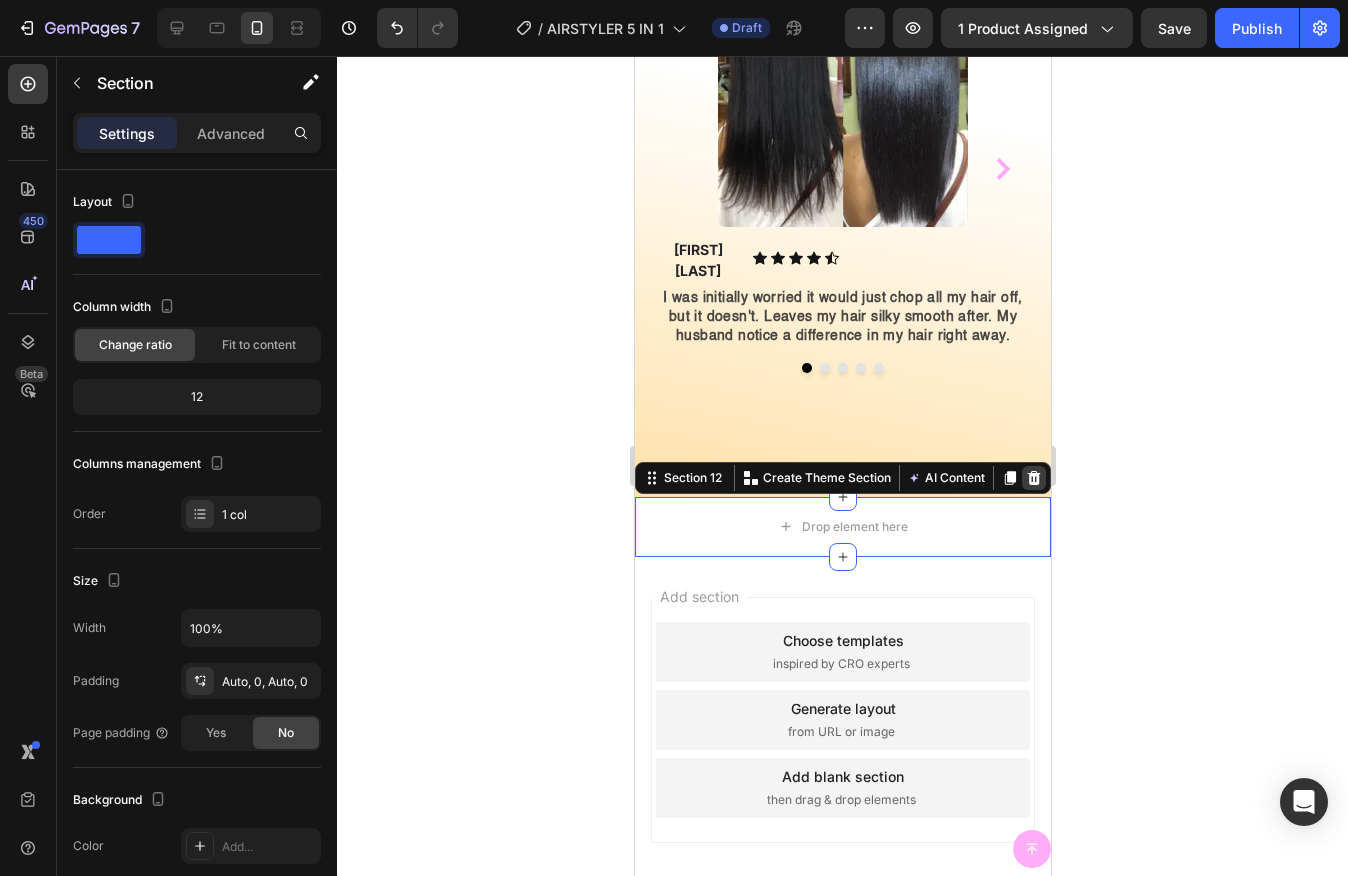 click 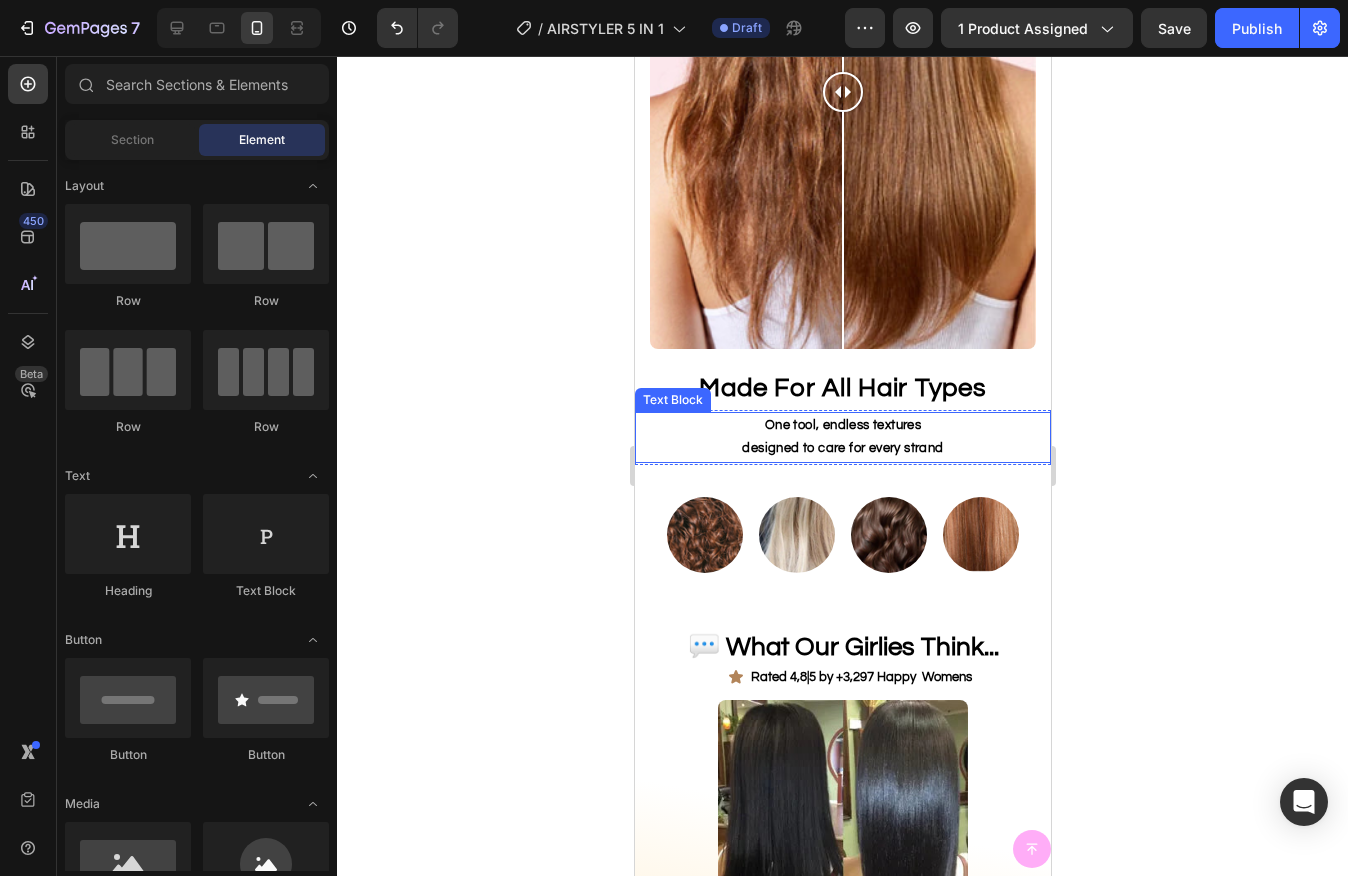 scroll, scrollTop: 4770, scrollLeft: 0, axis: vertical 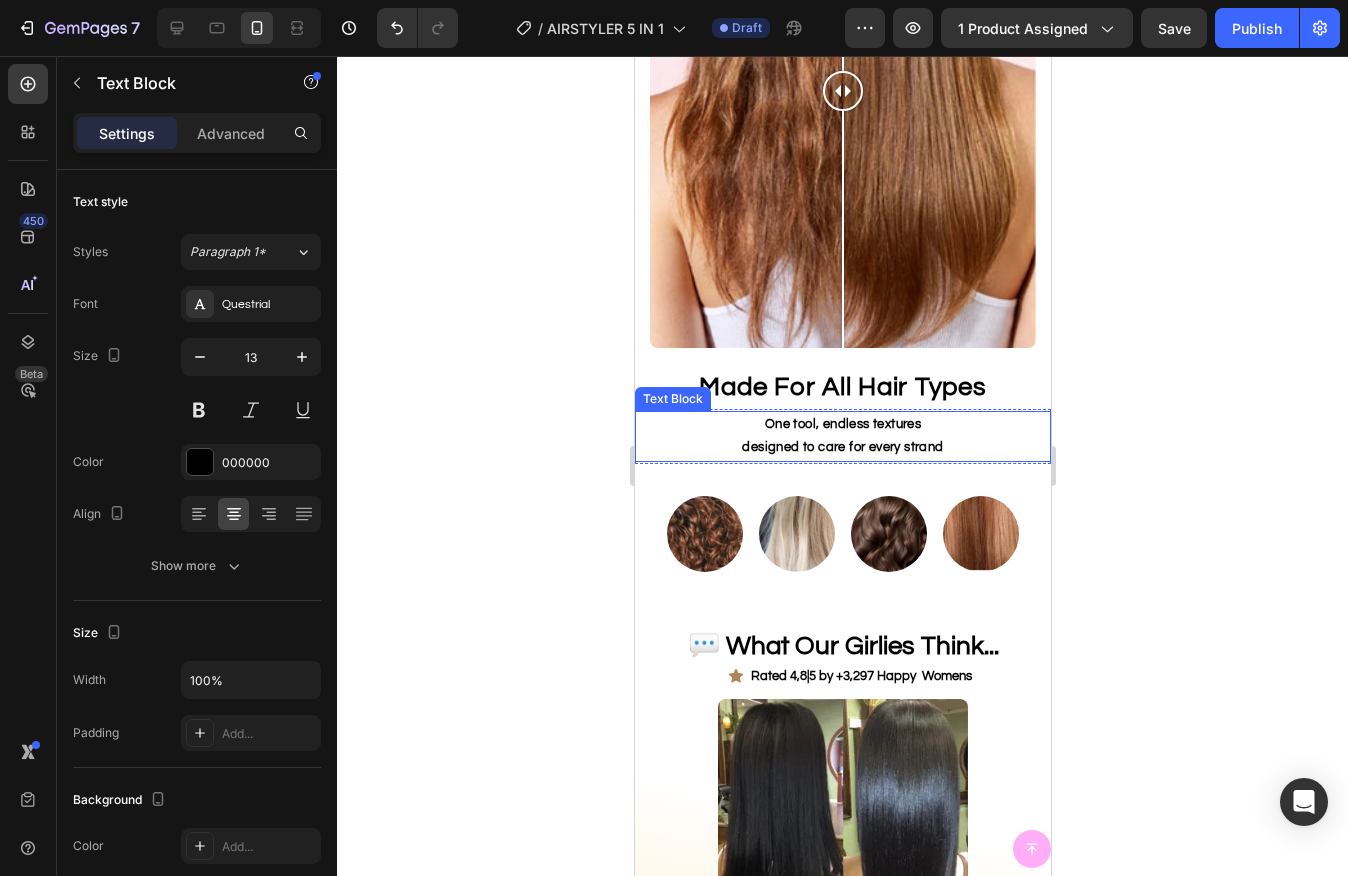 click on "designed to care for every strand" at bounding box center [842, 447] 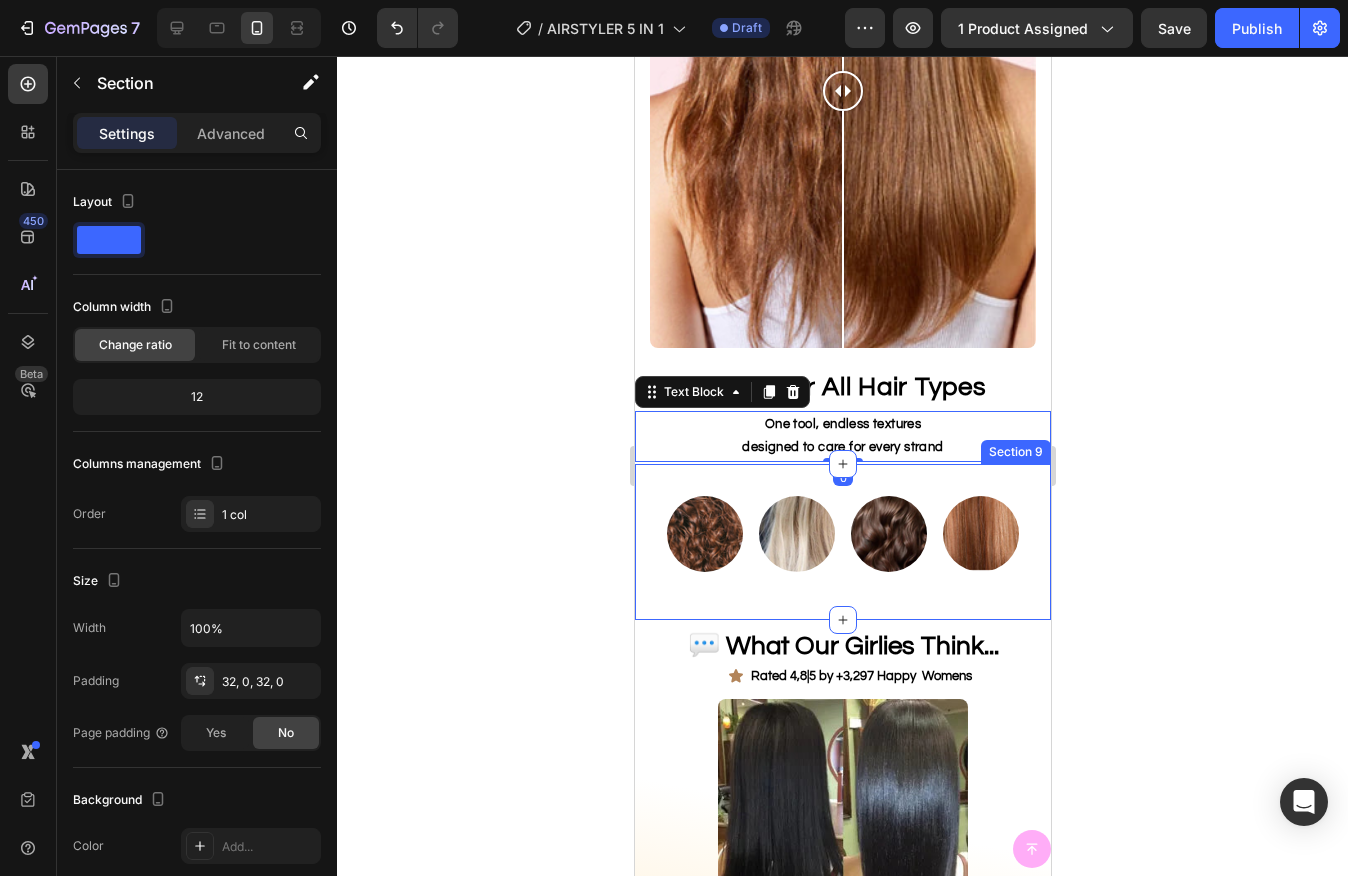 click on "Image Image Image Image Row Section 9" at bounding box center (842, 542) 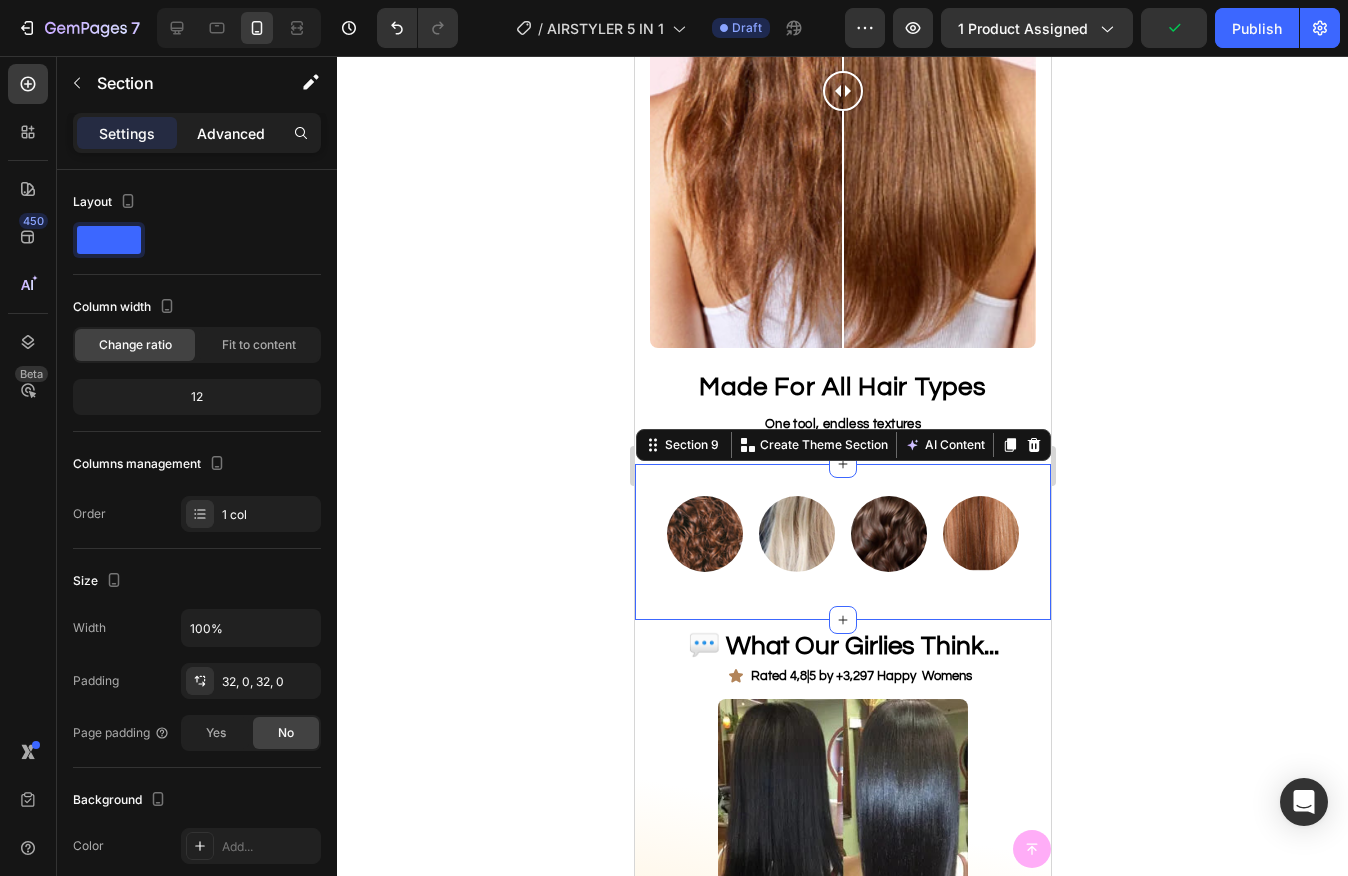 click on "Advanced" at bounding box center (231, 133) 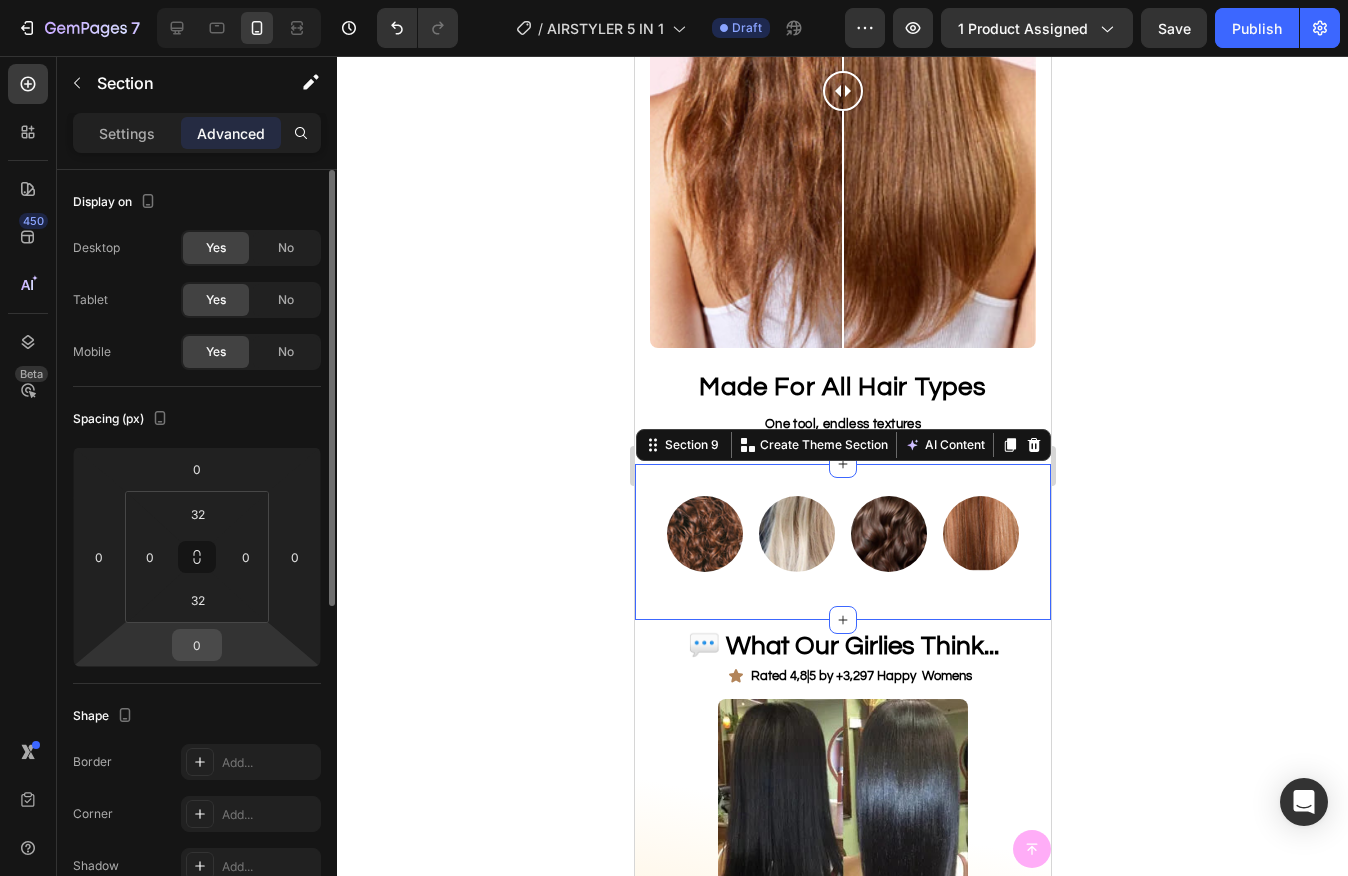 click on "0" at bounding box center [197, 645] 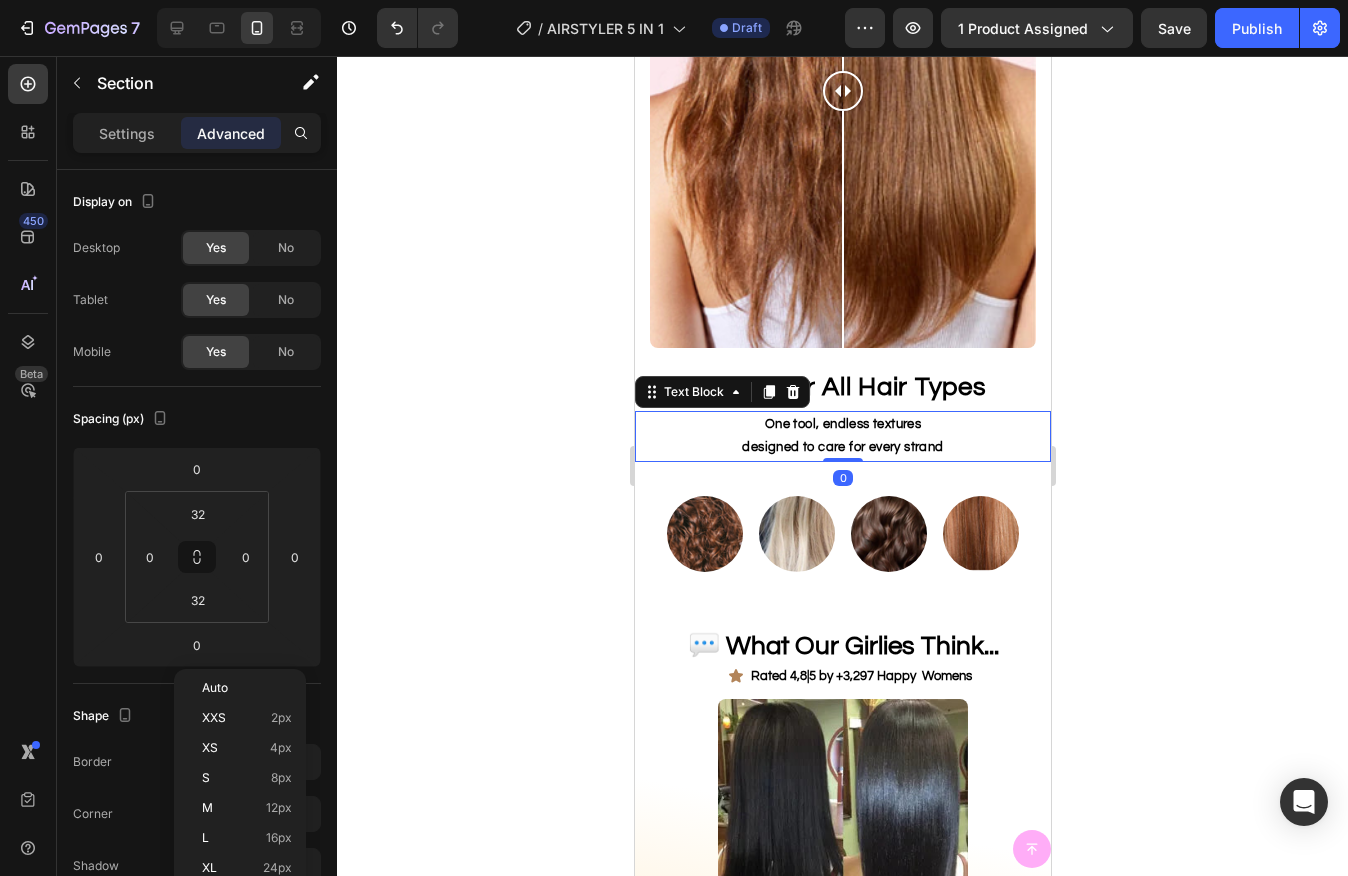 click on "One tool, endless textures" at bounding box center [842, 424] 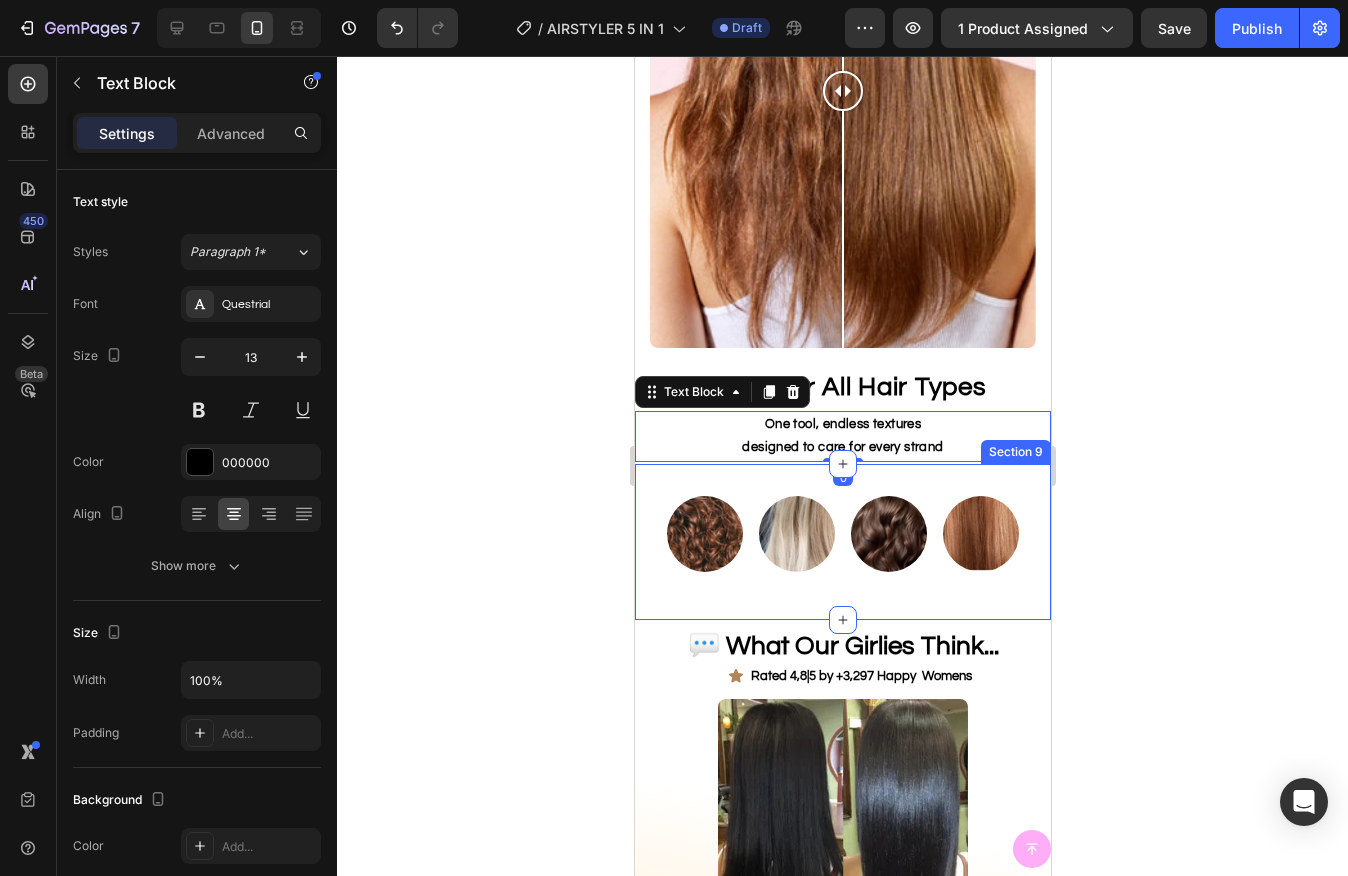 click on "Image Image Image Image Row Section 9" at bounding box center (842, 542) 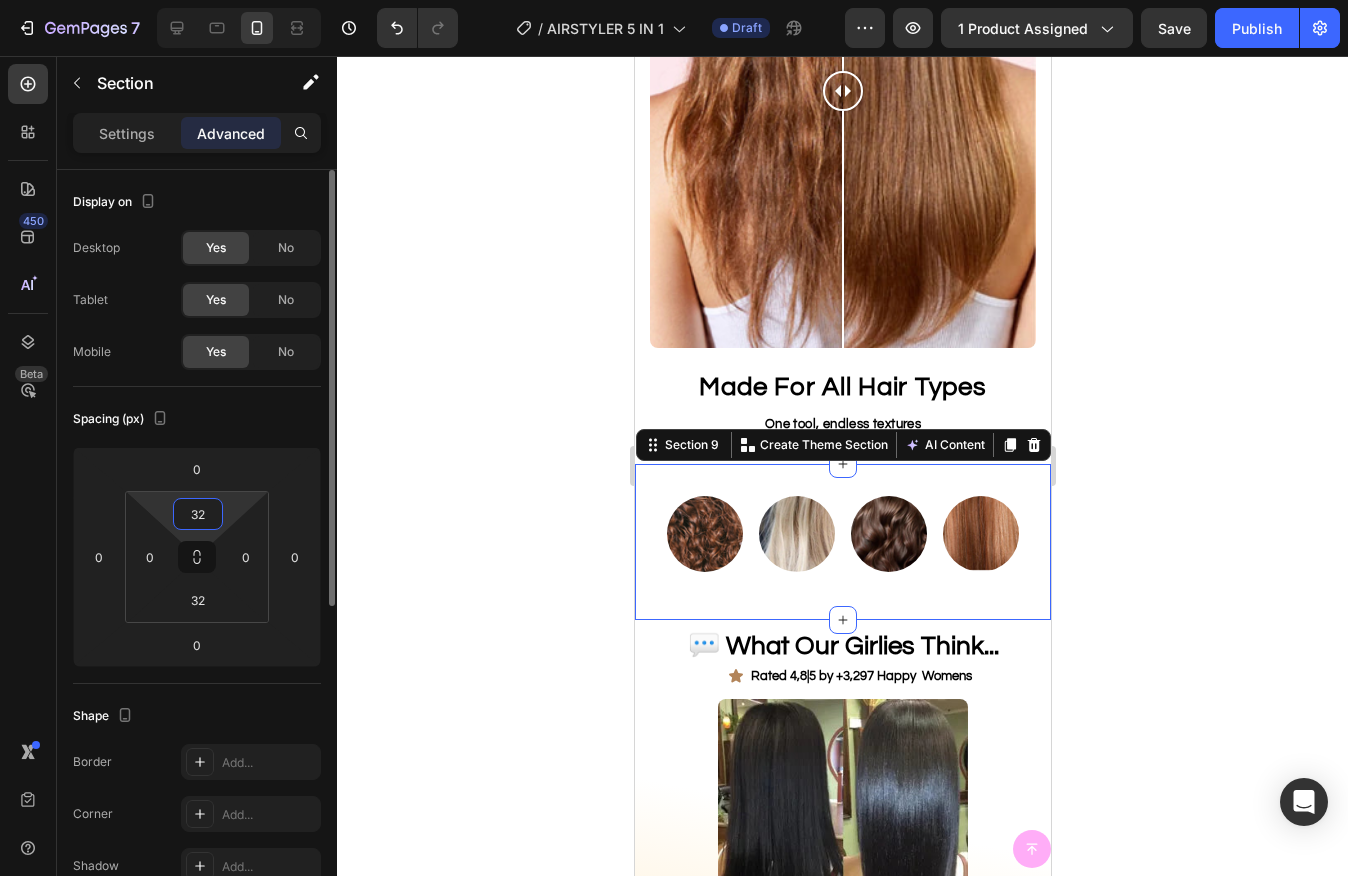 click on "32" at bounding box center (198, 514) 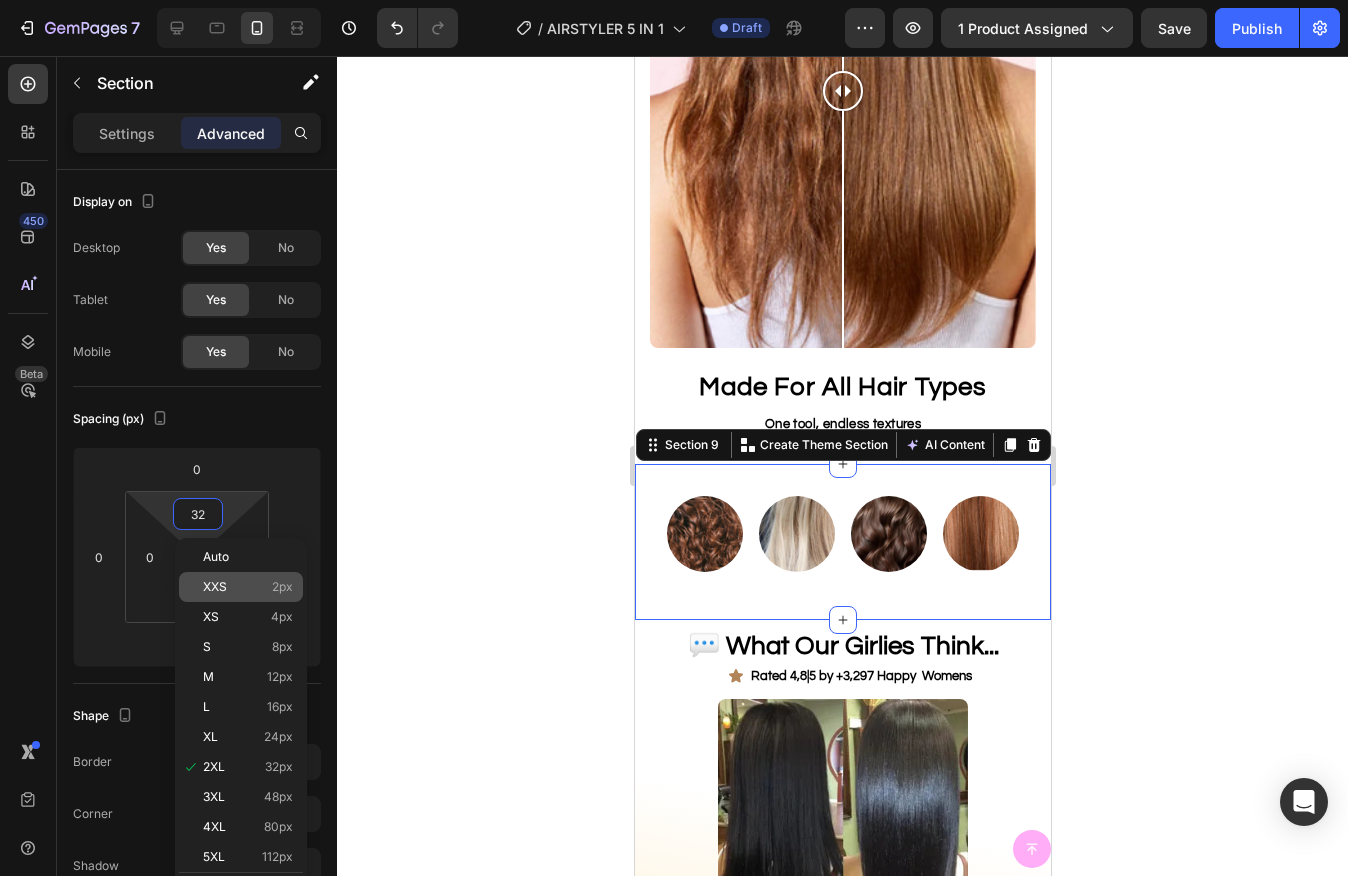 type on "2" 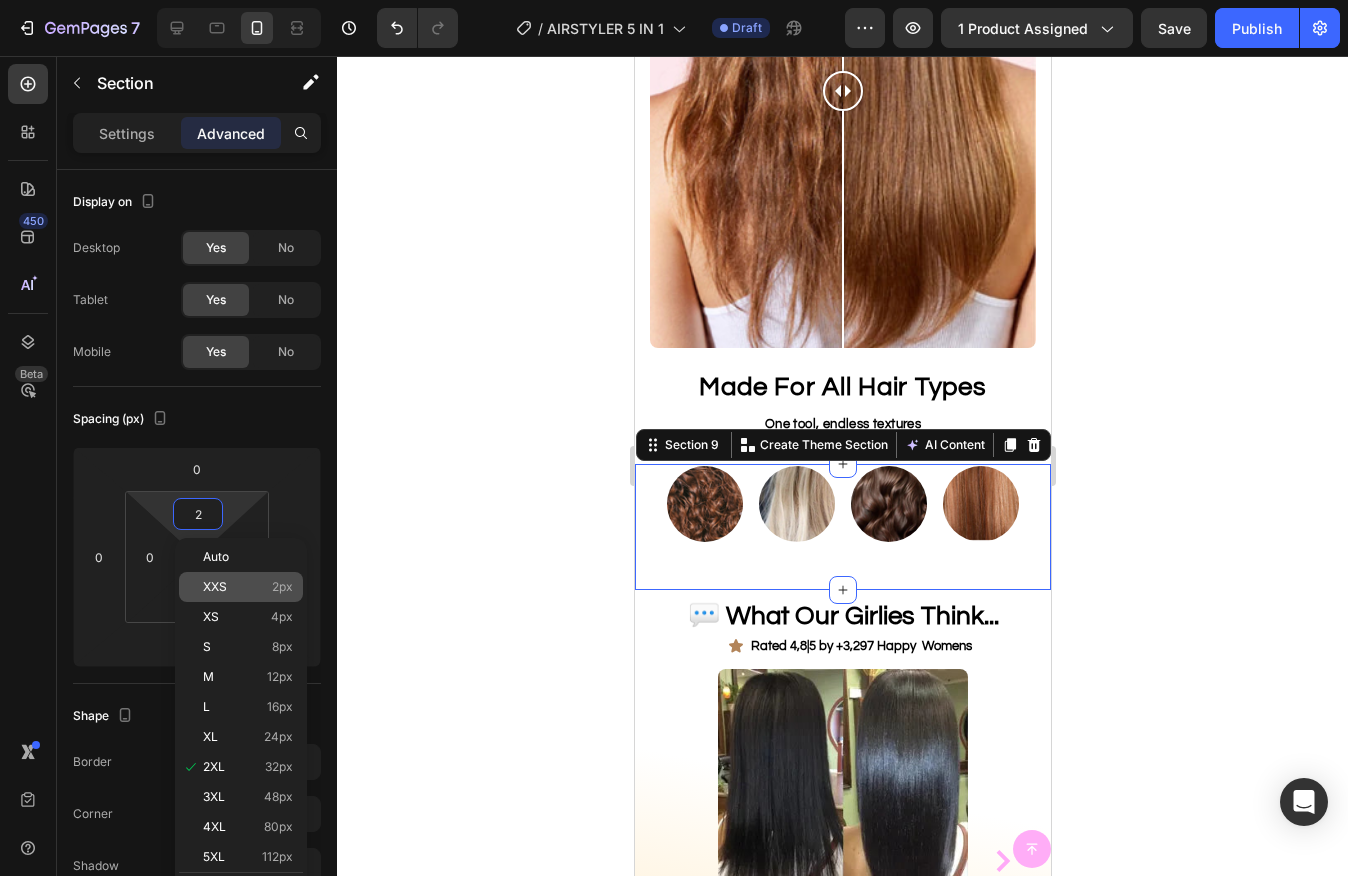 click on "XXS 2px" at bounding box center (248, 587) 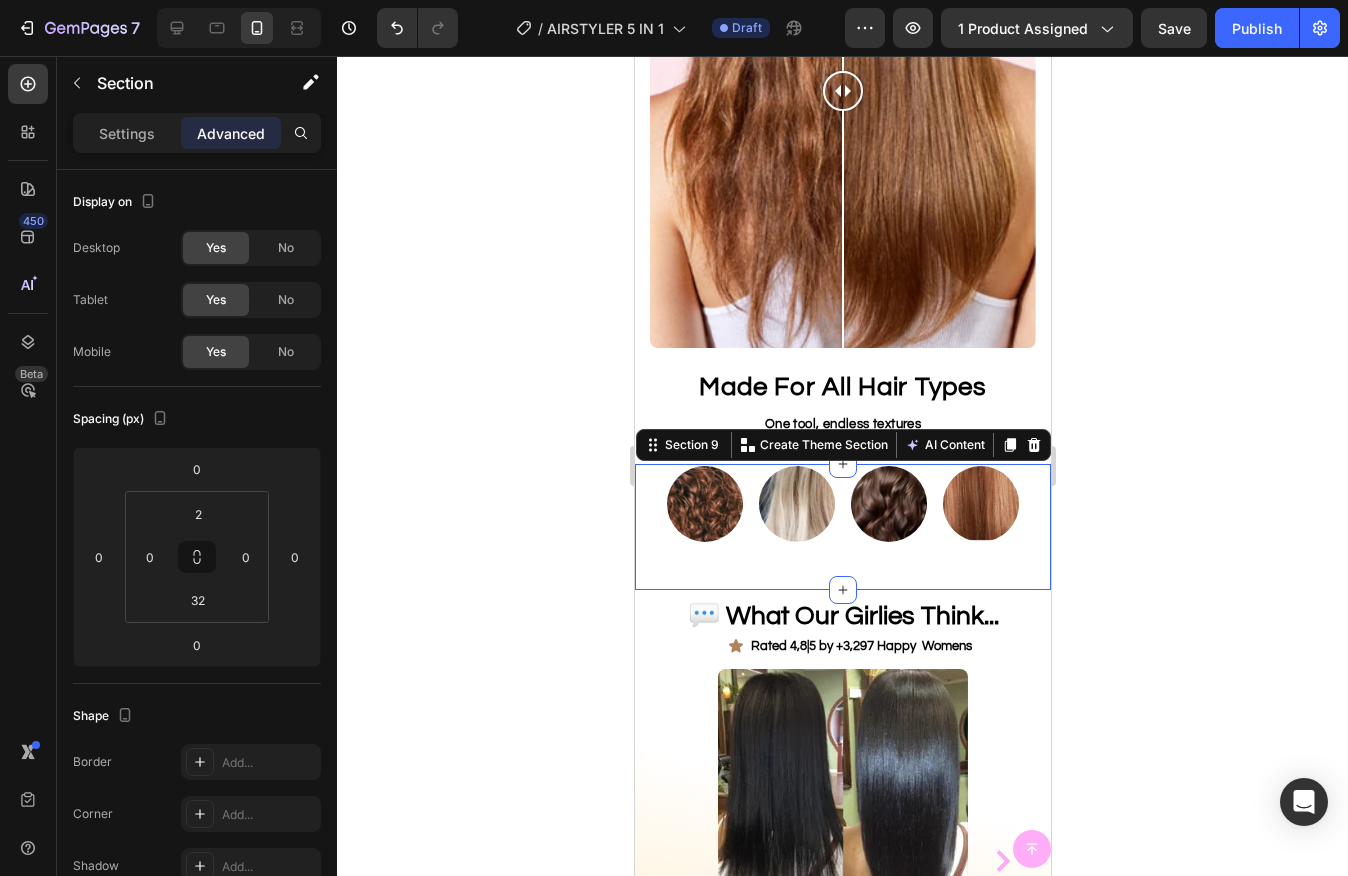 click 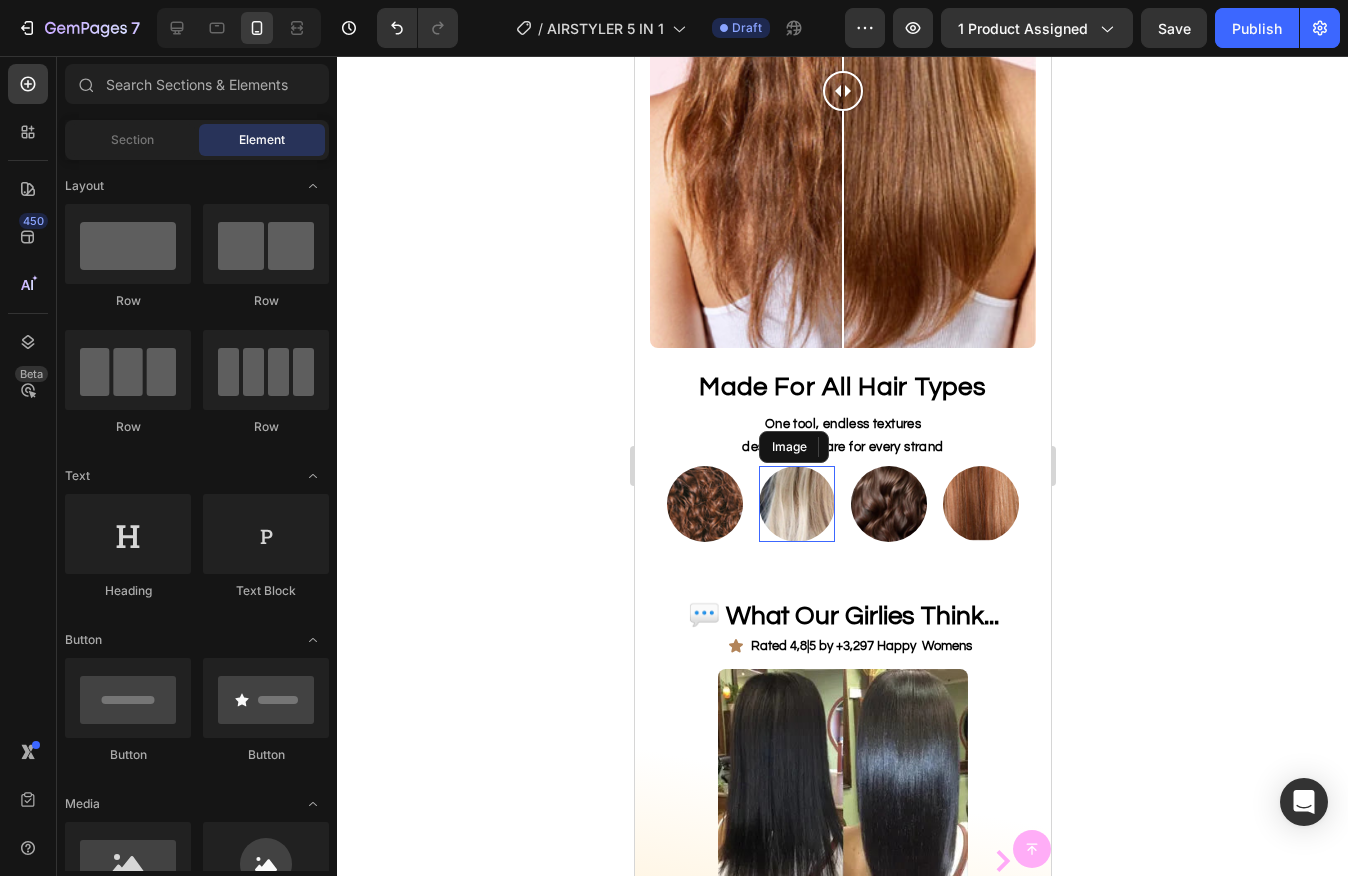 click at bounding box center [796, 504] 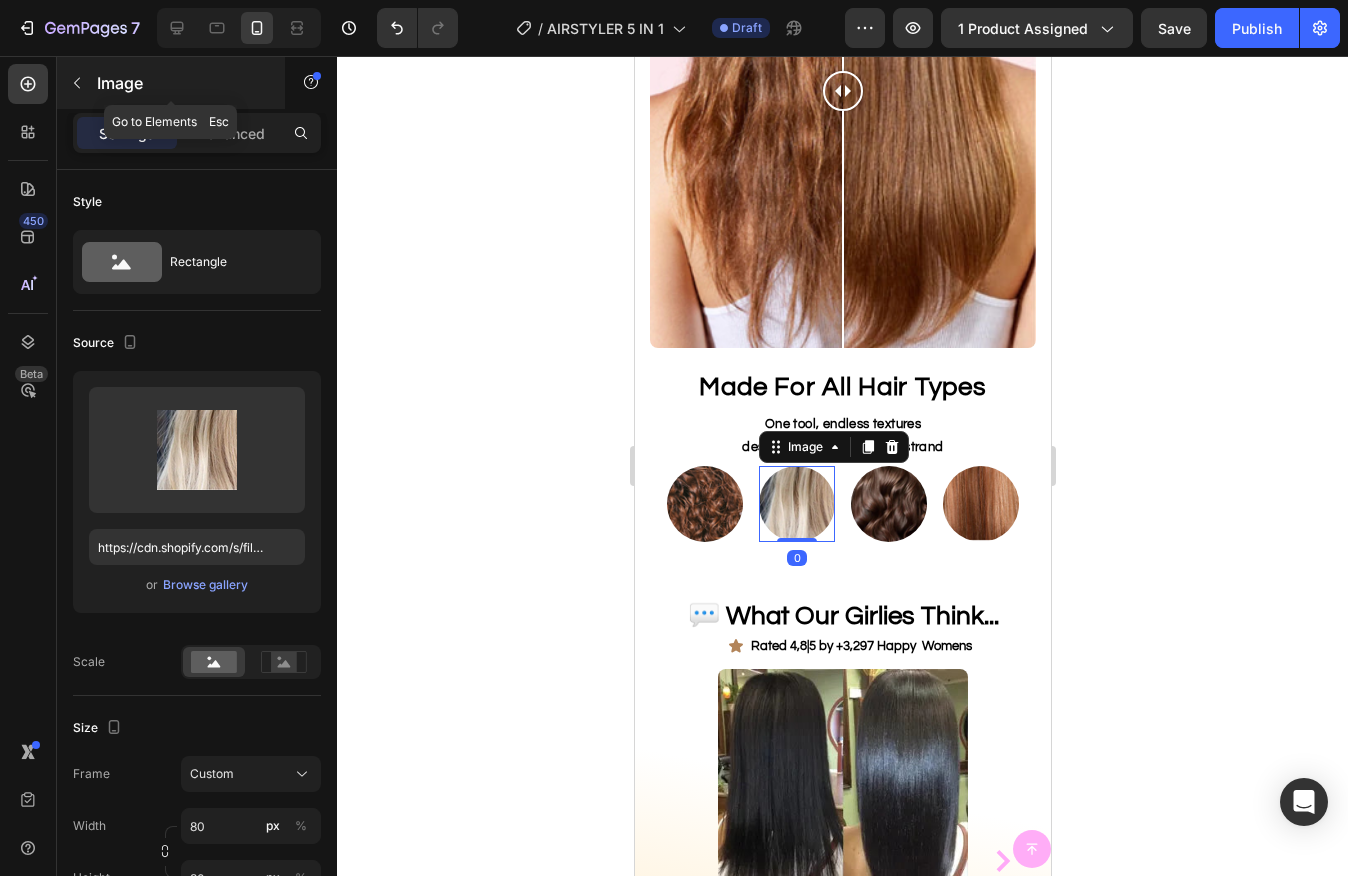 click 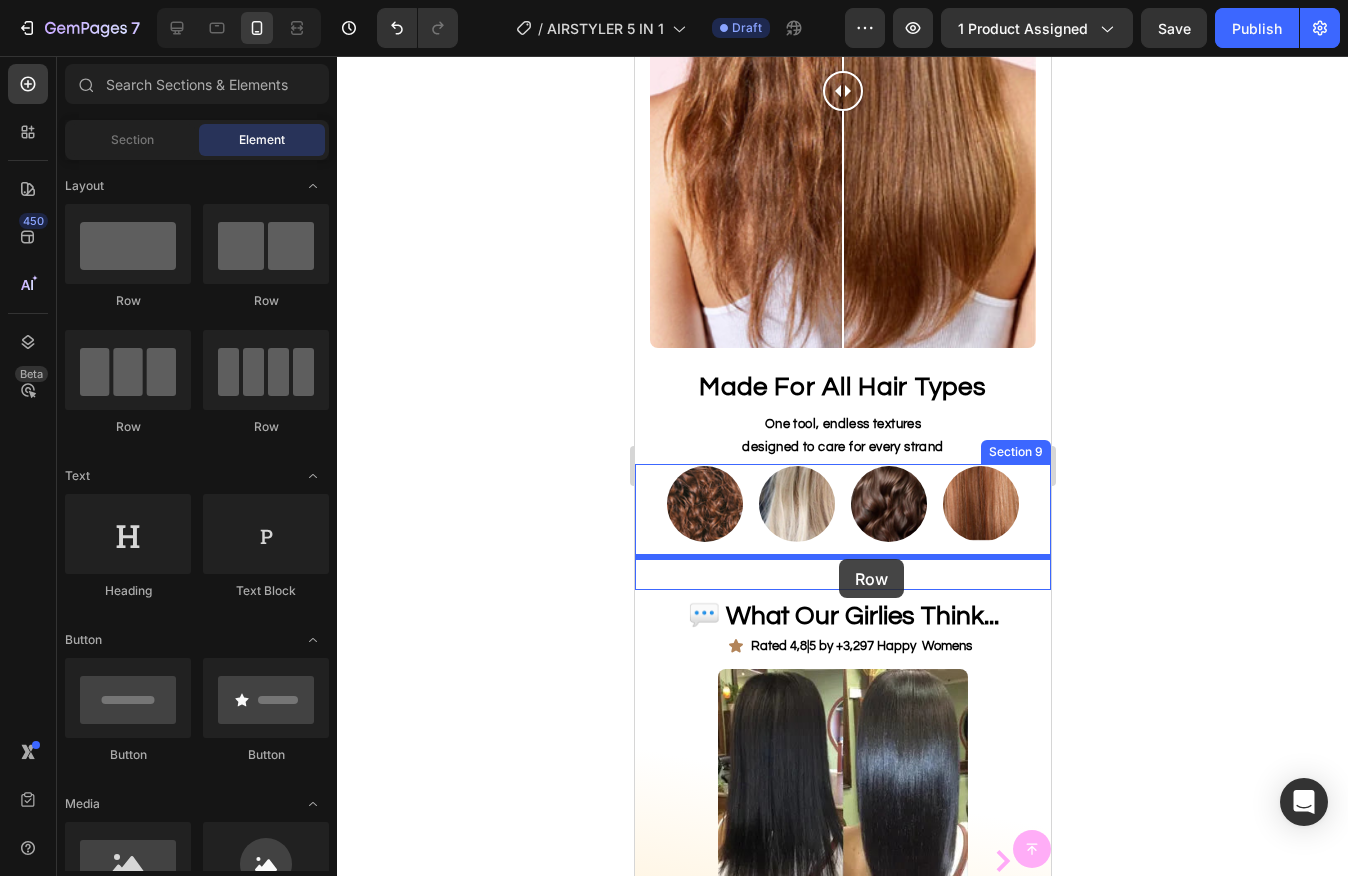 drag, startPoint x: 1170, startPoint y: 432, endPoint x: 833, endPoint y: 553, distance: 358.06424 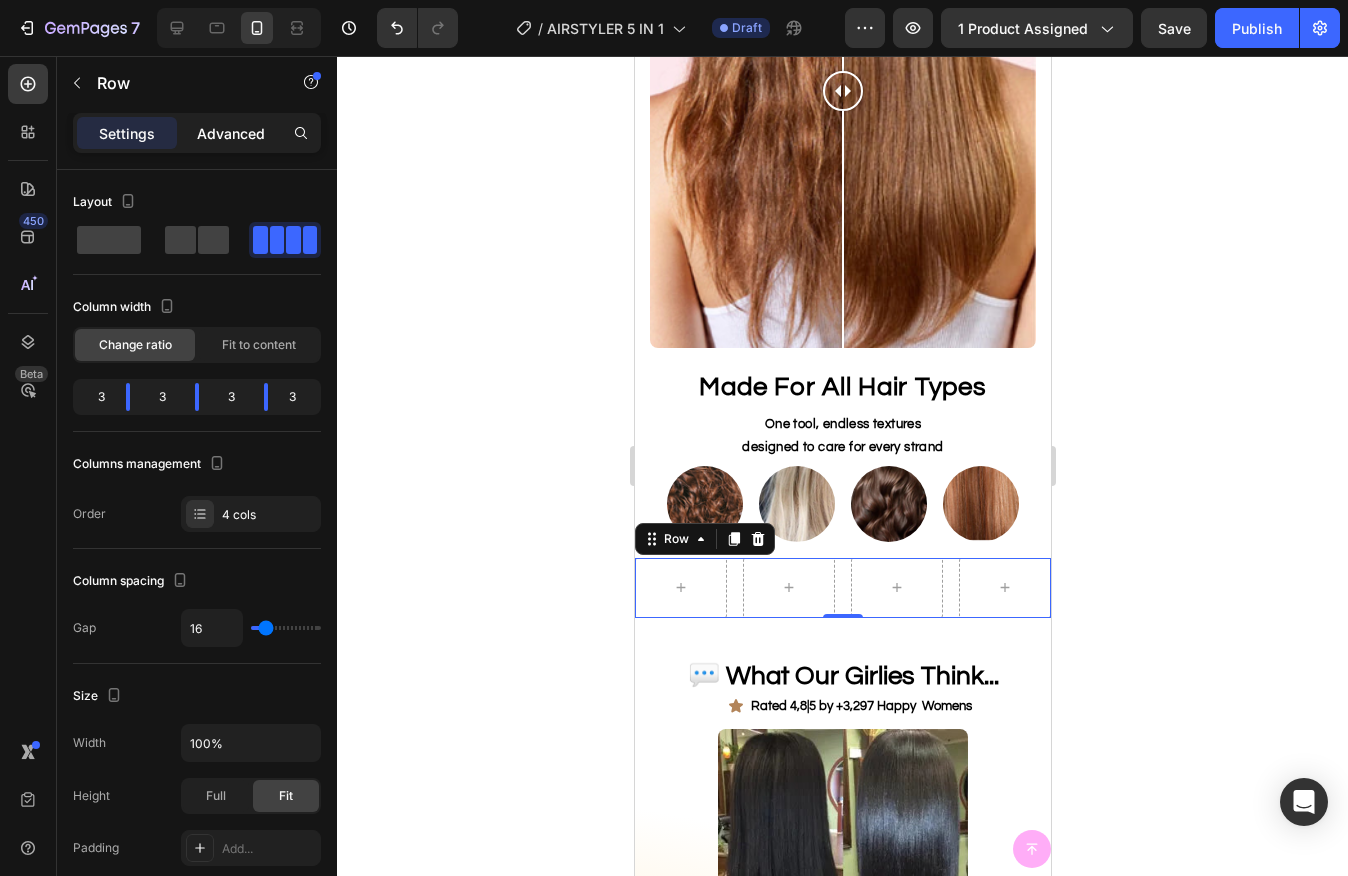 click on "Advanced" at bounding box center [231, 133] 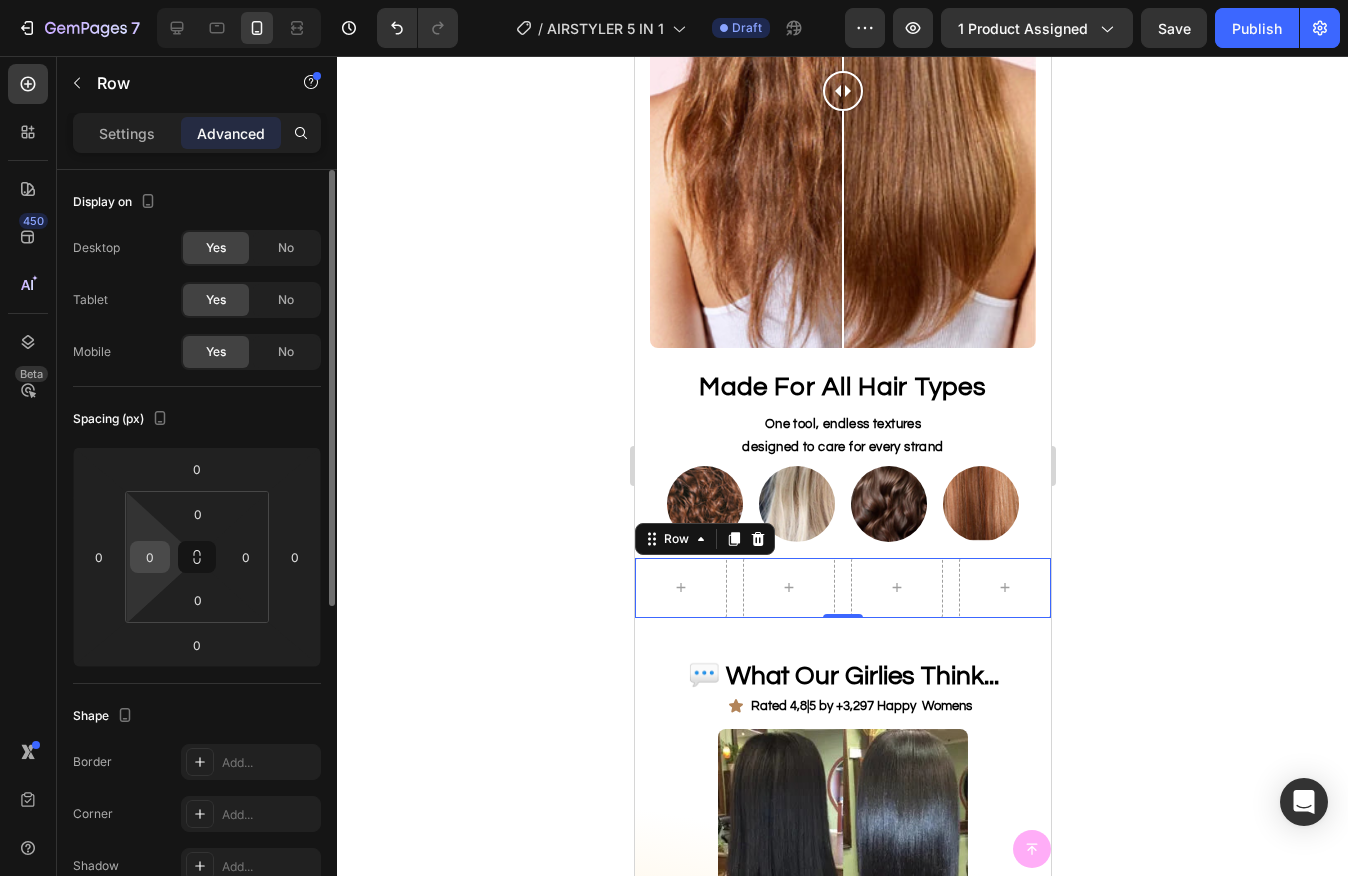 click on "0" at bounding box center [150, 557] 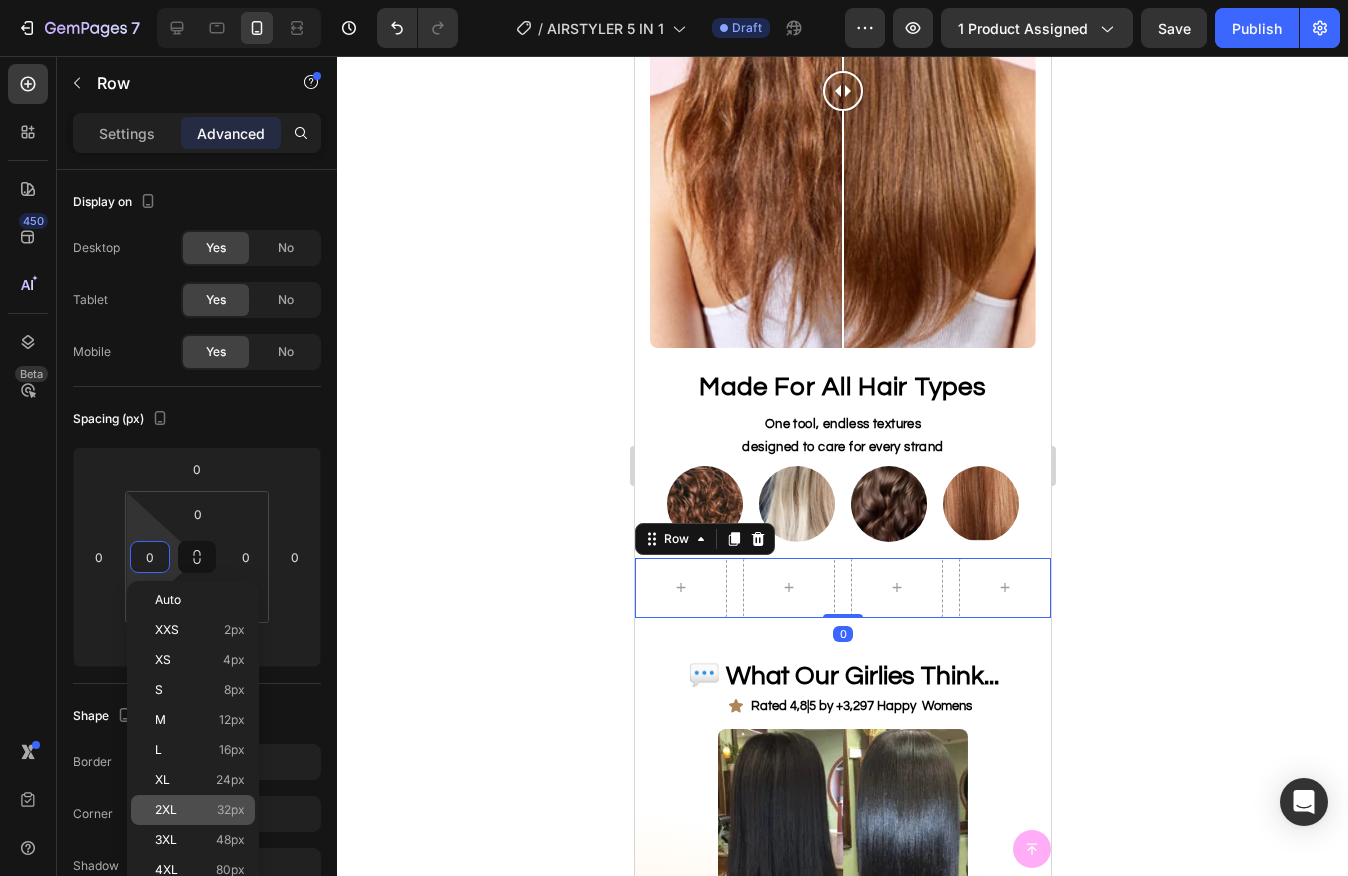 click on "2XL 32px" at bounding box center (200, 810) 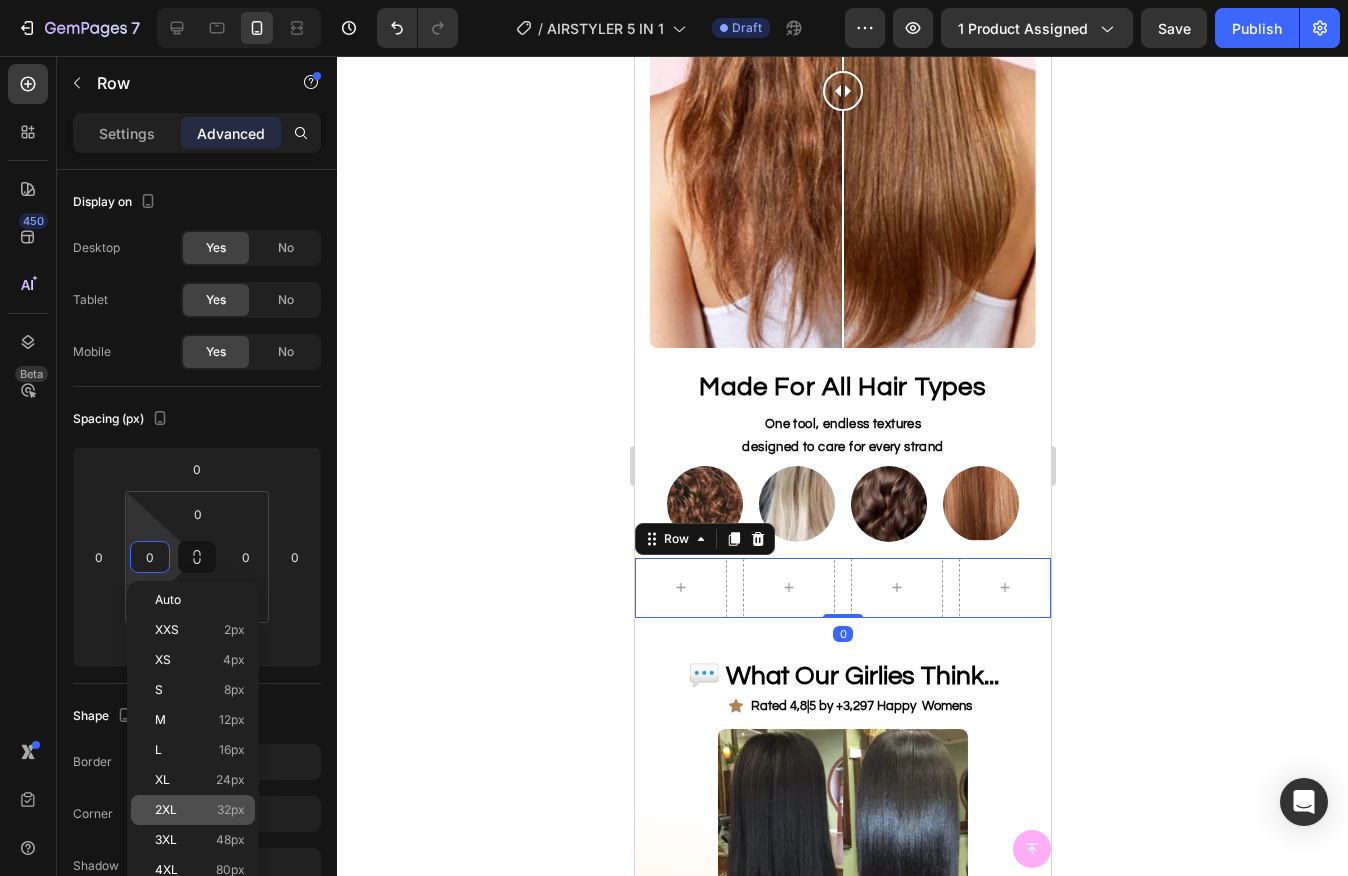type on "32" 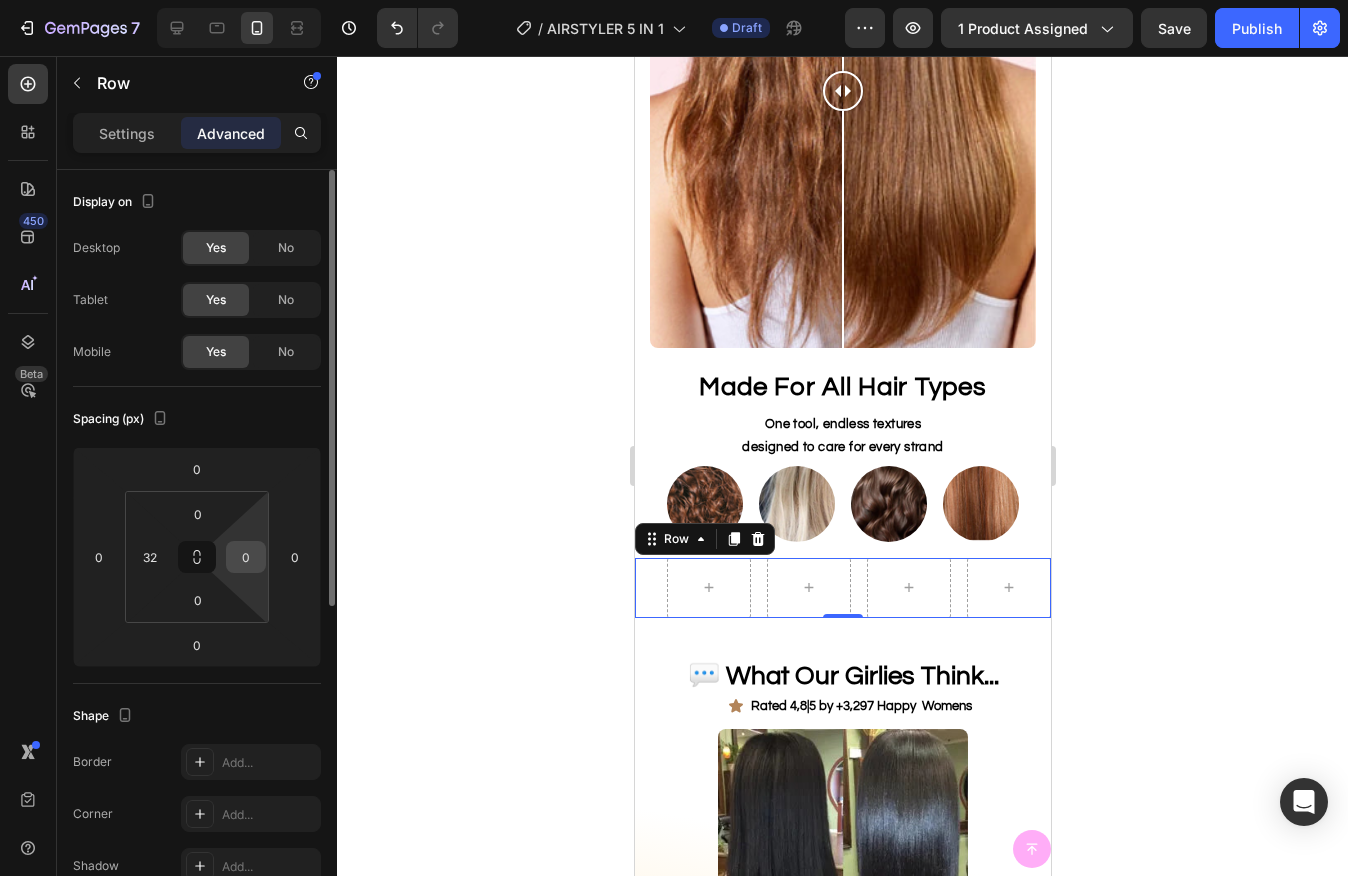 click on "0" at bounding box center [246, 557] 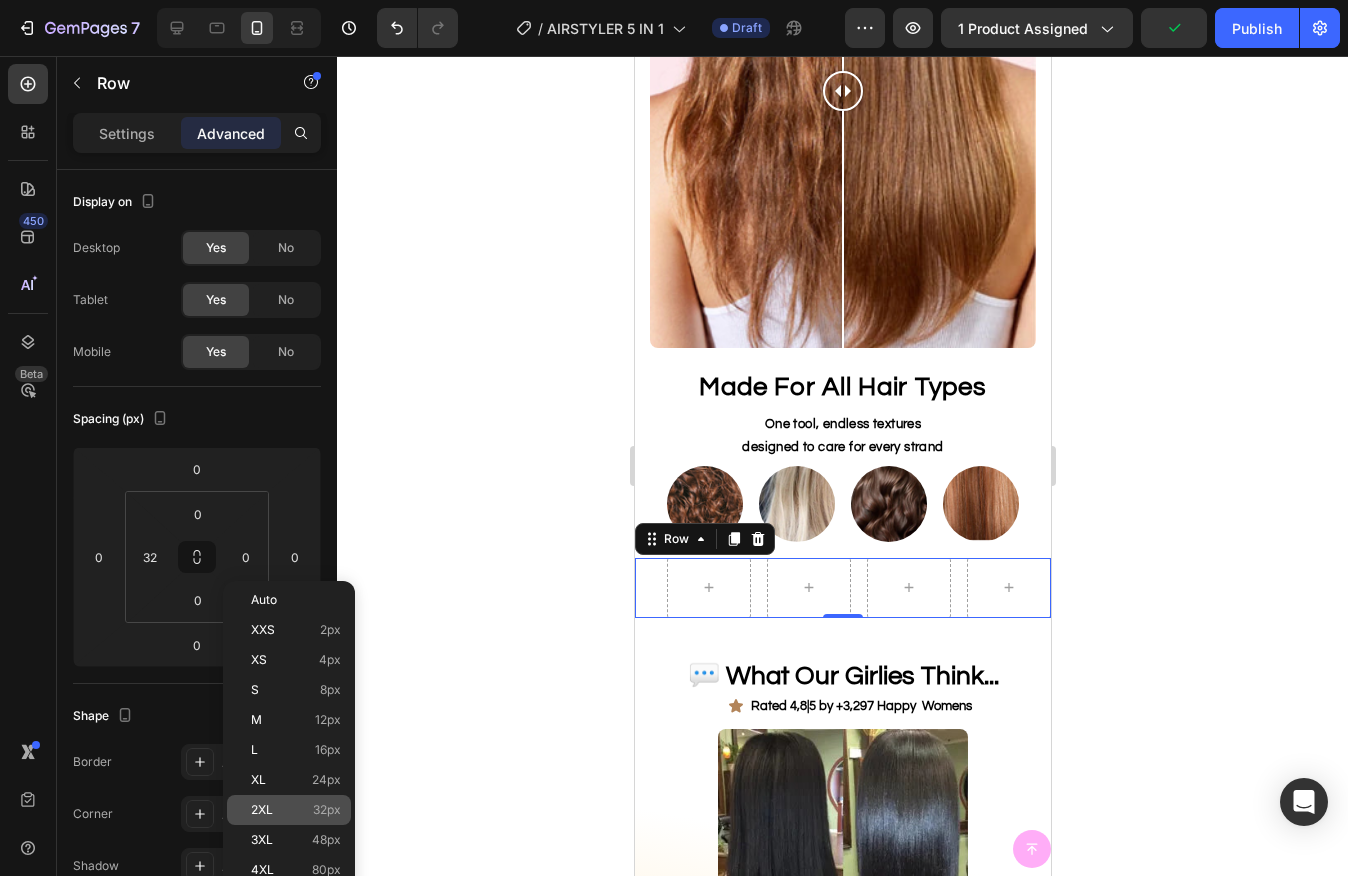 click on "2XL 32px" at bounding box center [296, 810] 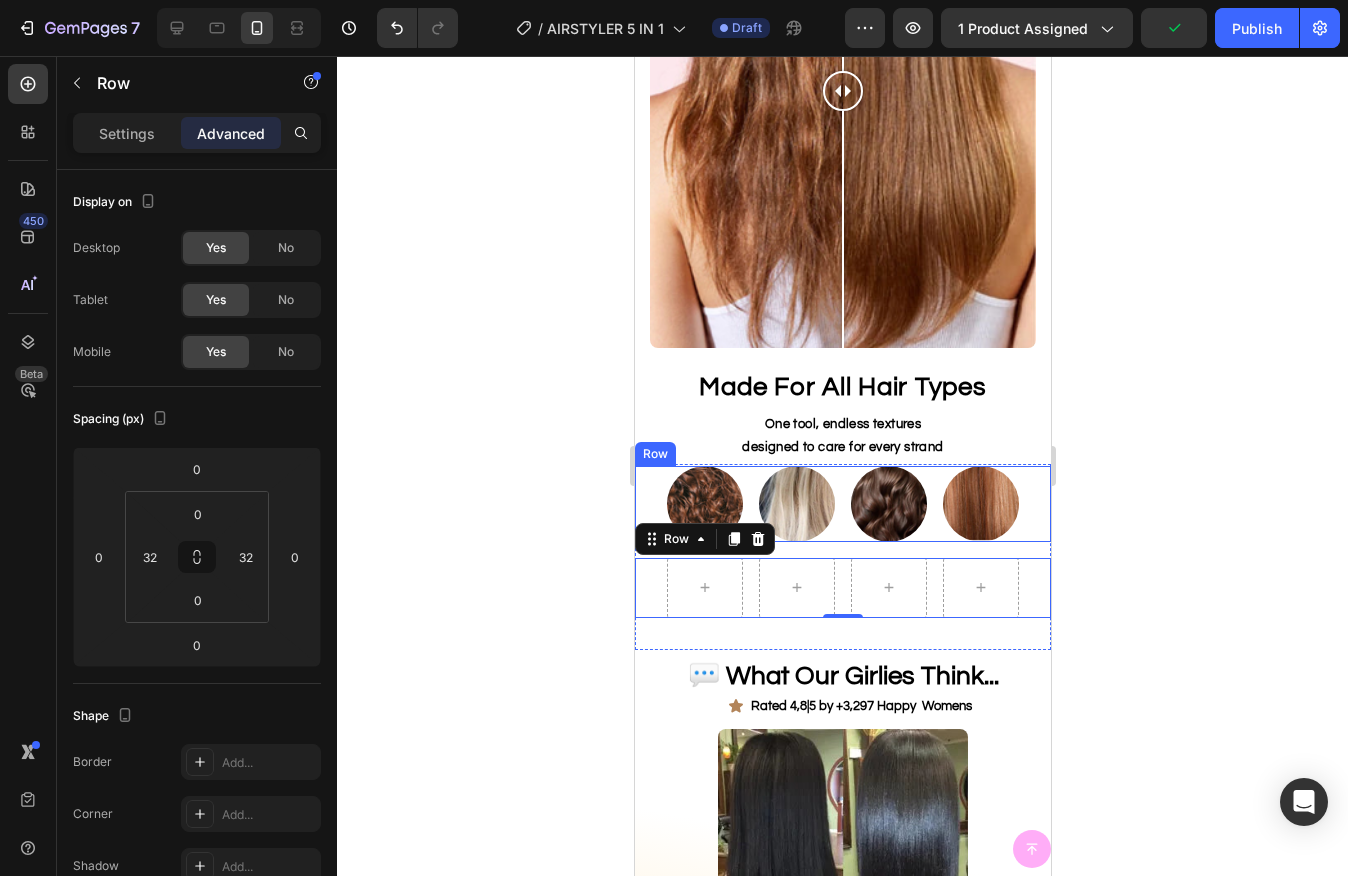 click 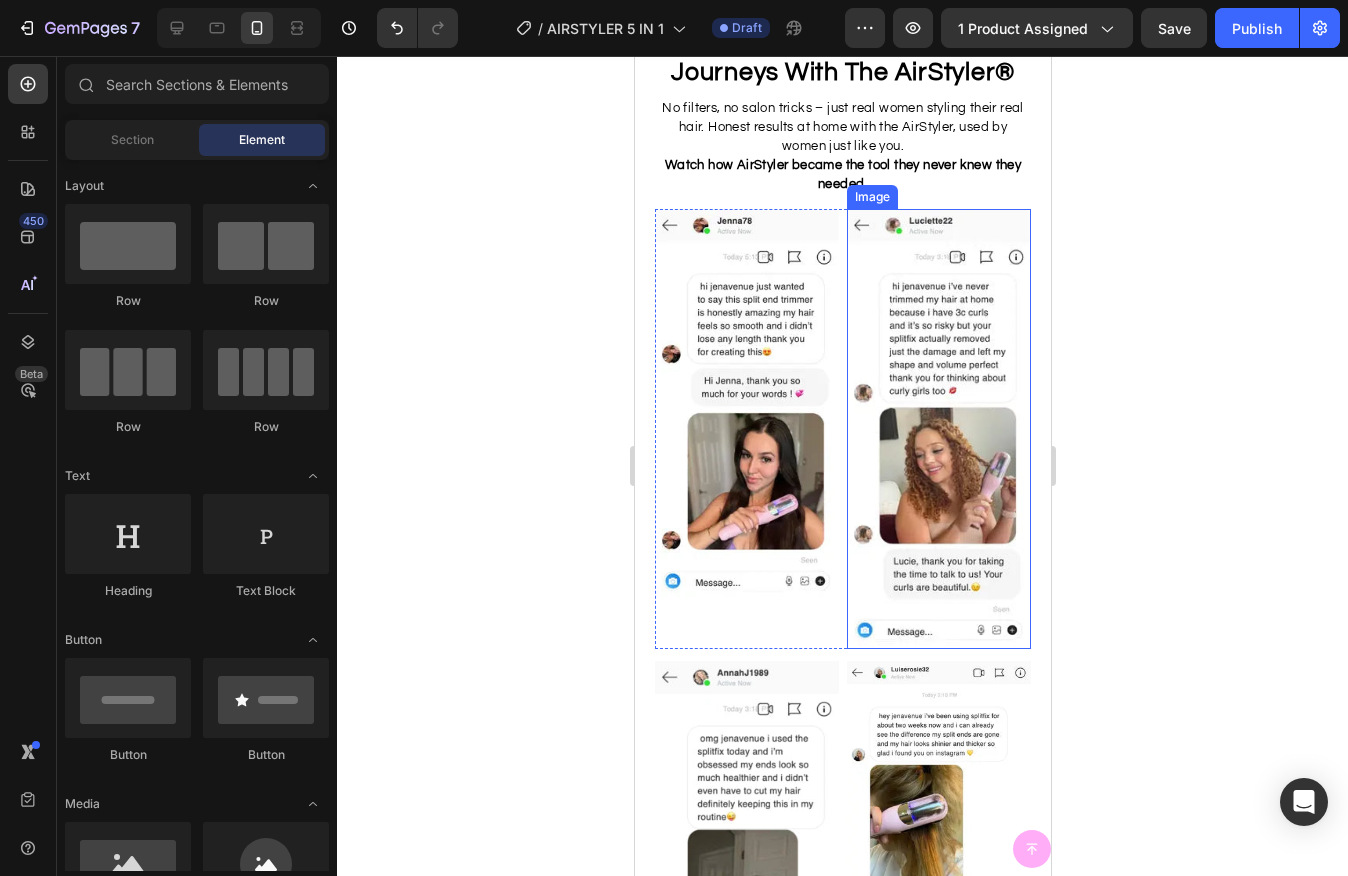 scroll, scrollTop: 2227, scrollLeft: 0, axis: vertical 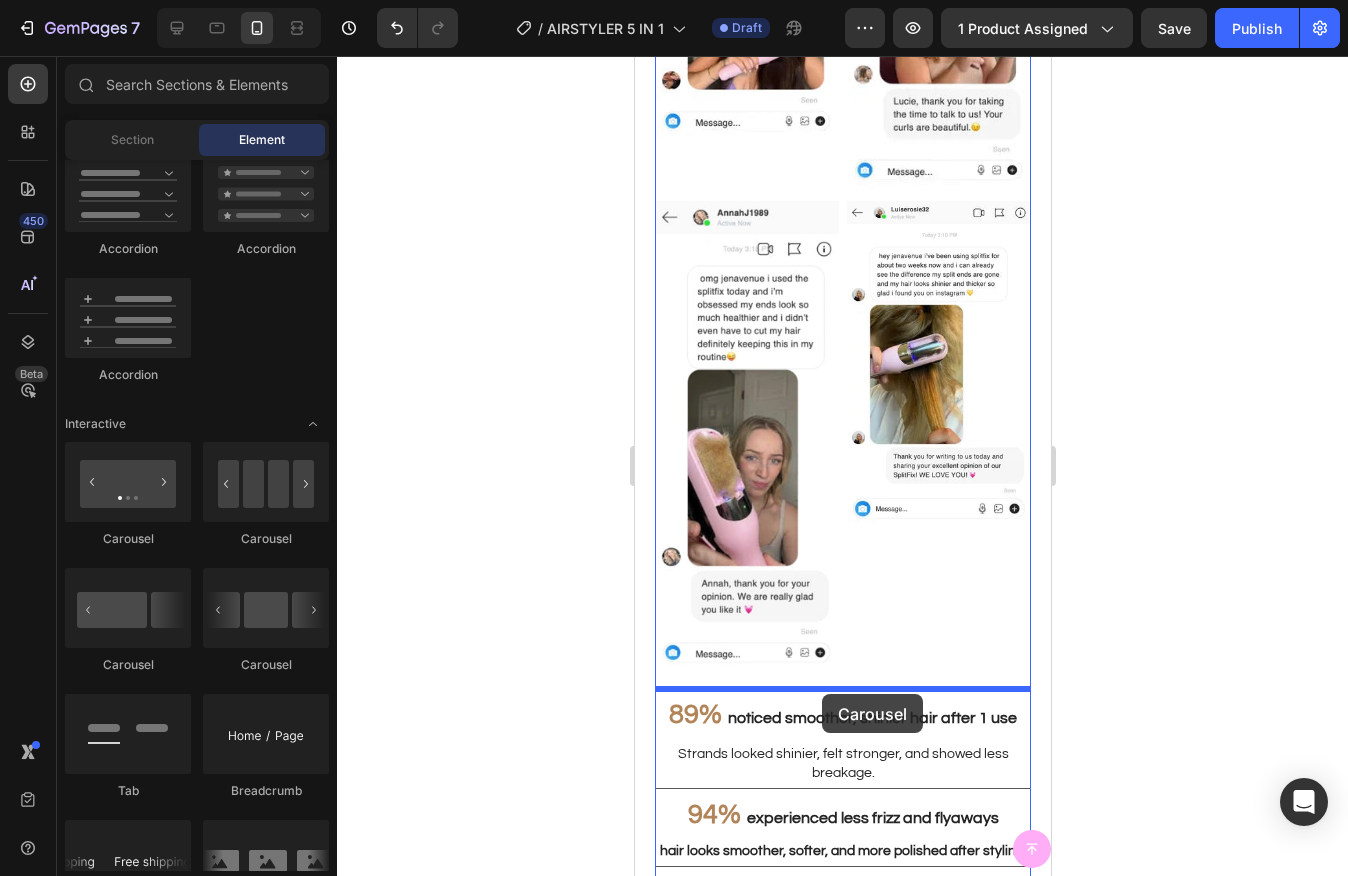 drag, startPoint x: 900, startPoint y: 563, endPoint x: 821, endPoint y: 693, distance: 152.12166 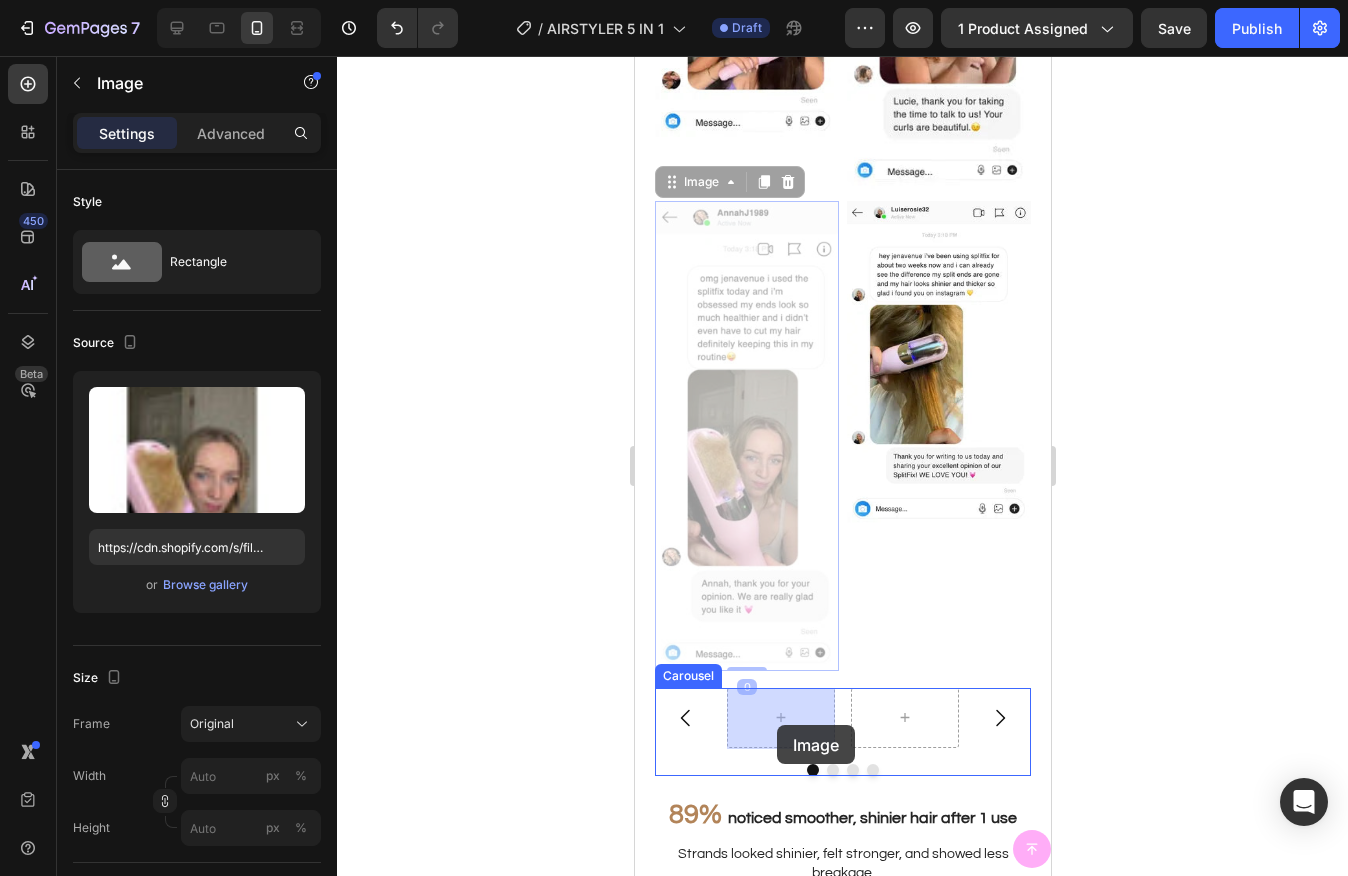 drag, startPoint x: 710, startPoint y: 462, endPoint x: 775, endPoint y: 725, distance: 270.91327 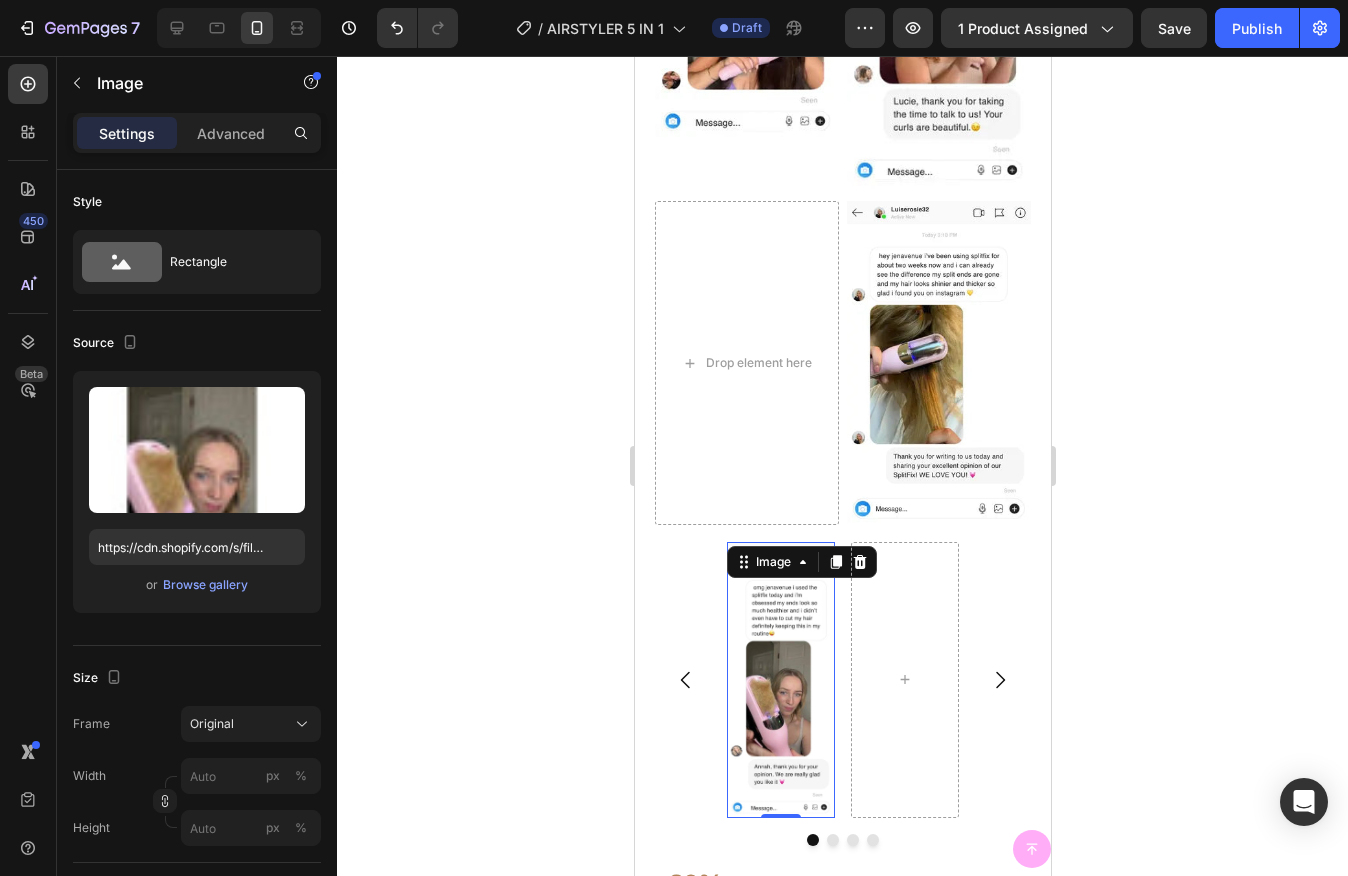 click 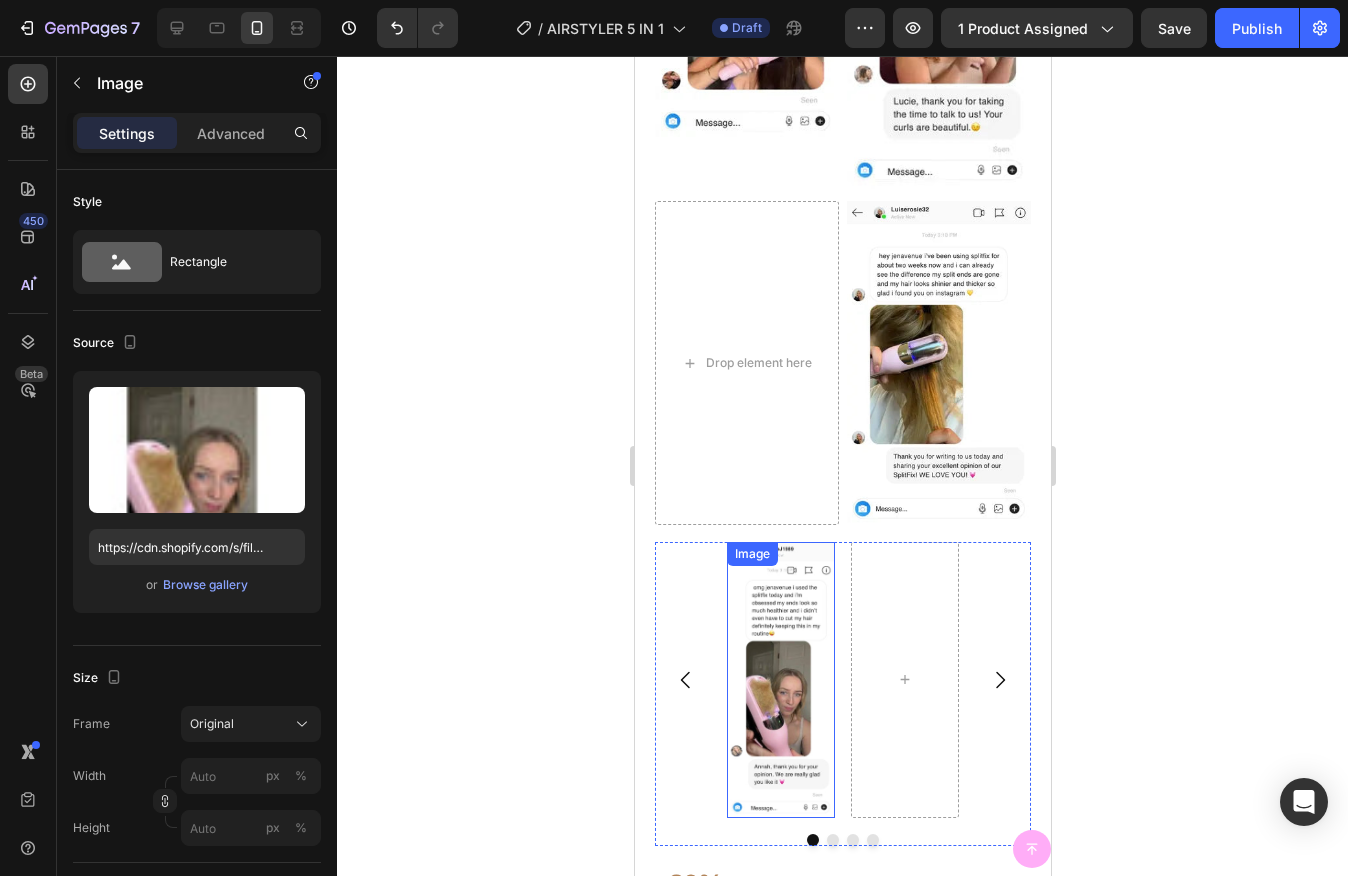 click at bounding box center (780, 680) 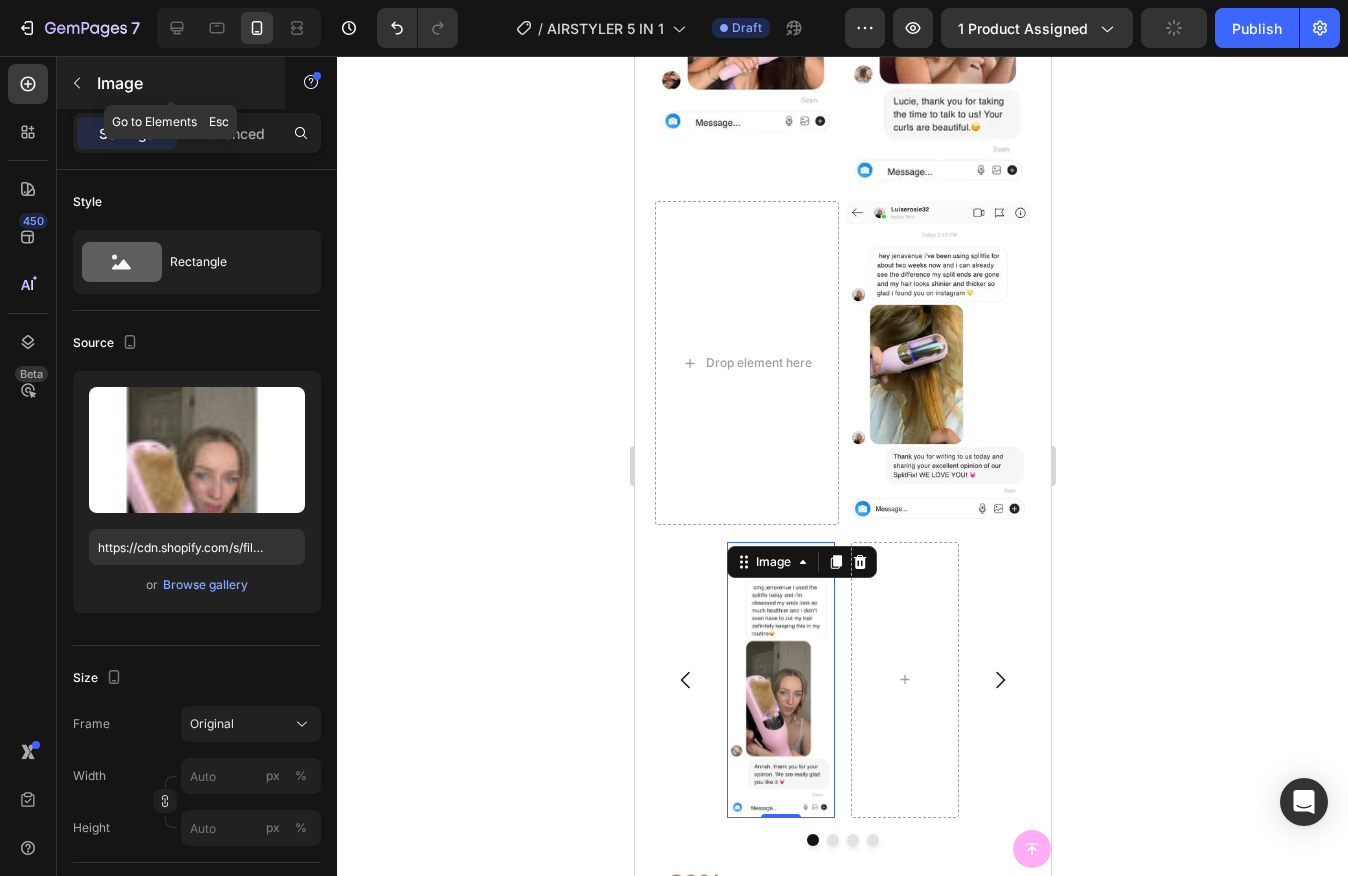 click on "Image" at bounding box center (171, 83) 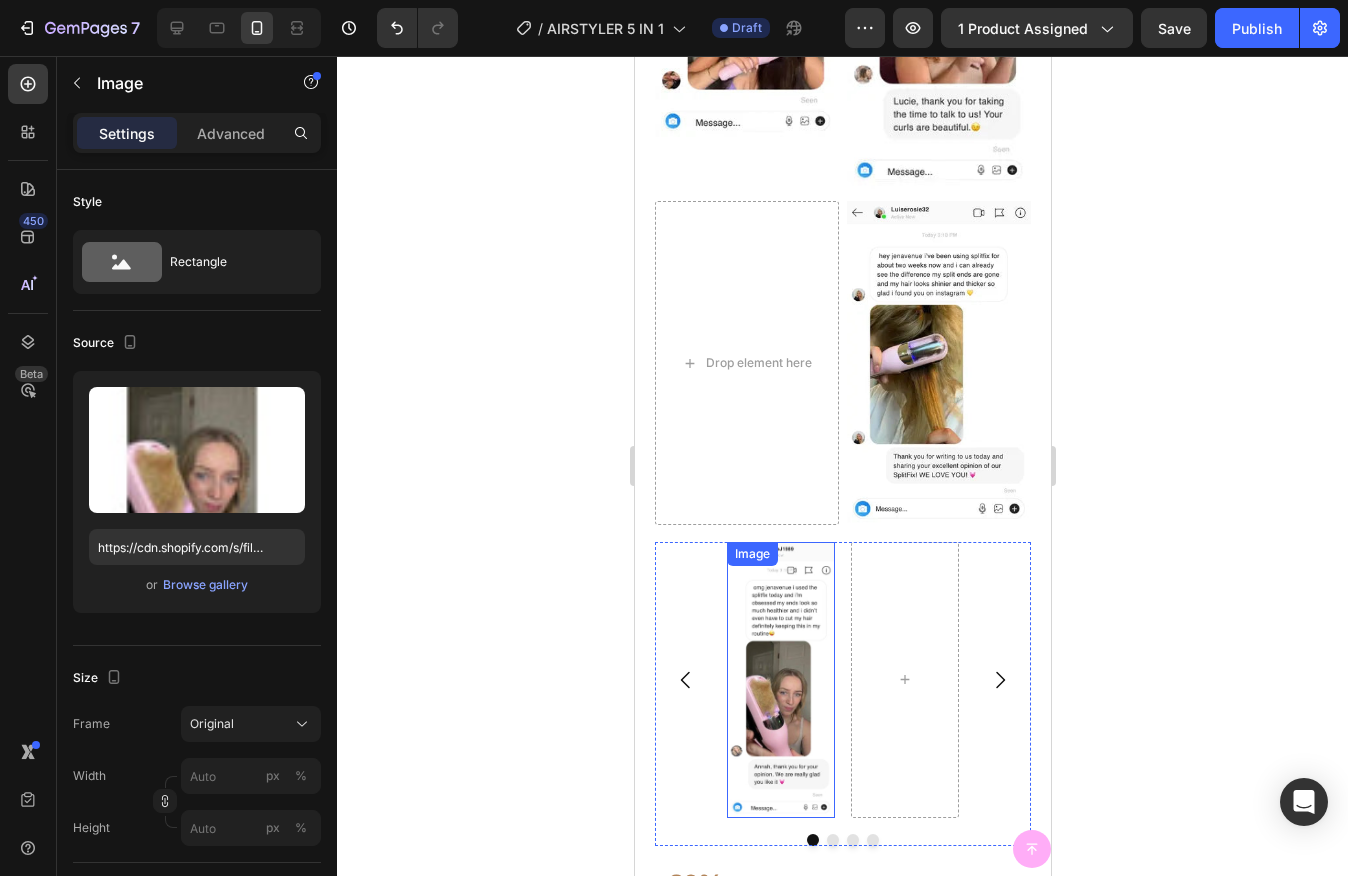 click at bounding box center (780, 680) 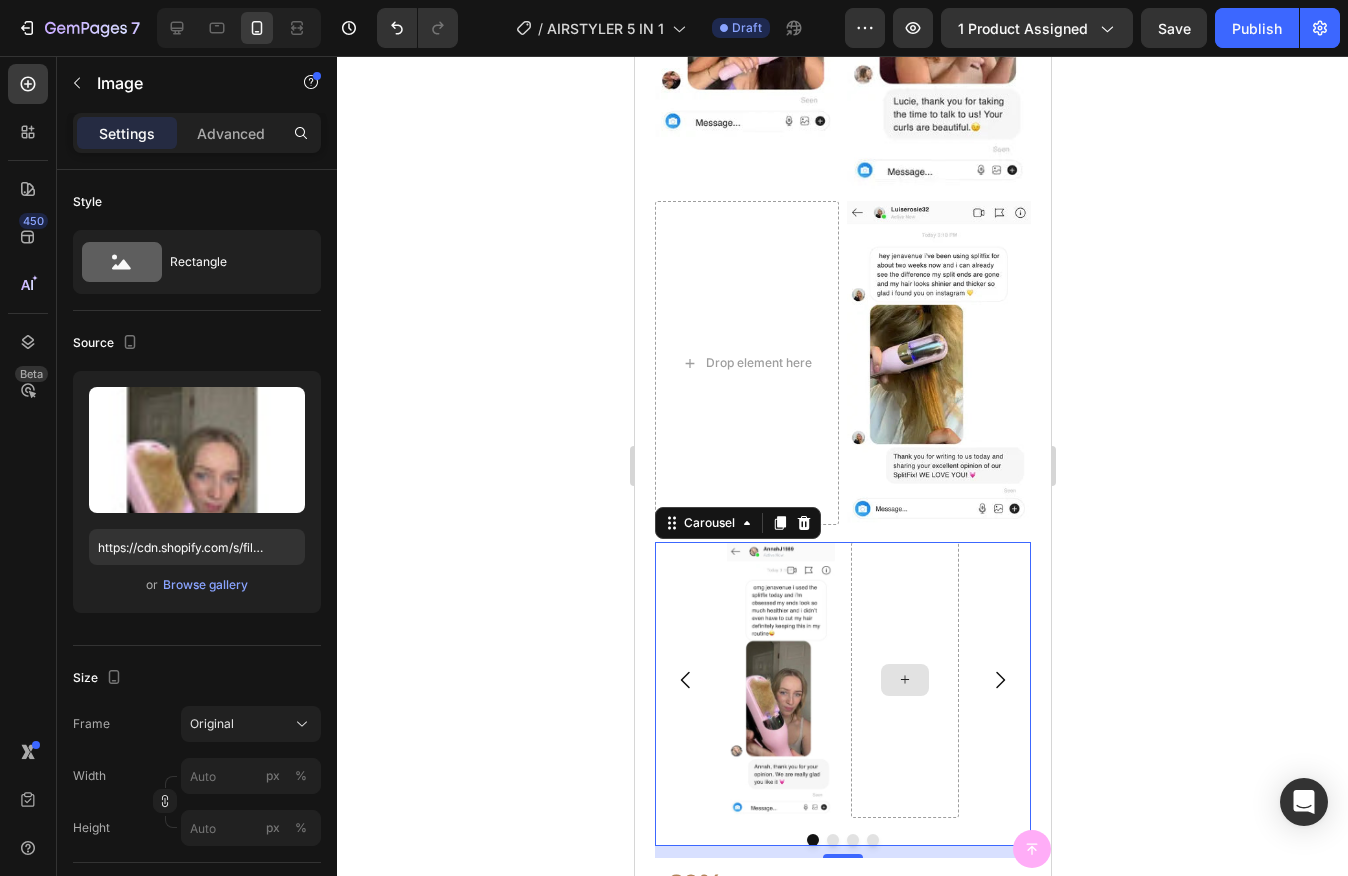 click at bounding box center [904, 680] 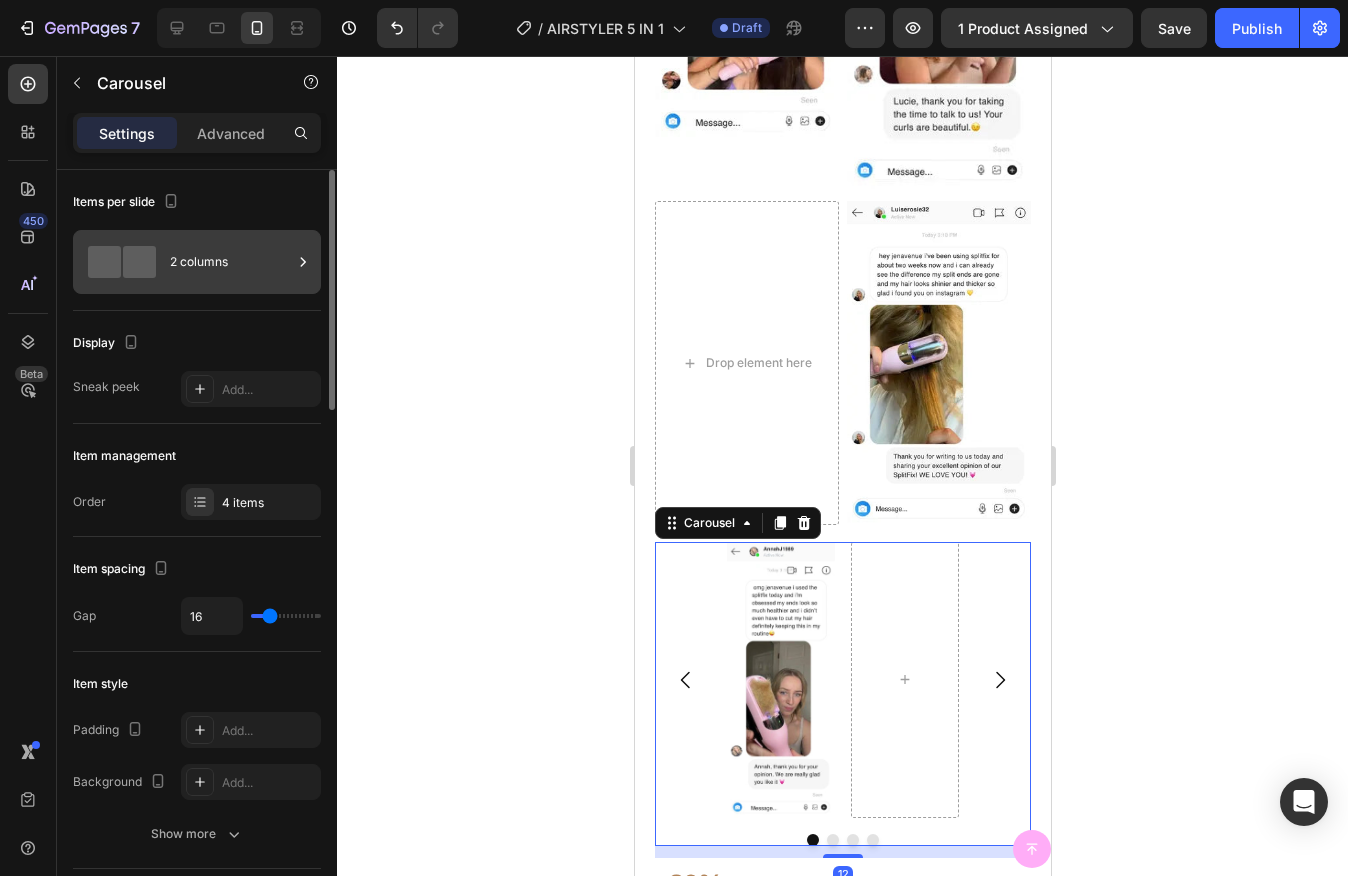 click on "2 columns" at bounding box center (231, 262) 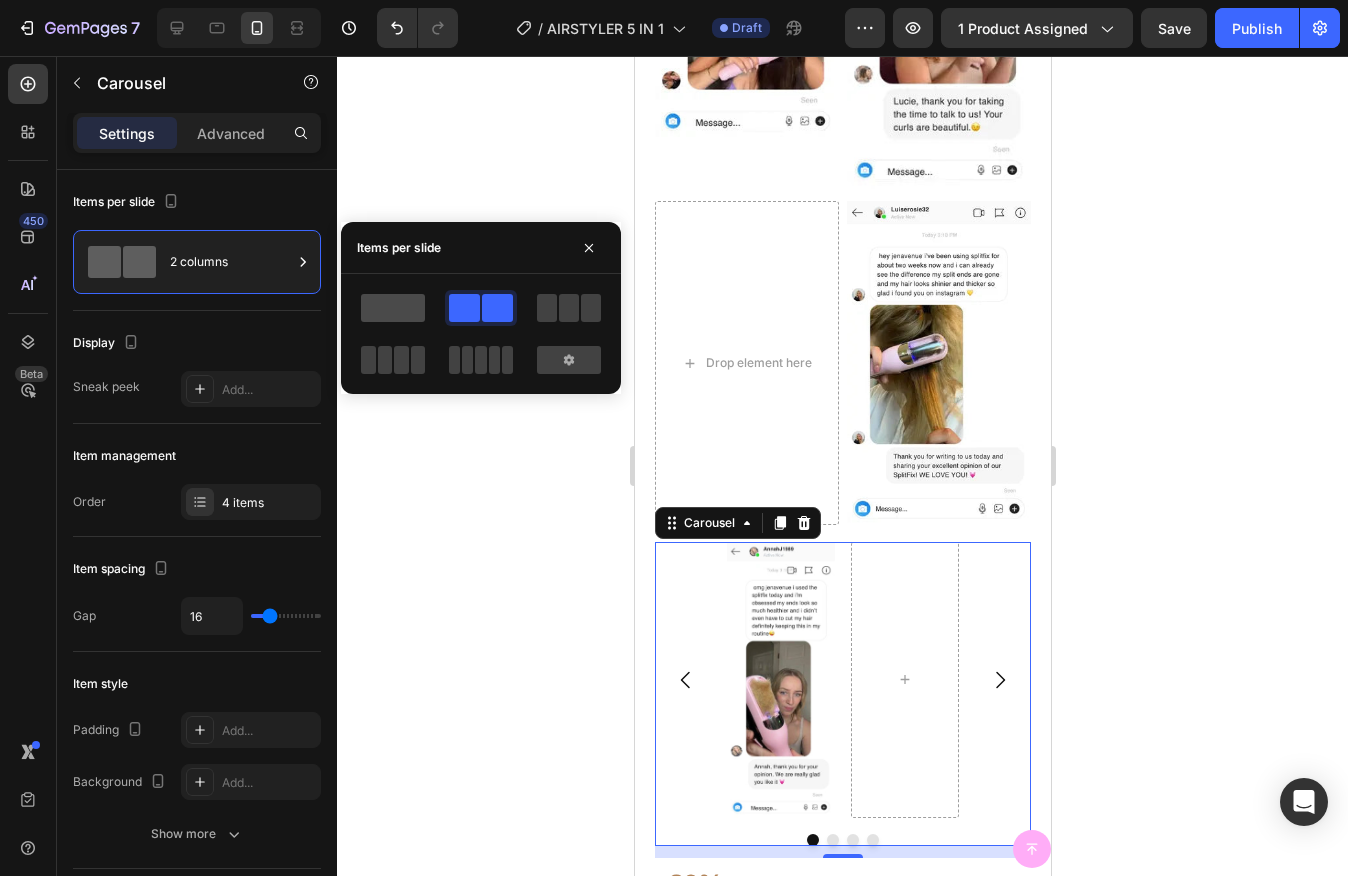 click 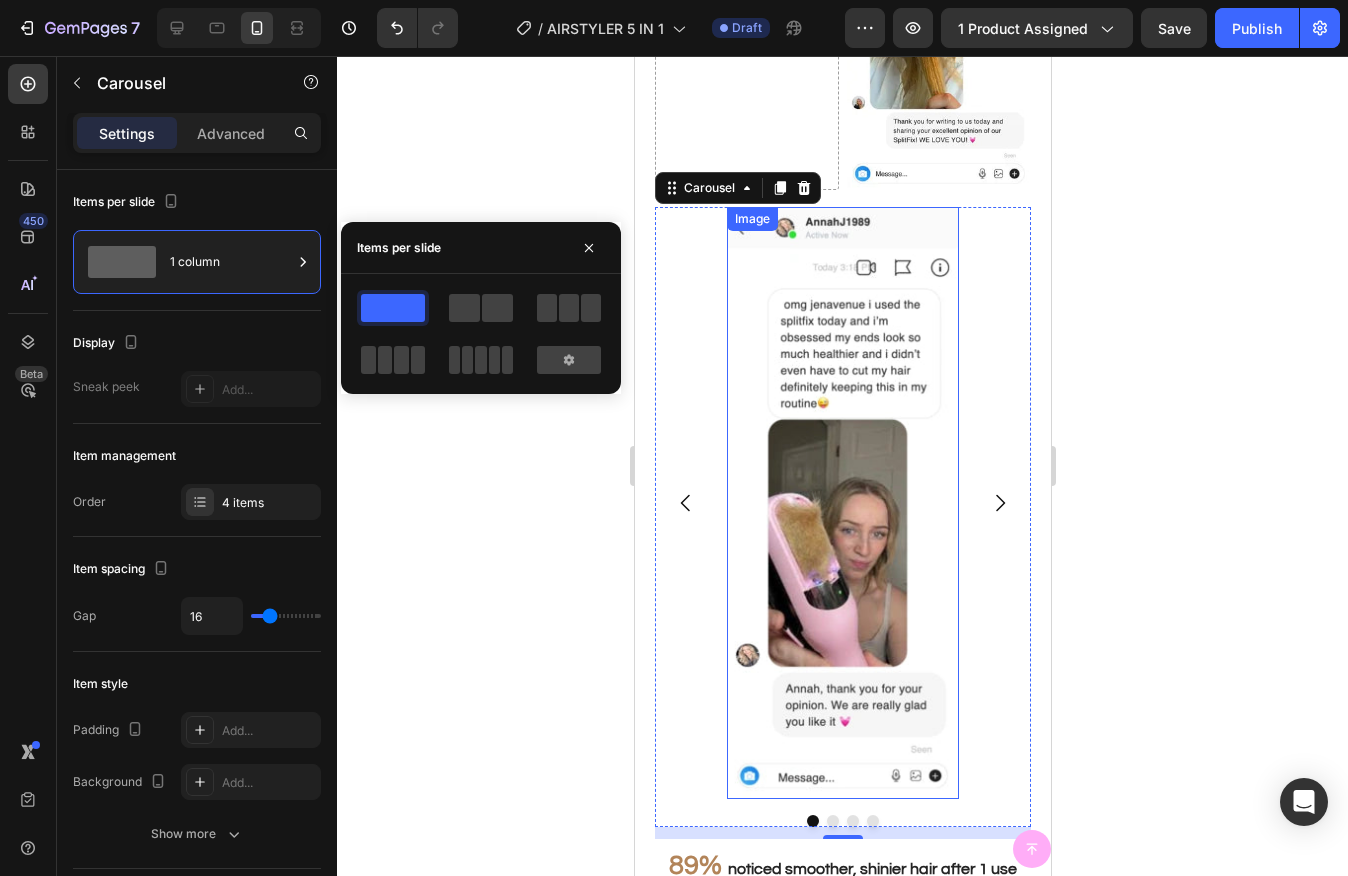 scroll, scrollTop: 2993, scrollLeft: 0, axis: vertical 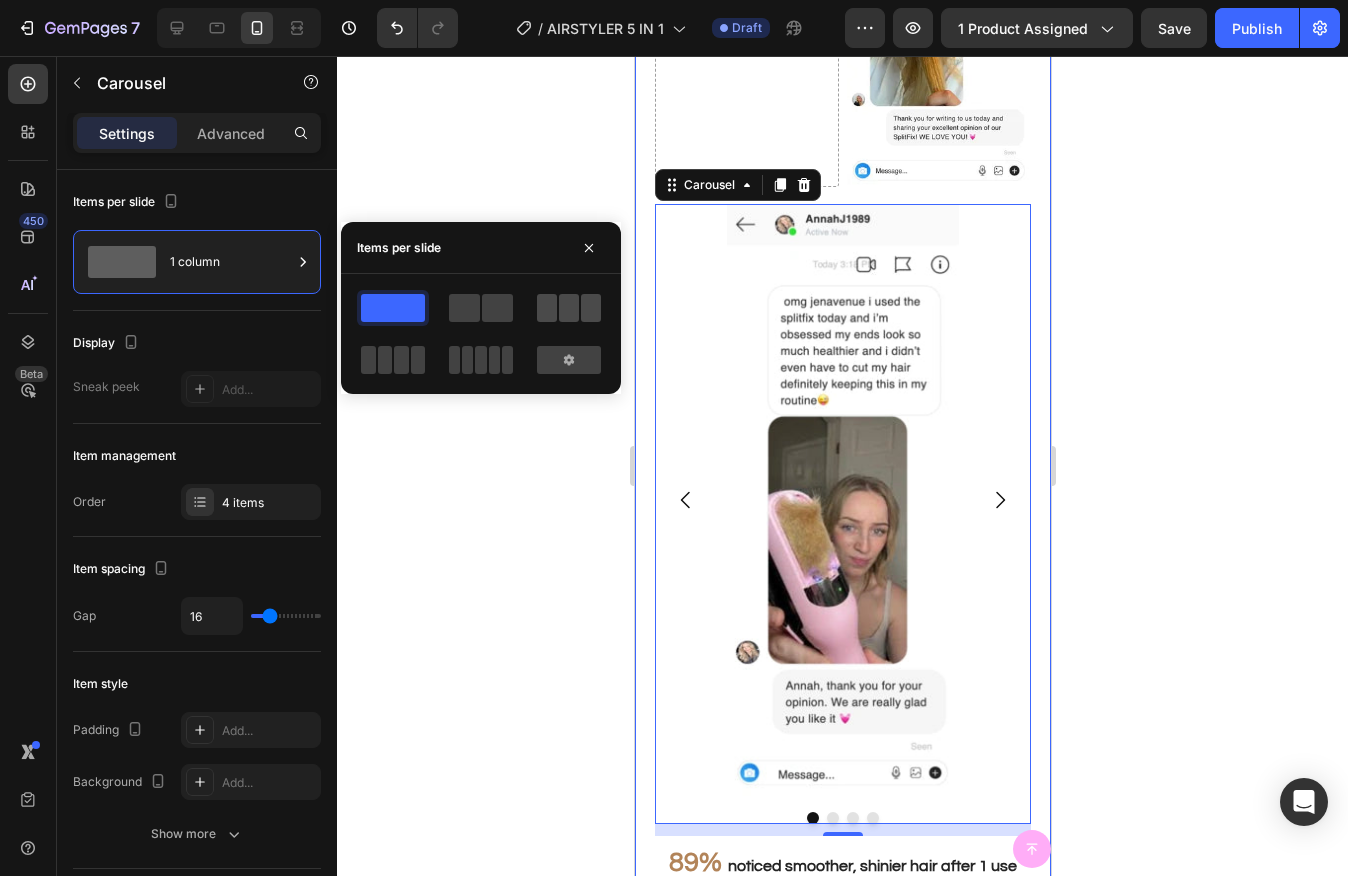 click 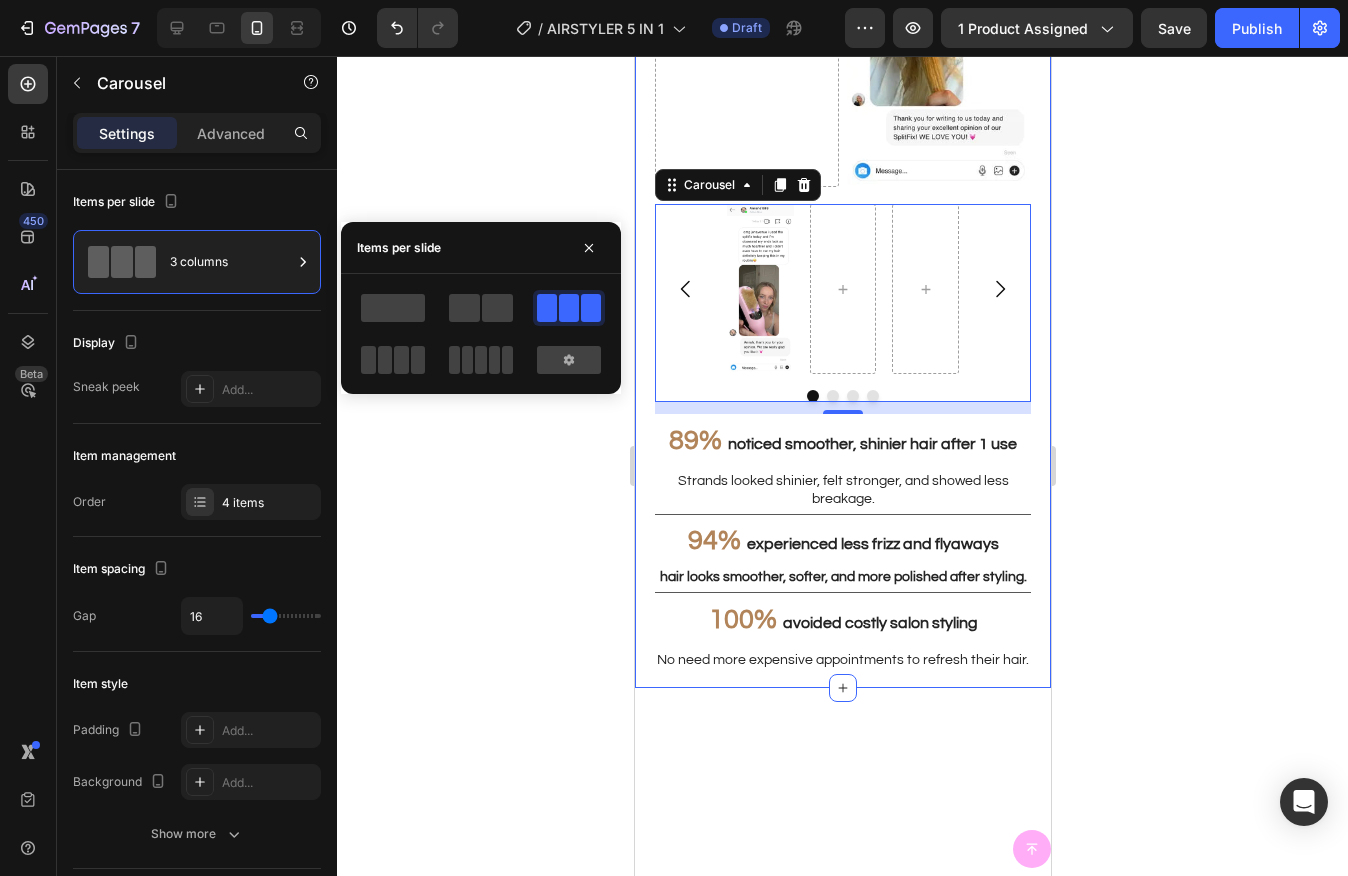 click 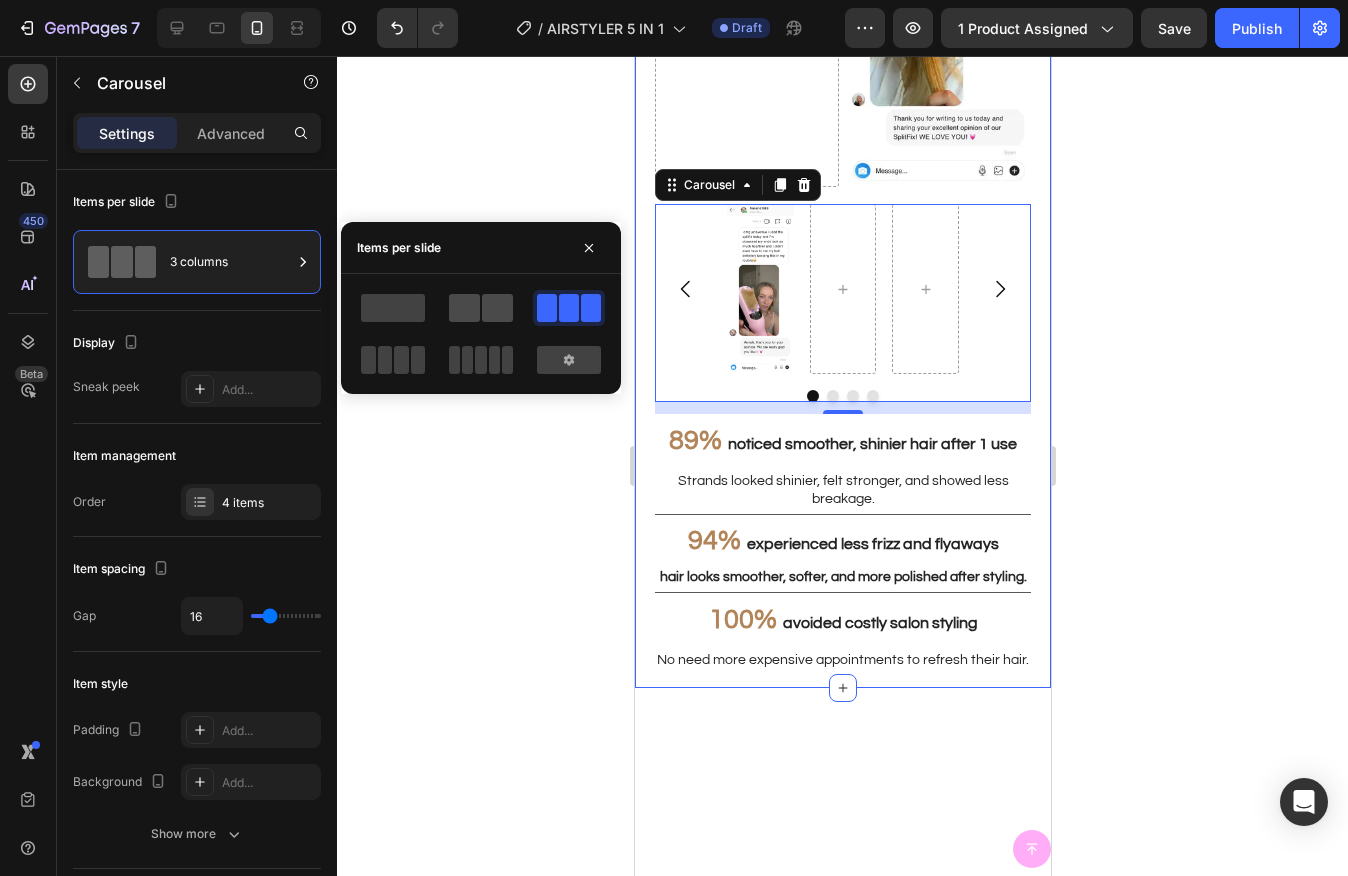 click at bounding box center [481, 308] 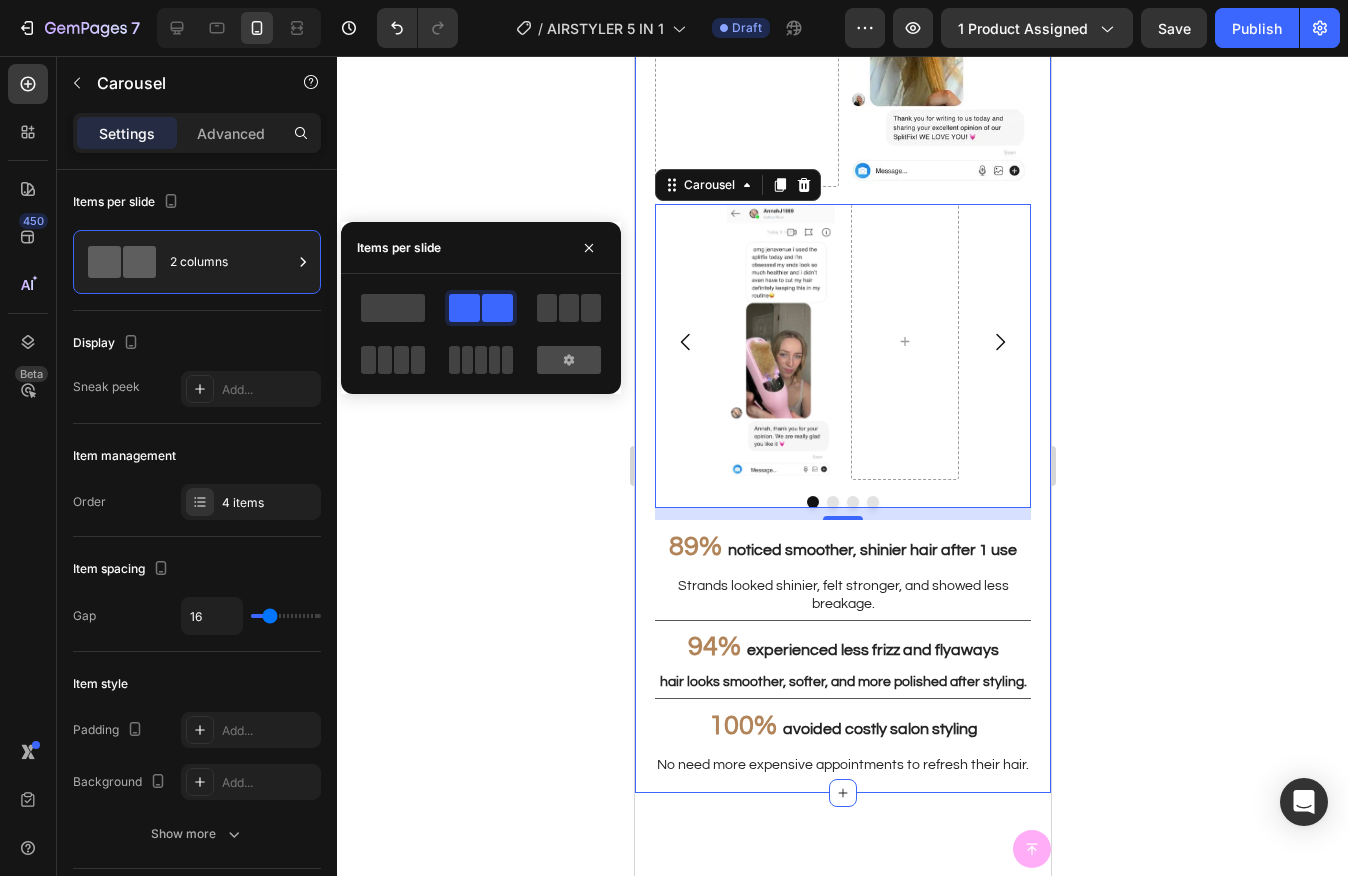 click at bounding box center (569, 360) 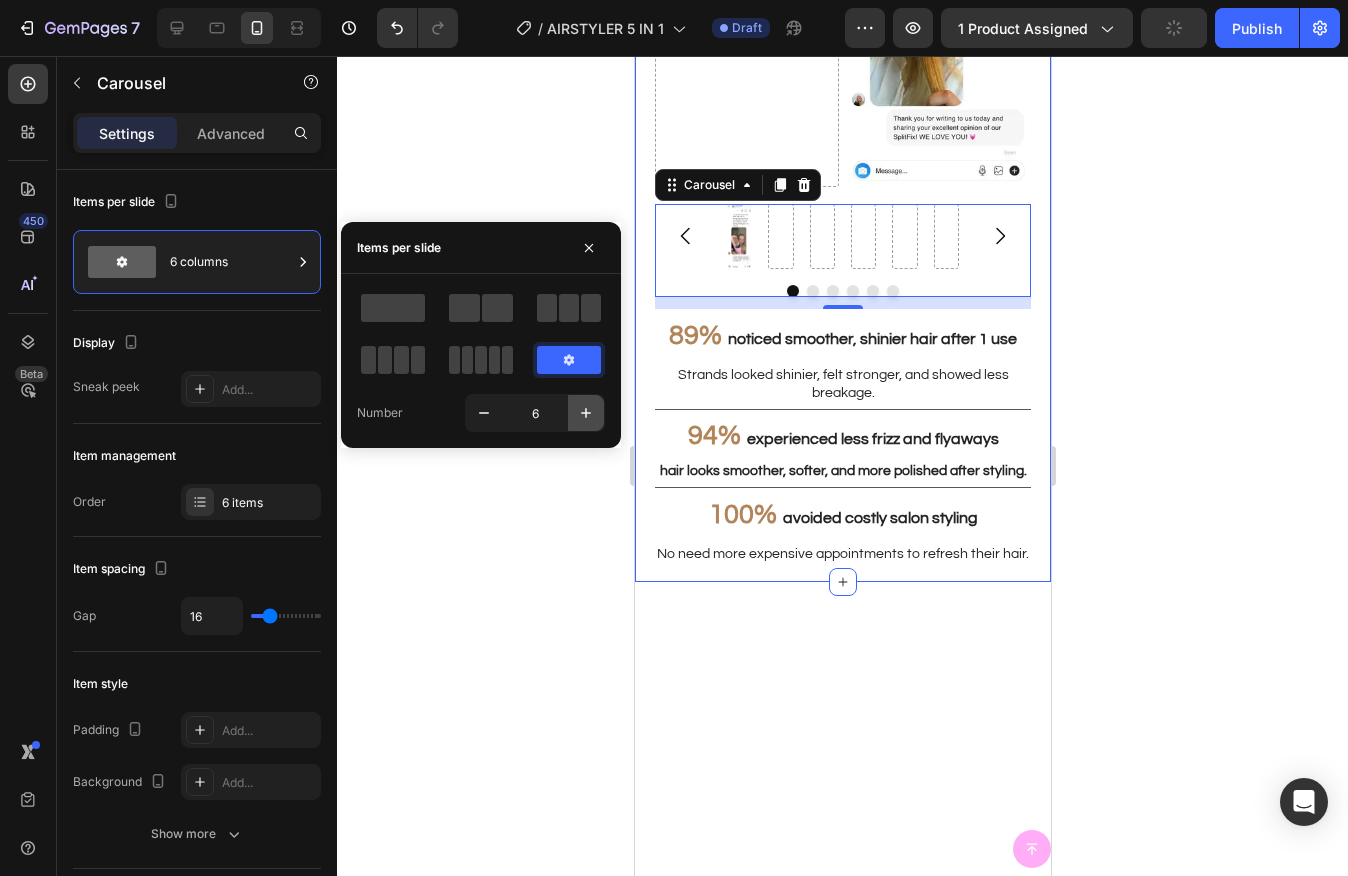 click 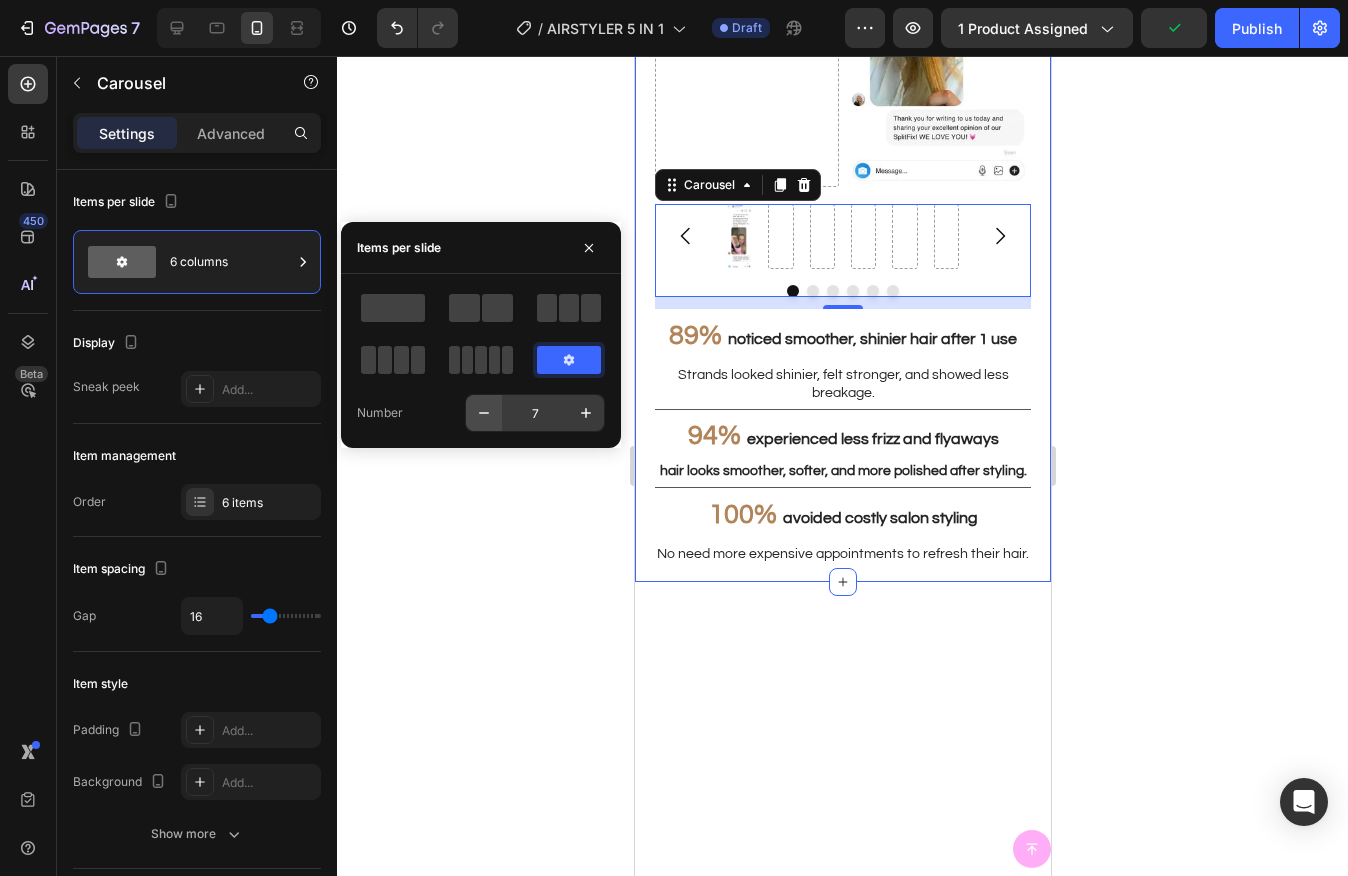 click 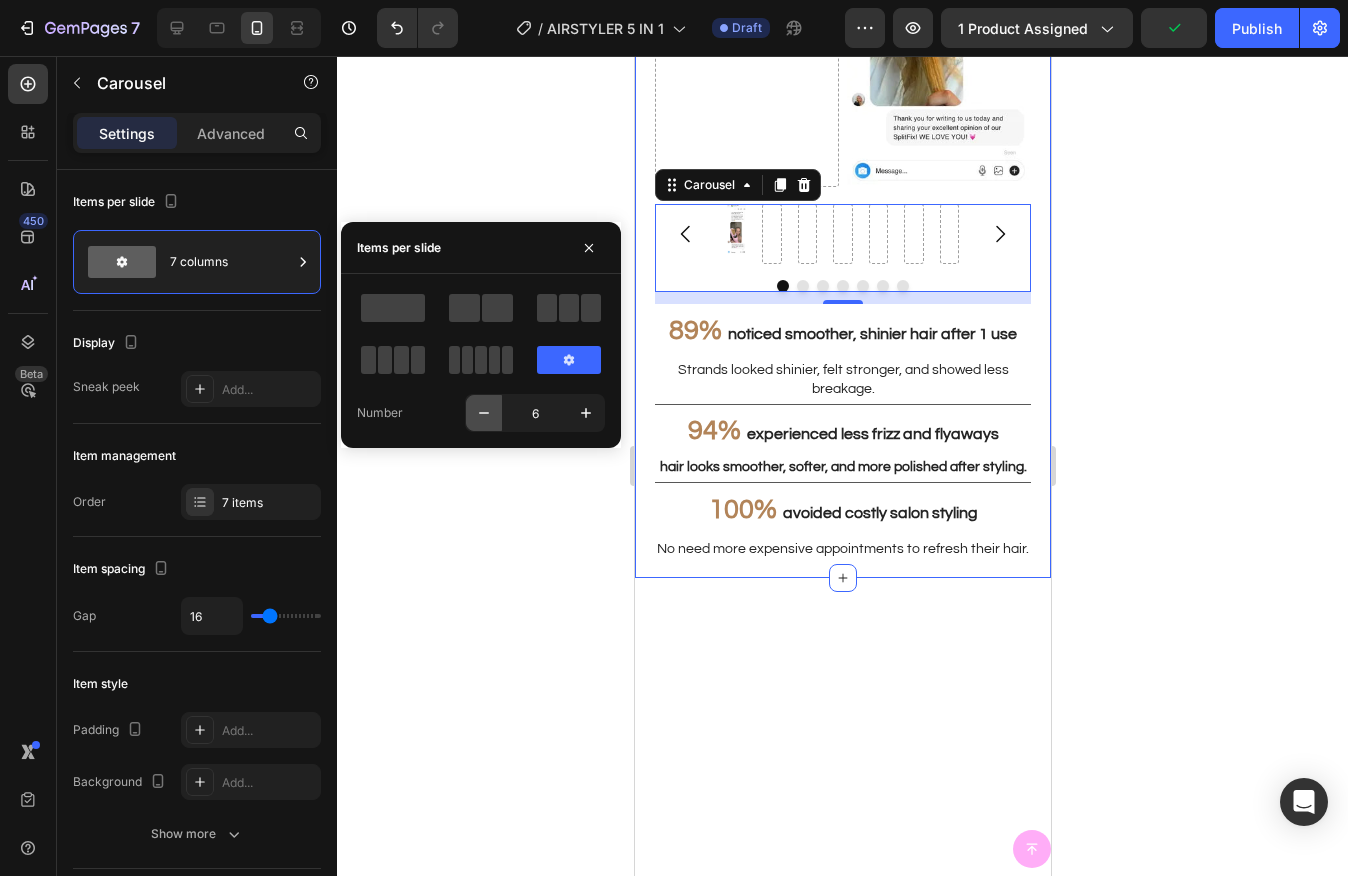 click 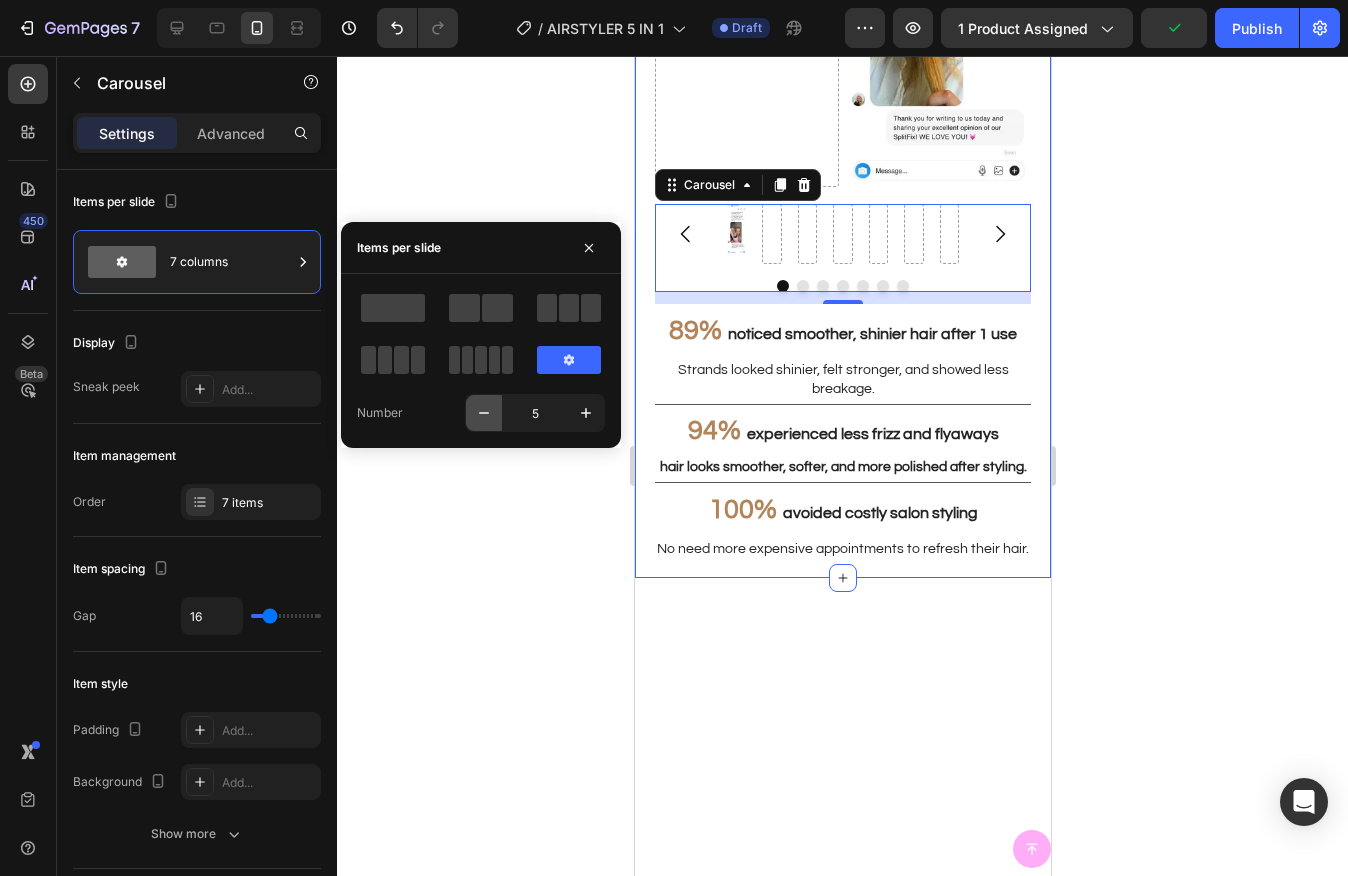 click 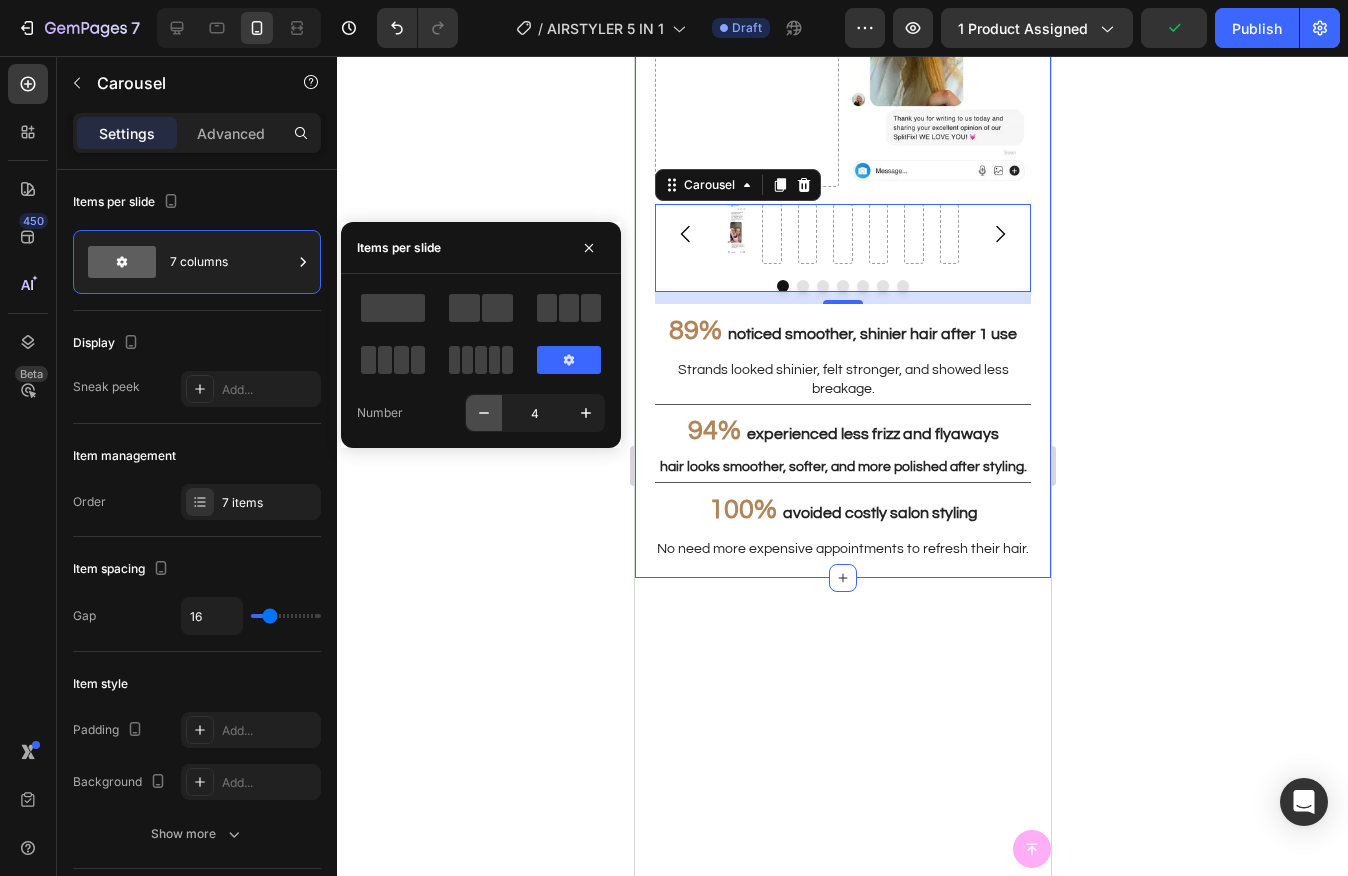 click 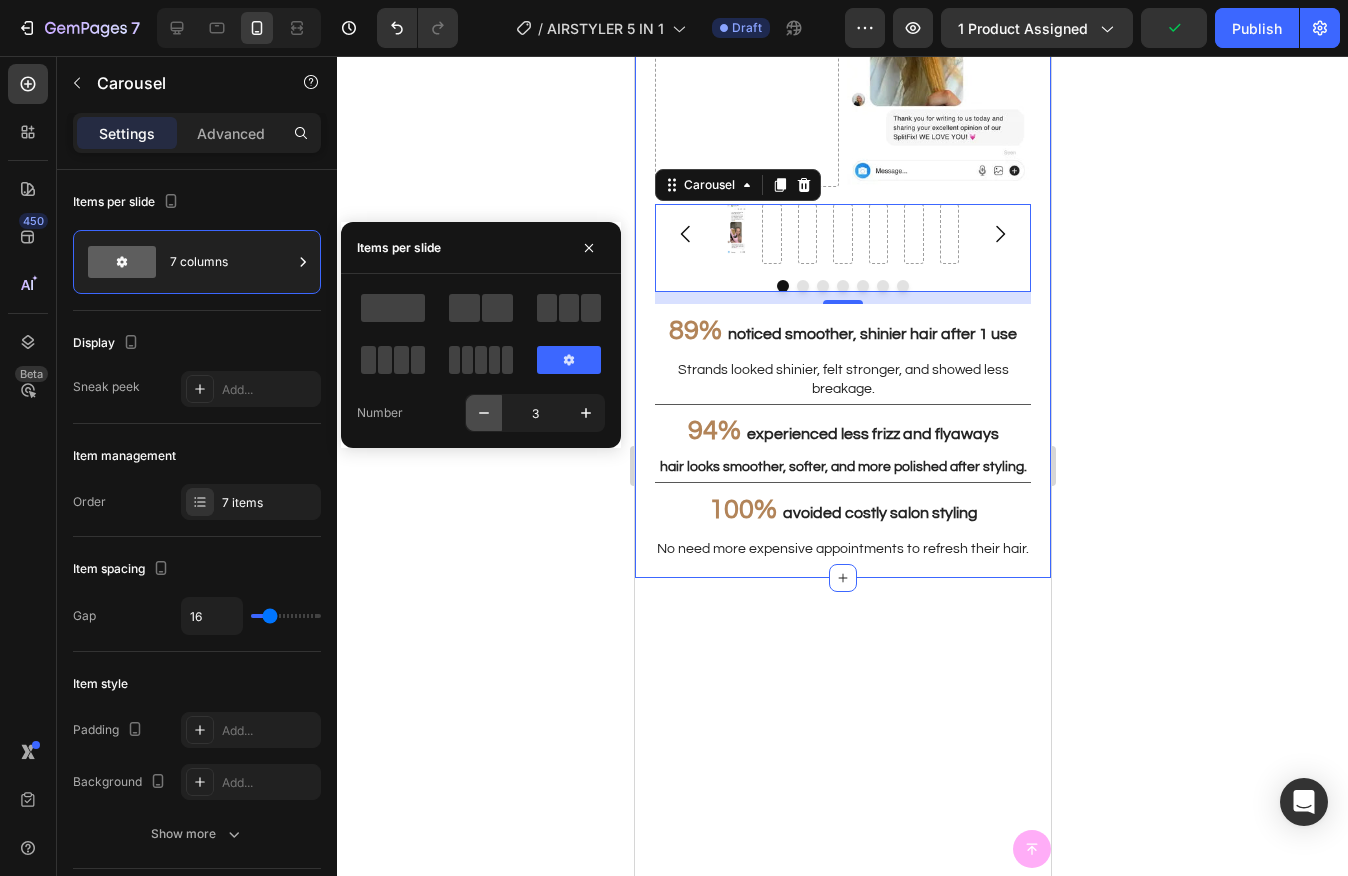 click 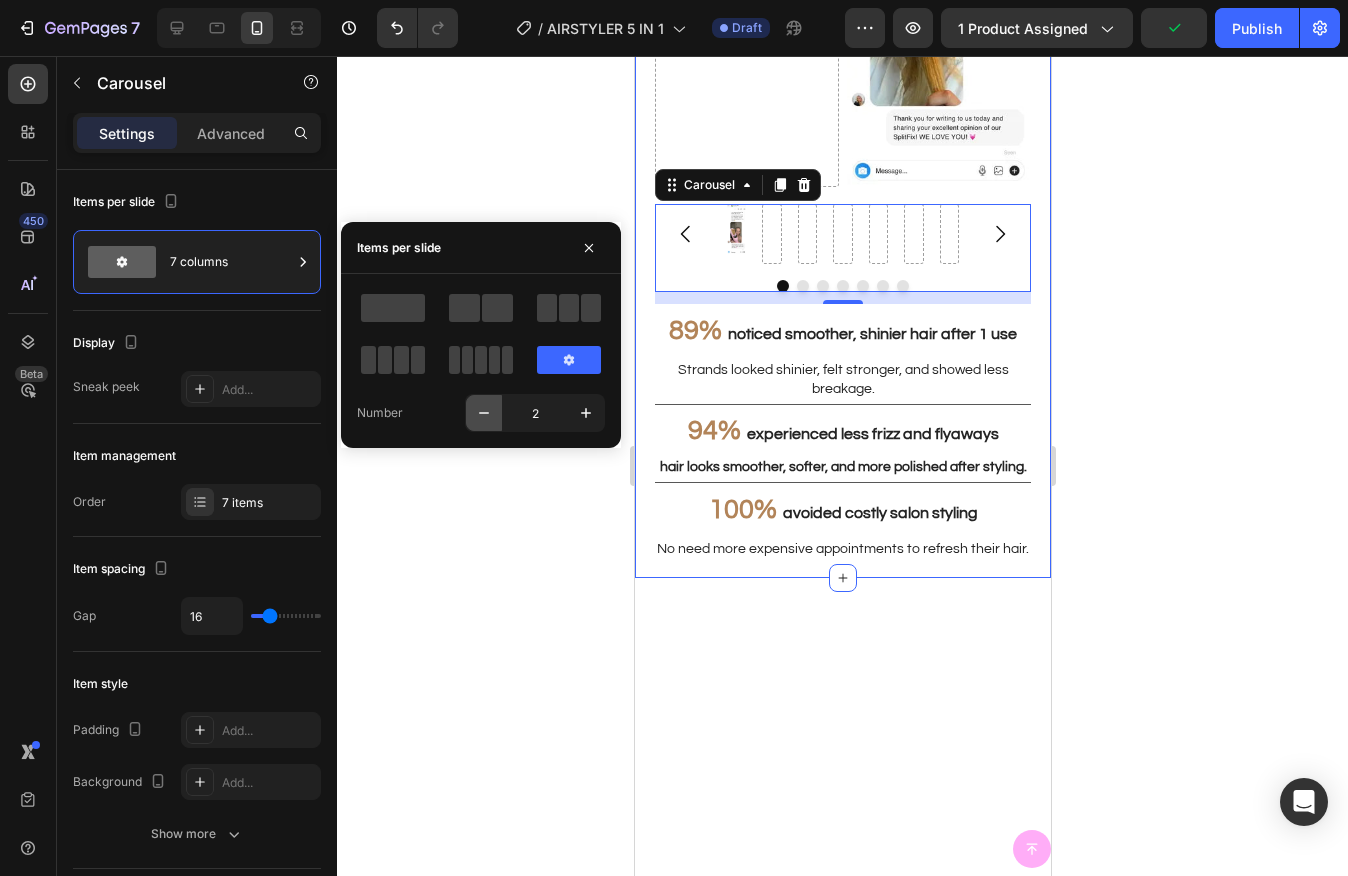 click 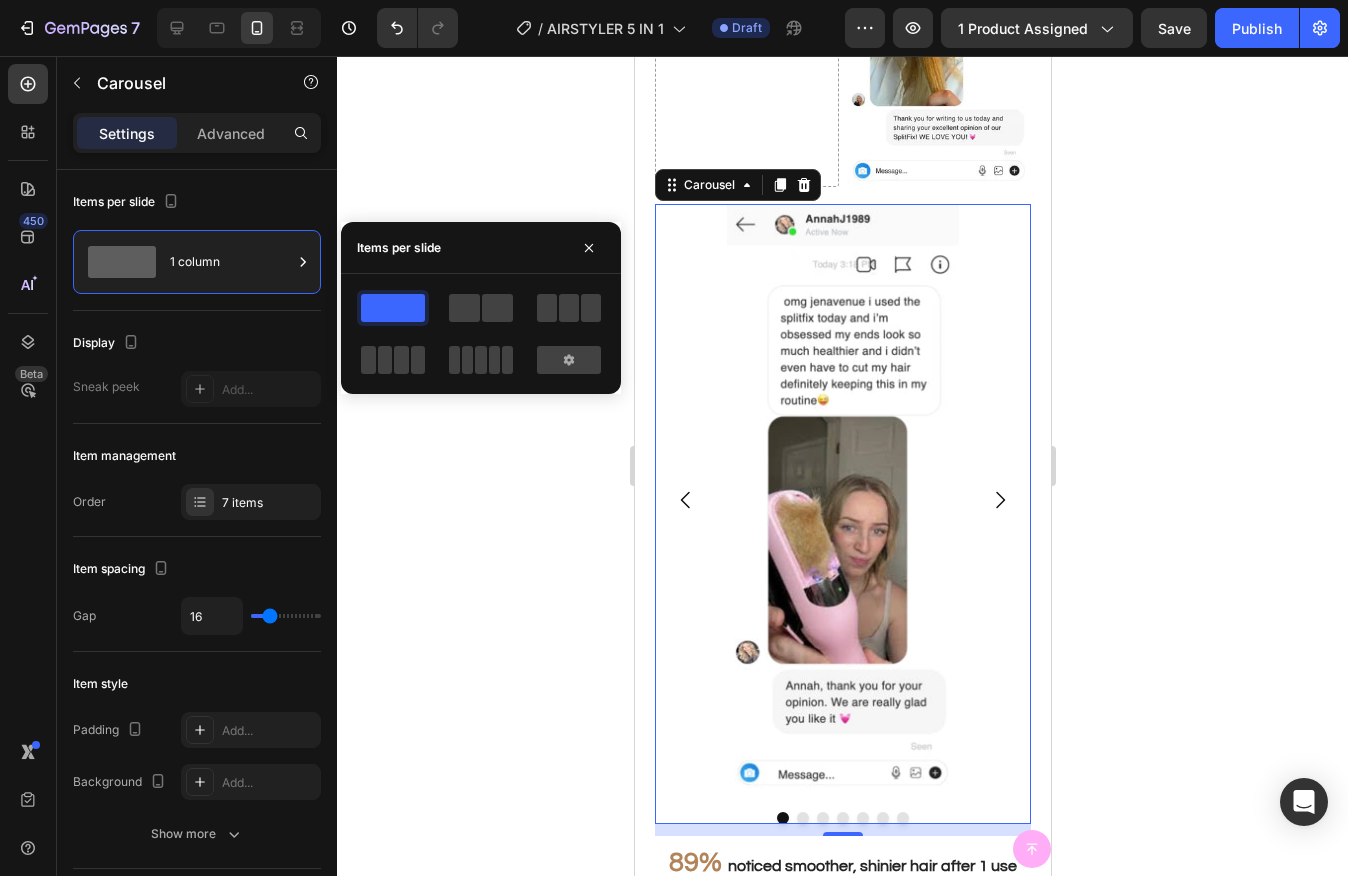 click 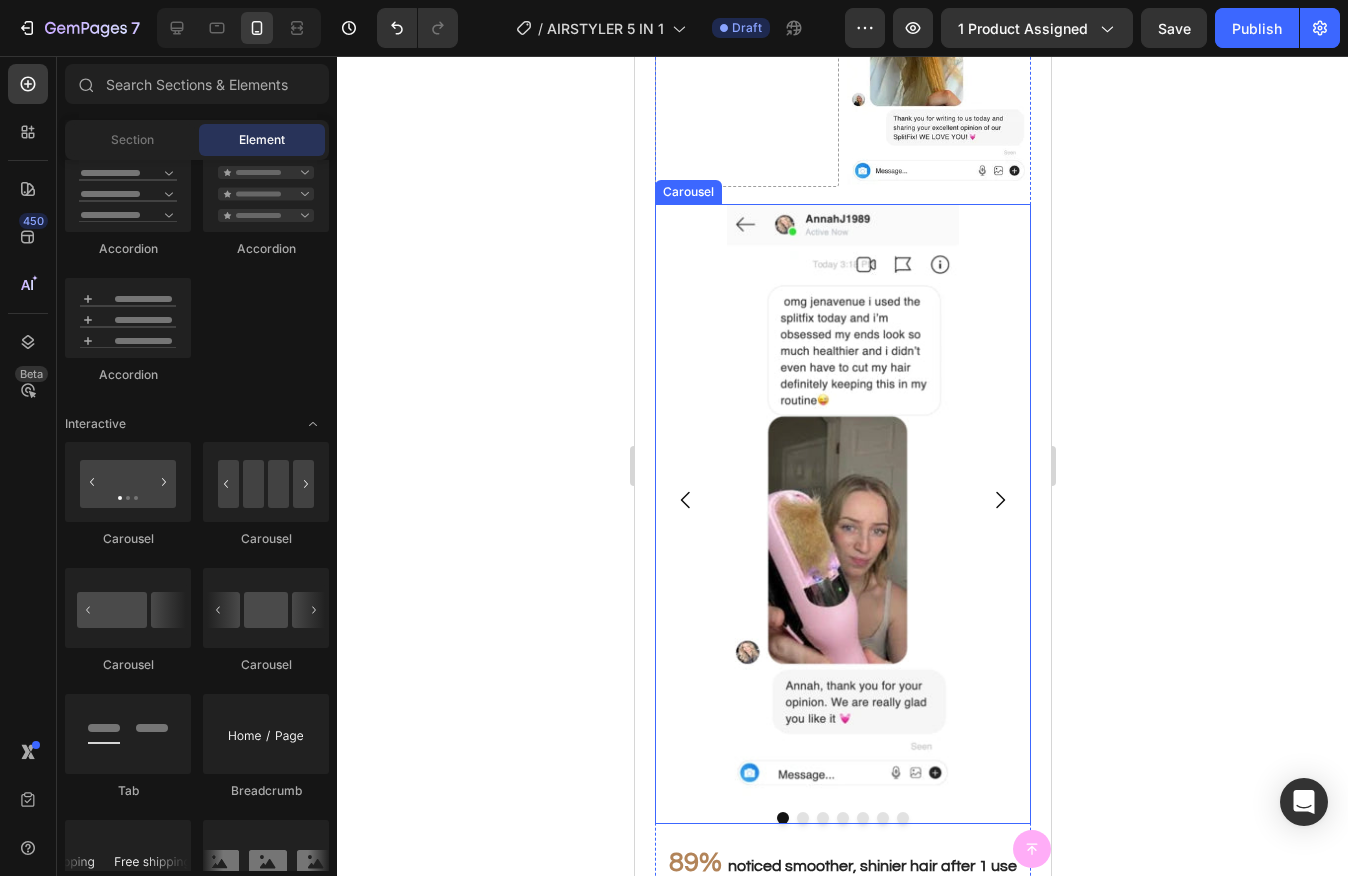 click 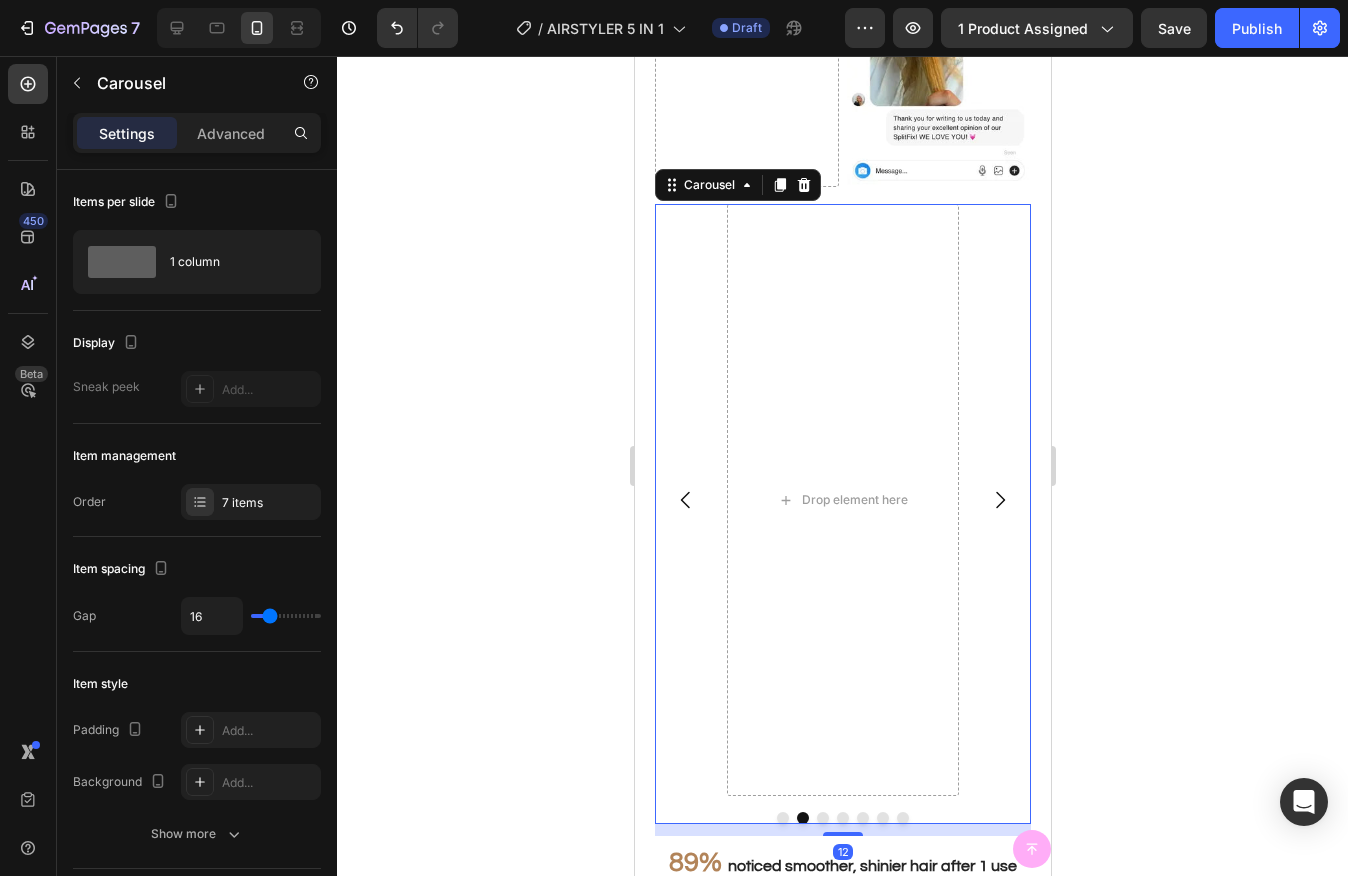 click 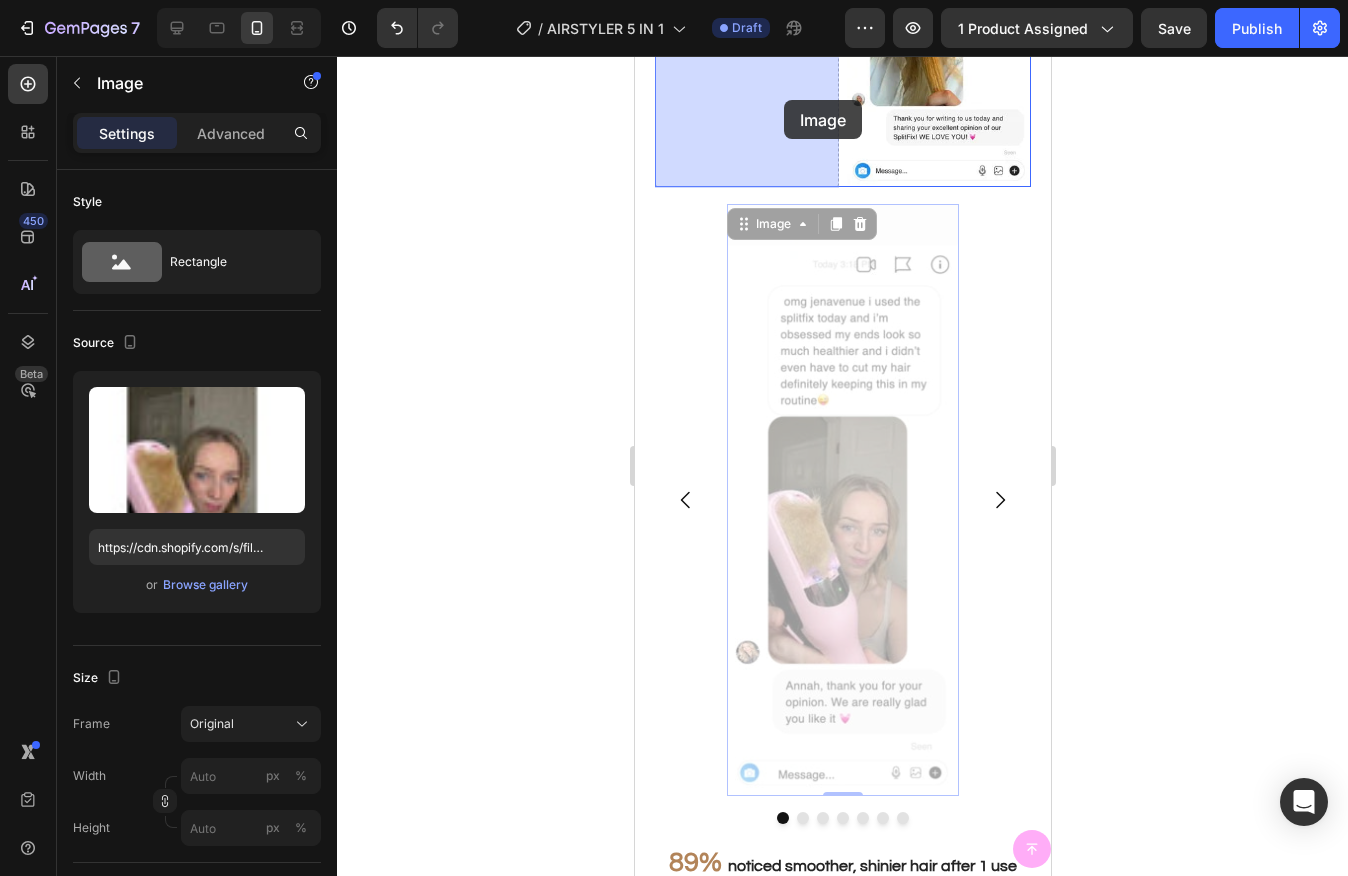 drag, startPoint x: 898, startPoint y: 416, endPoint x: 783, endPoint y: 103, distance: 333.45764 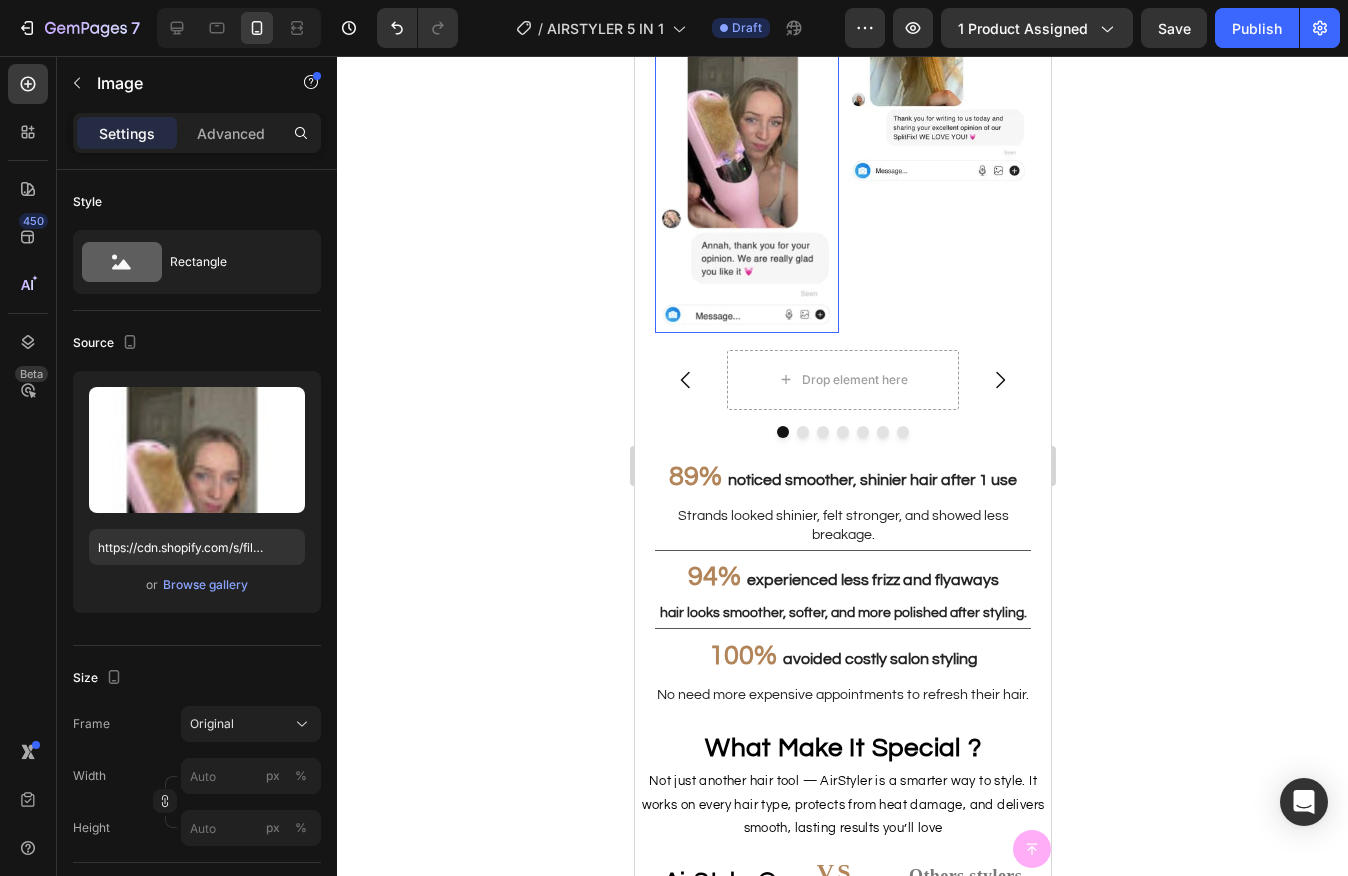 scroll, scrollTop: 2984, scrollLeft: 0, axis: vertical 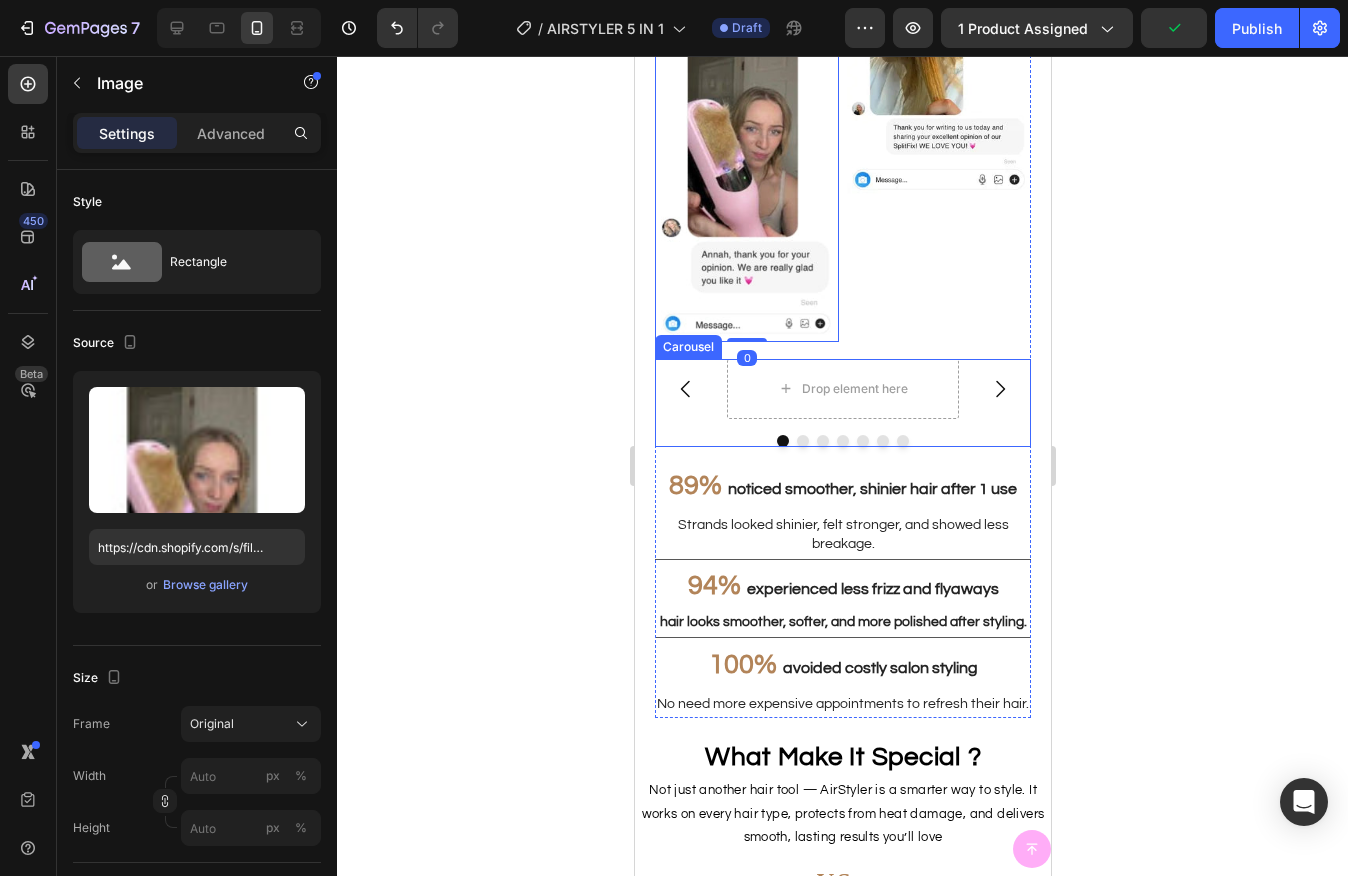 click at bounding box center (999, 389) 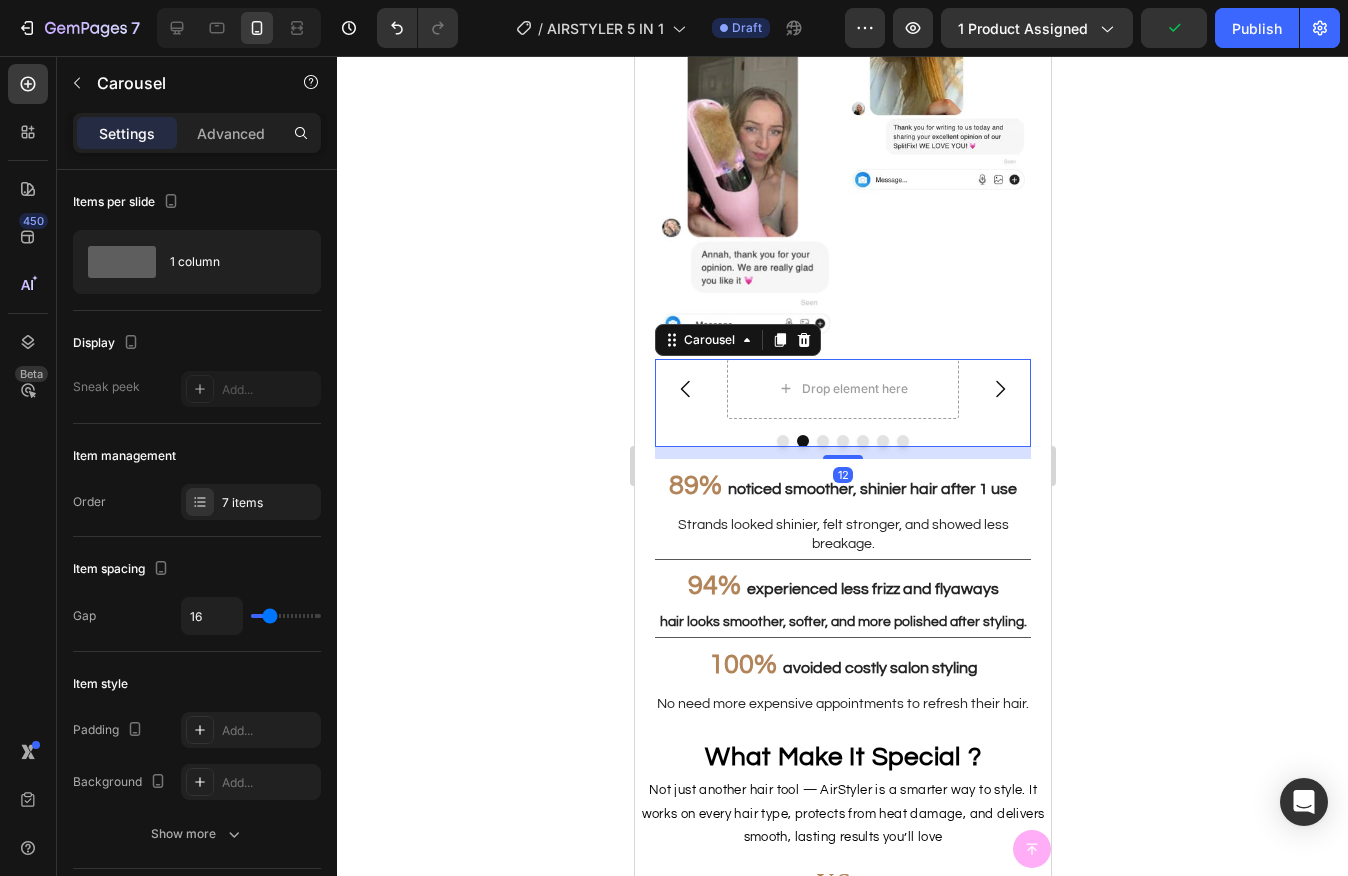 click at bounding box center (803, 340) 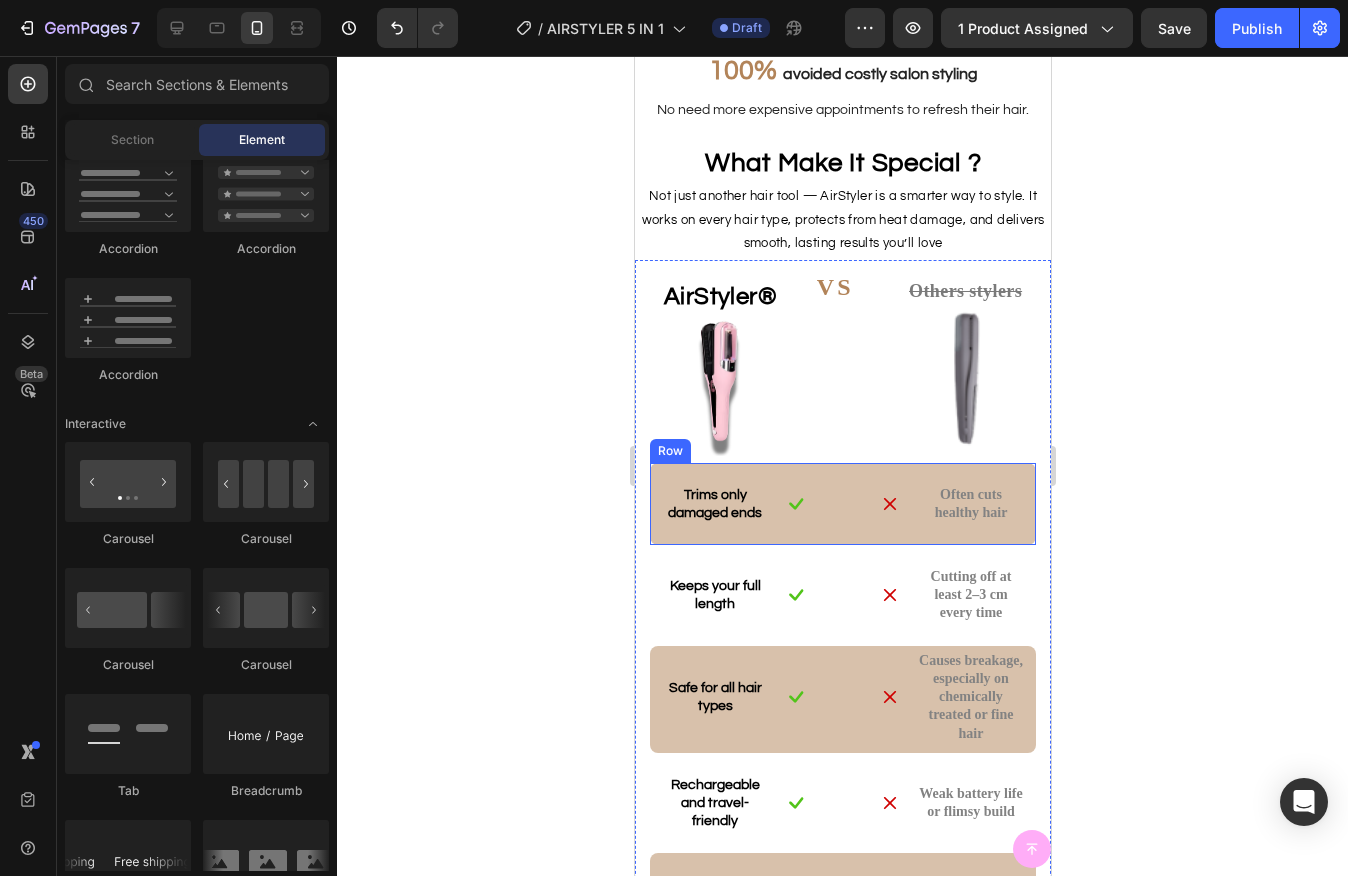 scroll, scrollTop: 3483, scrollLeft: 0, axis: vertical 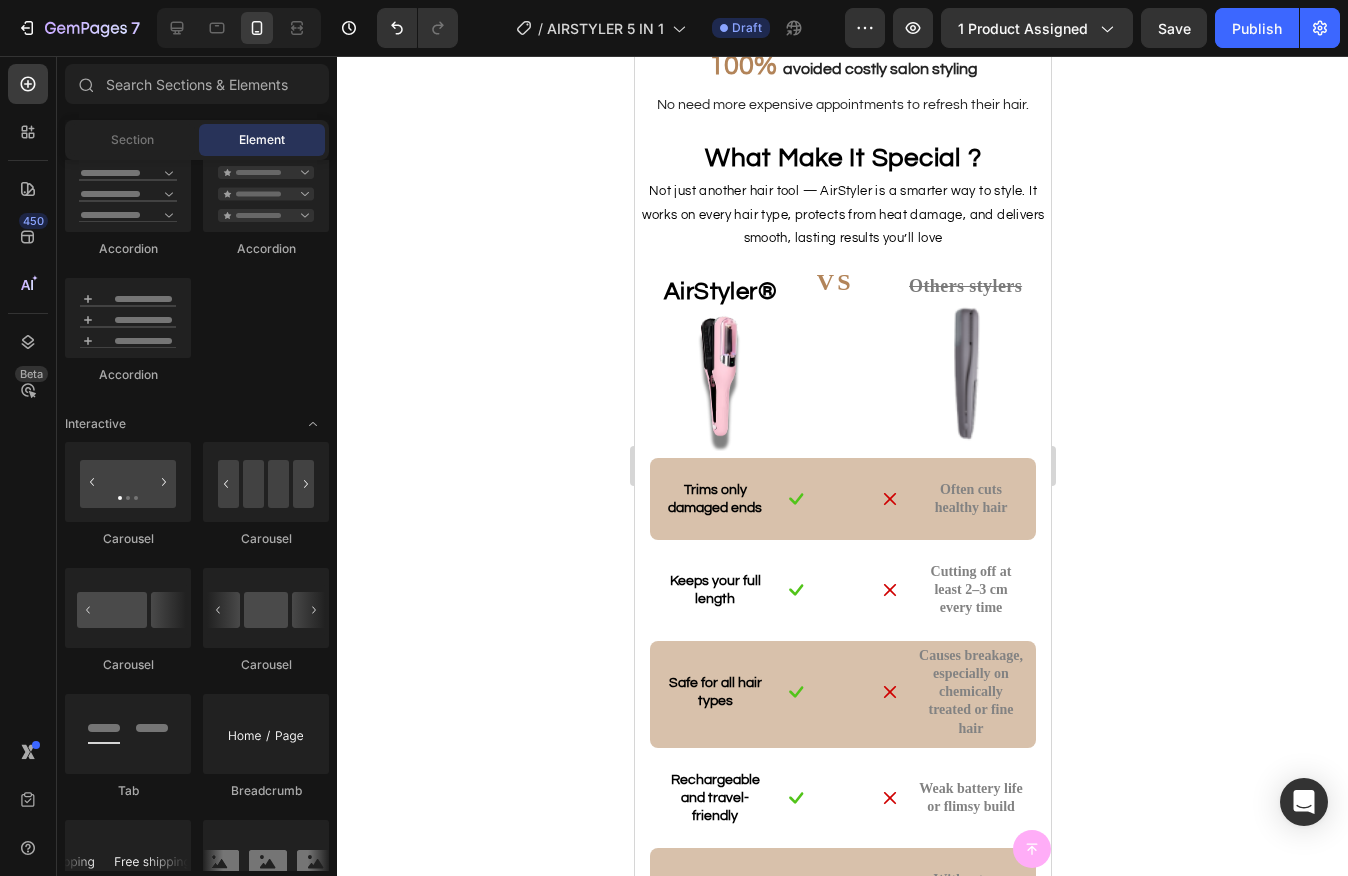 click 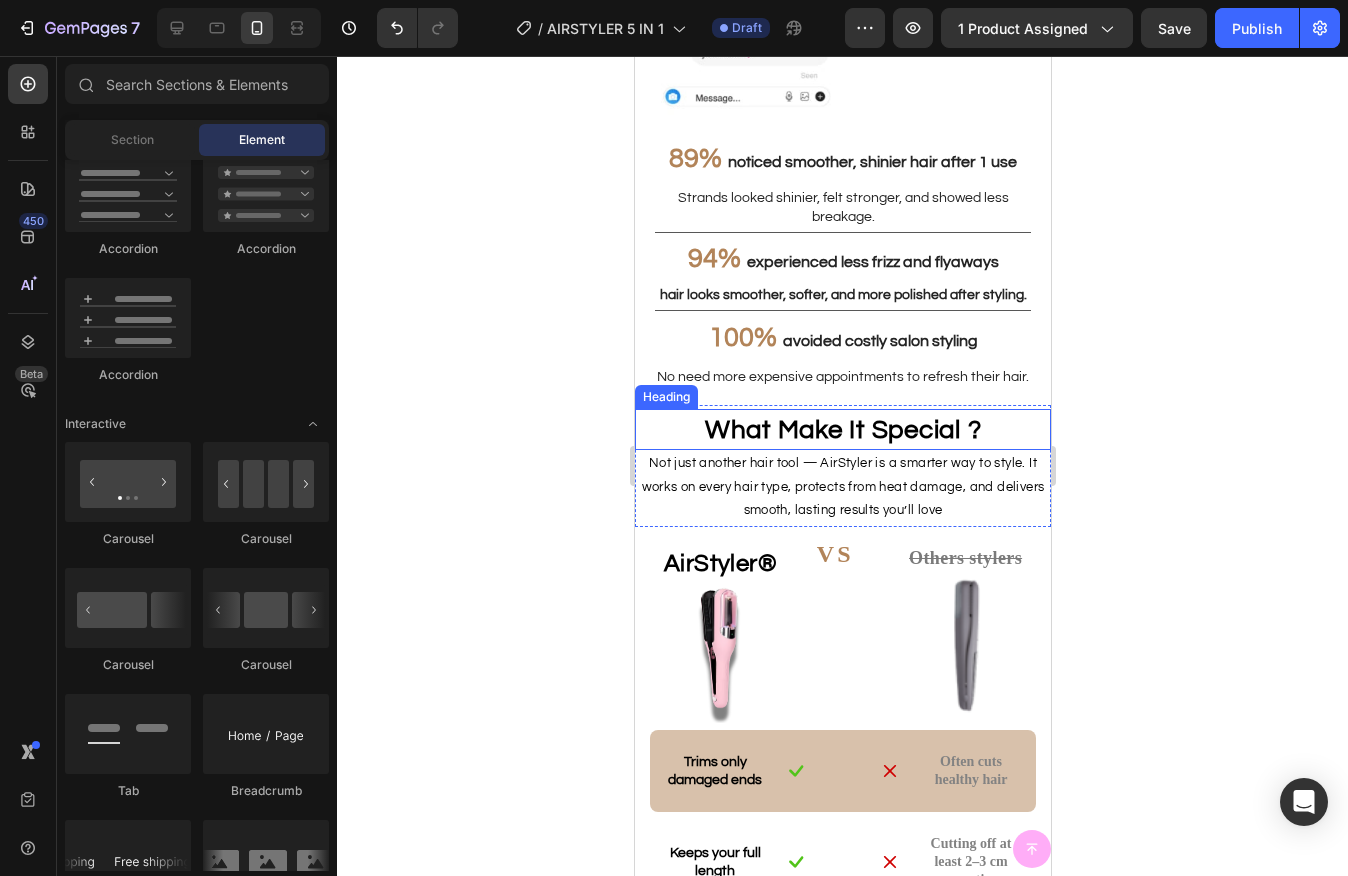 scroll, scrollTop: 3410, scrollLeft: 0, axis: vertical 